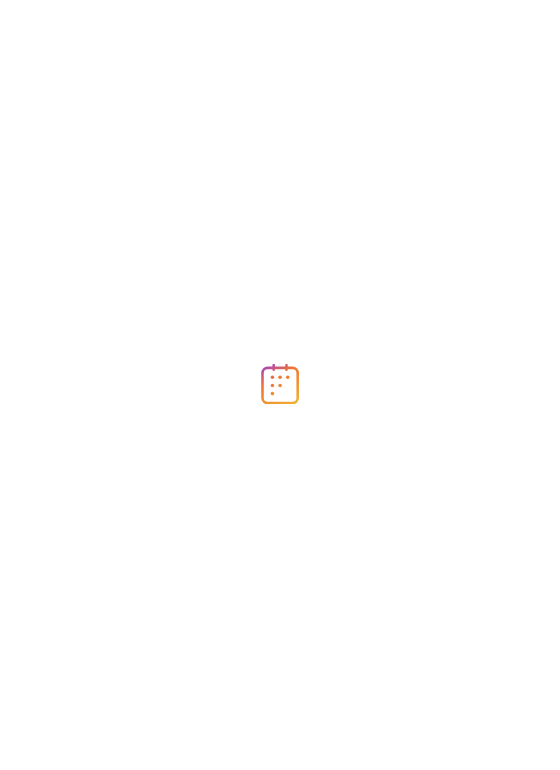 scroll, scrollTop: 0, scrollLeft: 0, axis: both 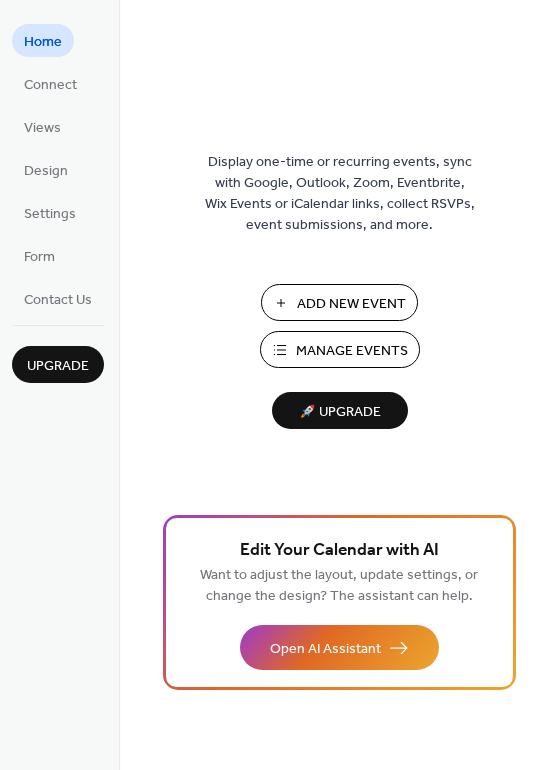 click on "Add New Event" at bounding box center (351, 304) 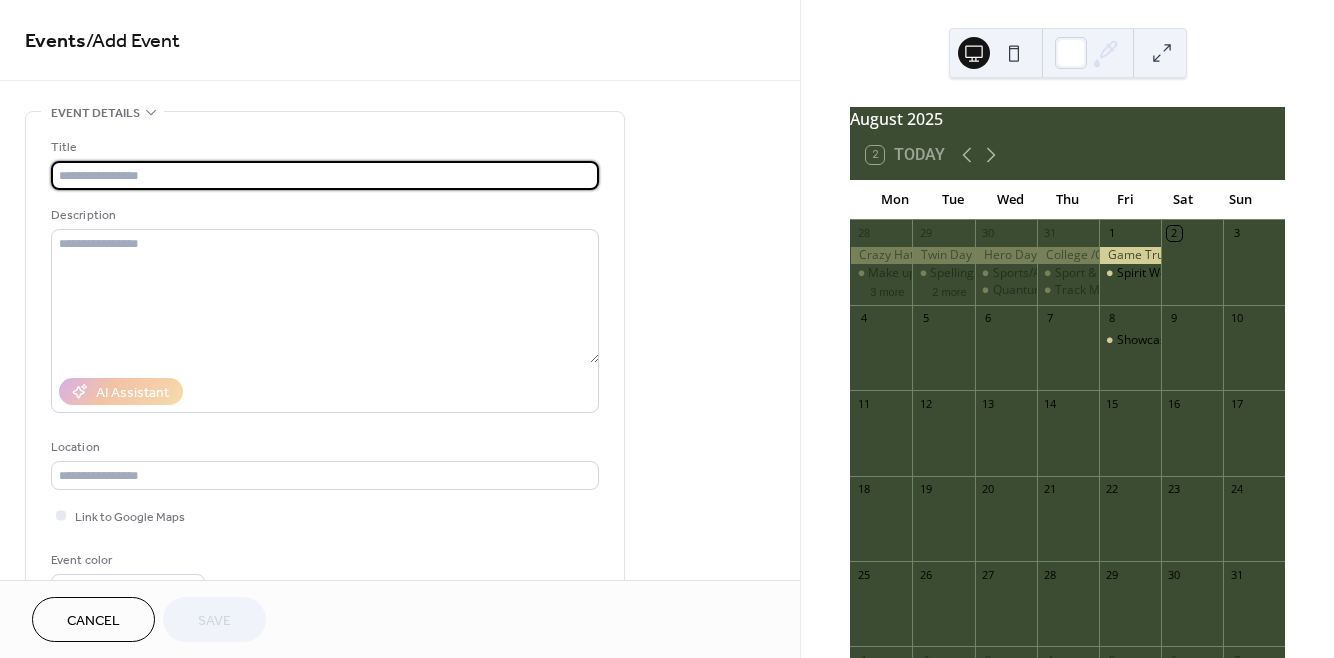 scroll, scrollTop: 0, scrollLeft: 0, axis: both 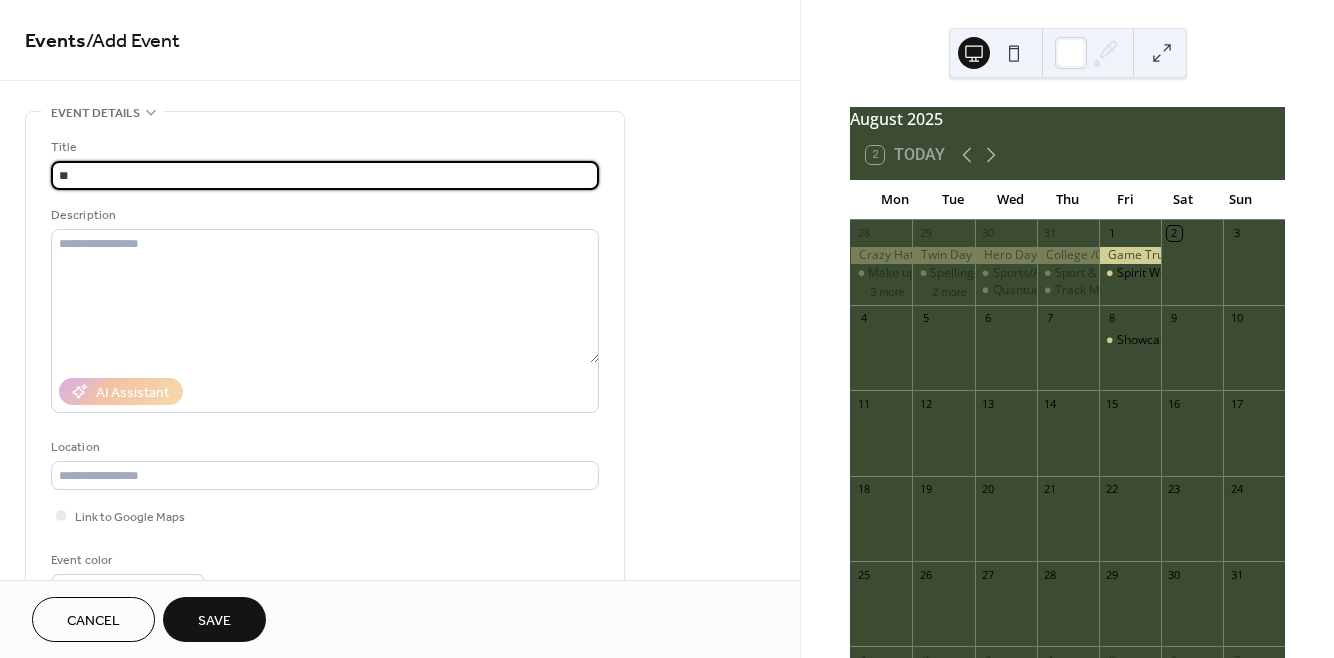 type on "*" 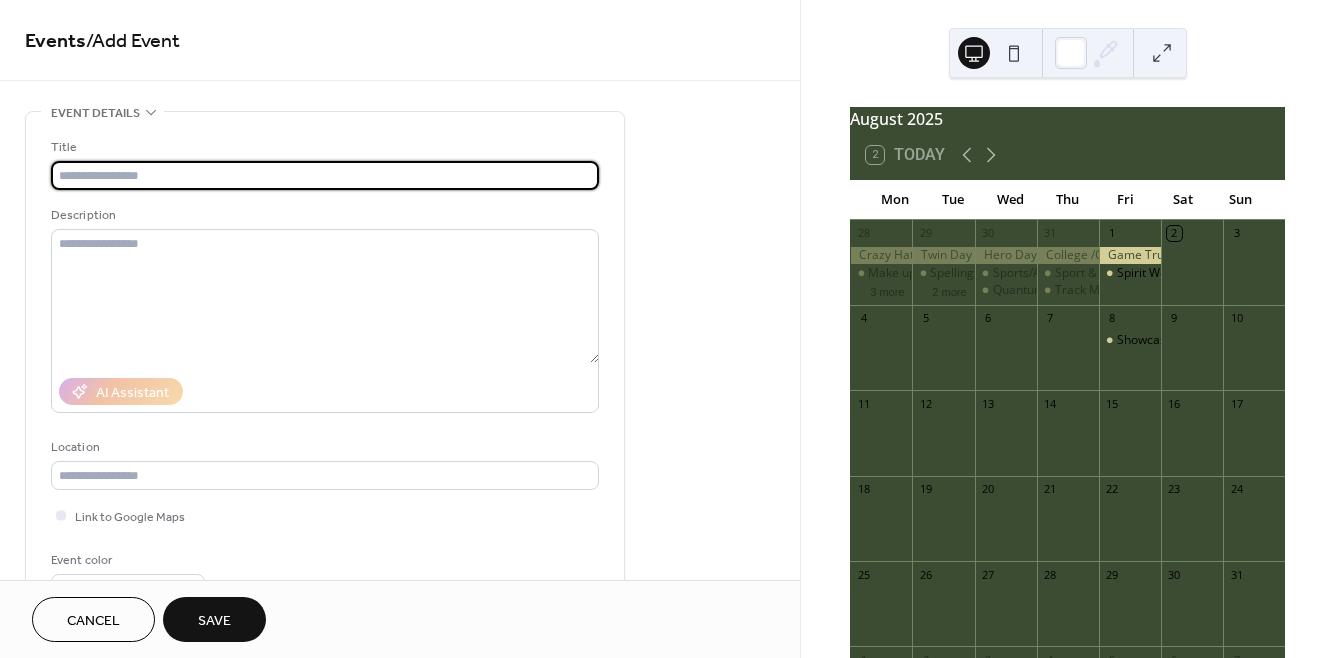 type on "*" 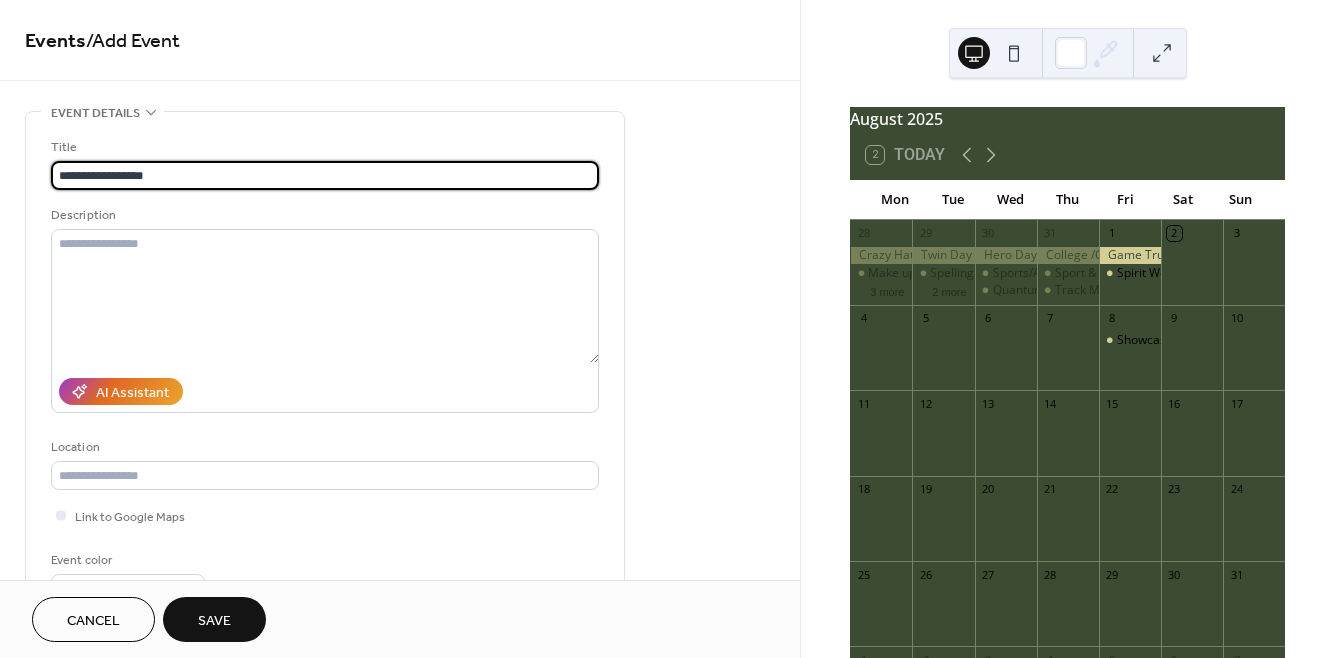 drag, startPoint x: 343, startPoint y: 177, endPoint x: 121, endPoint y: 171, distance: 222.08107 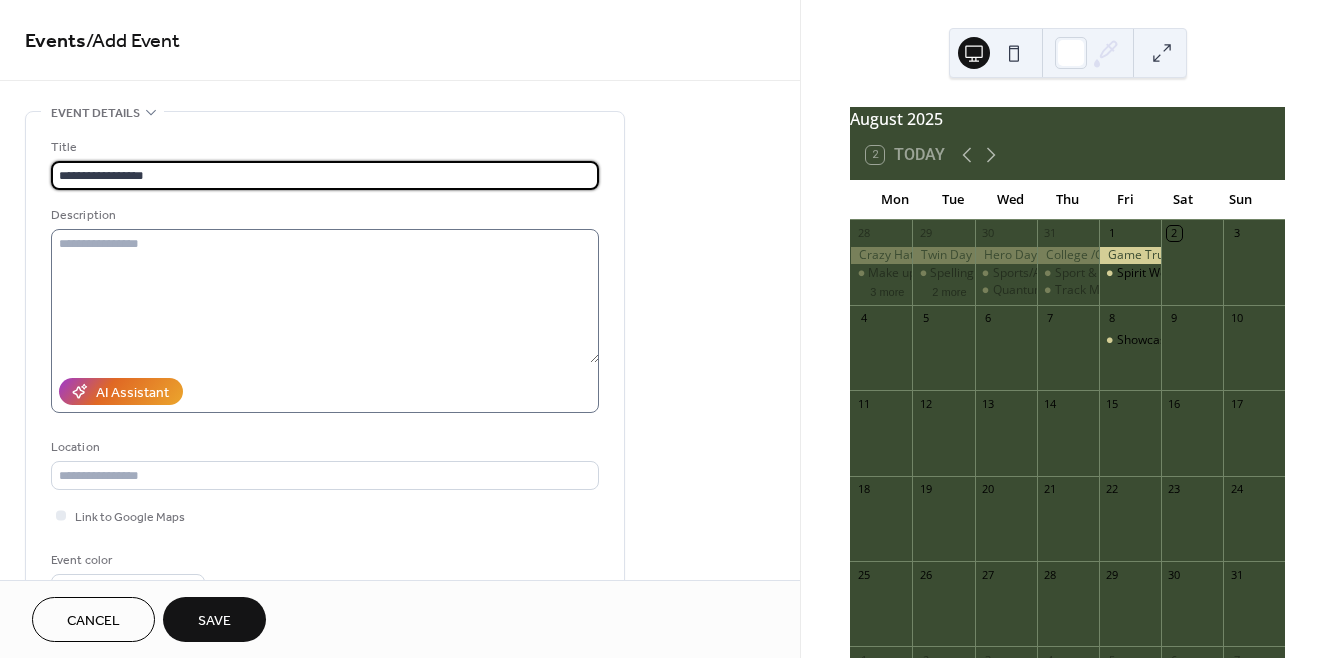 type on "**********" 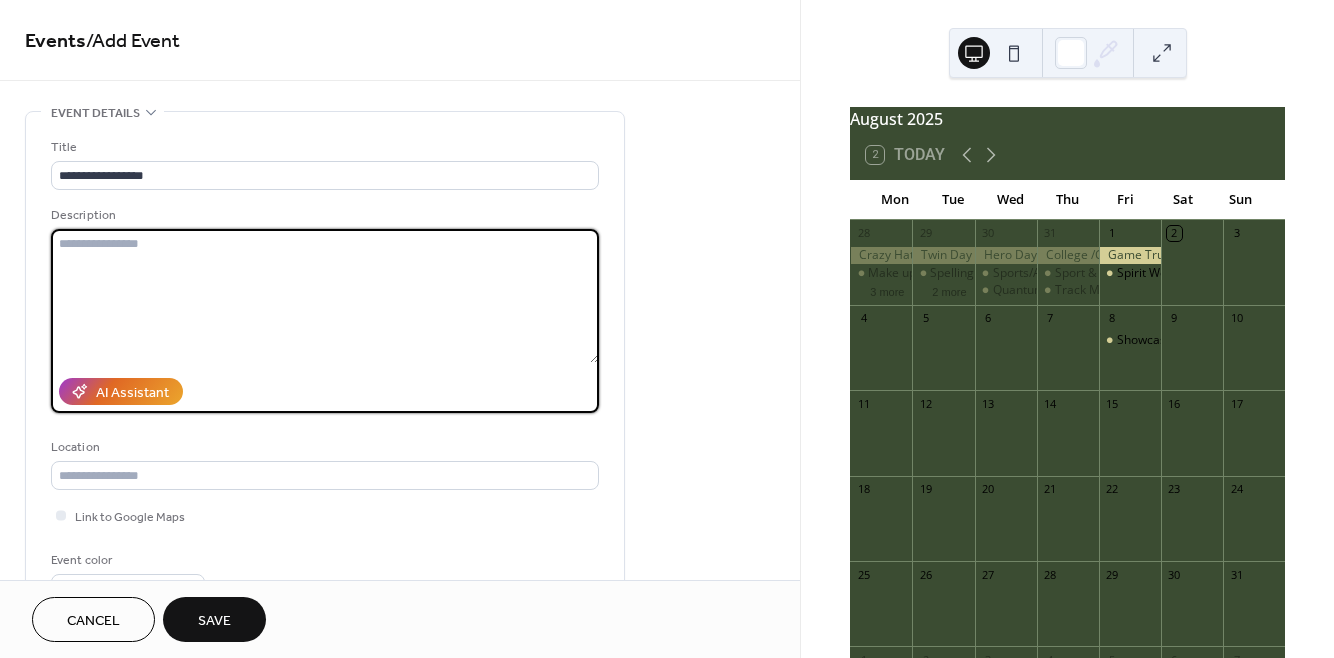 click at bounding box center [325, 296] 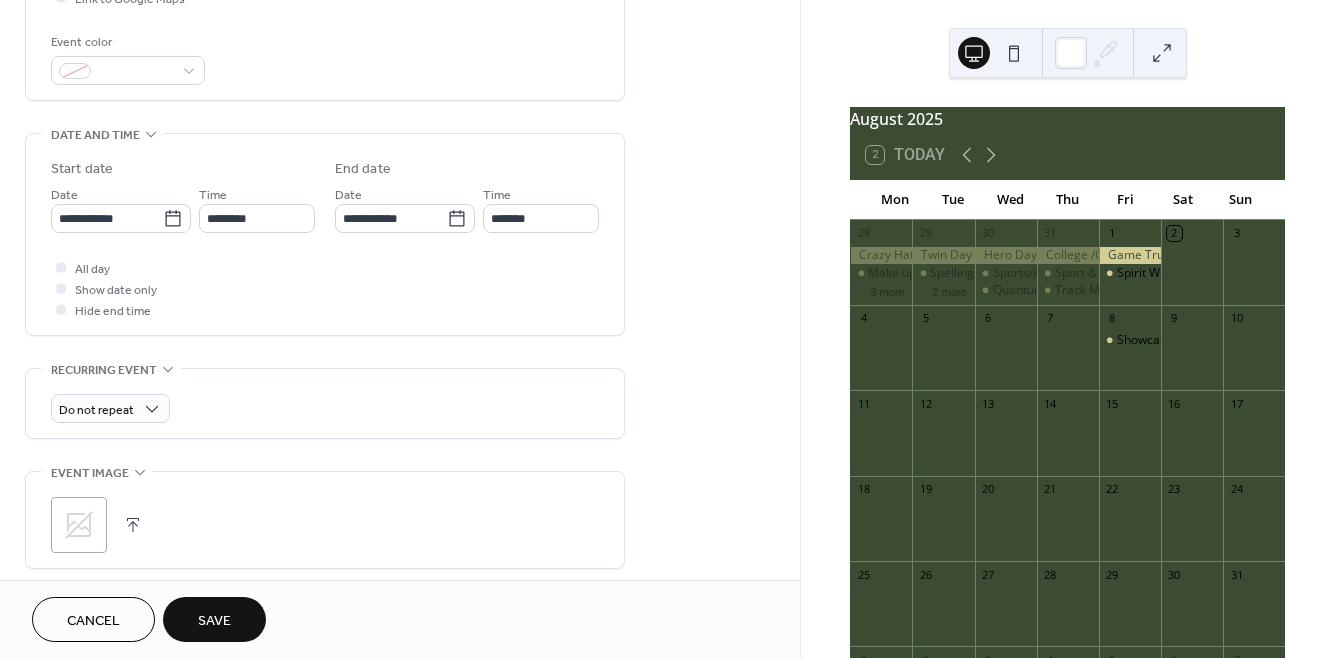 scroll, scrollTop: 519, scrollLeft: 0, axis: vertical 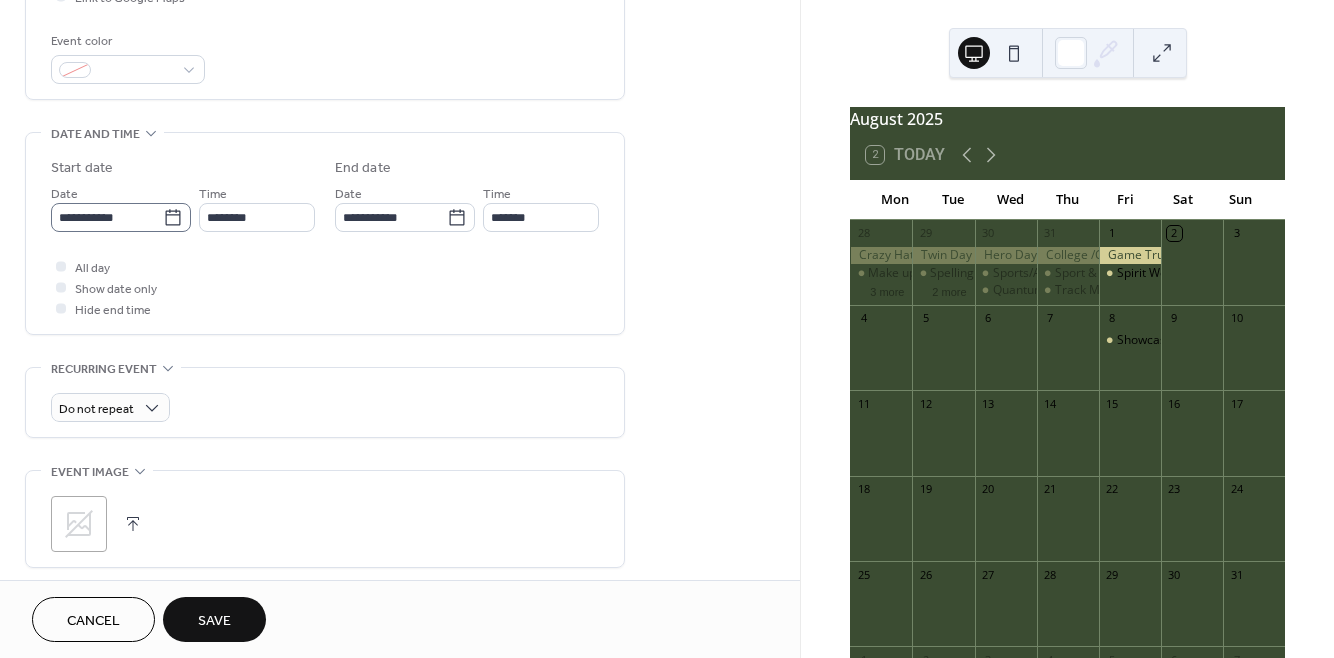 type on "**********" 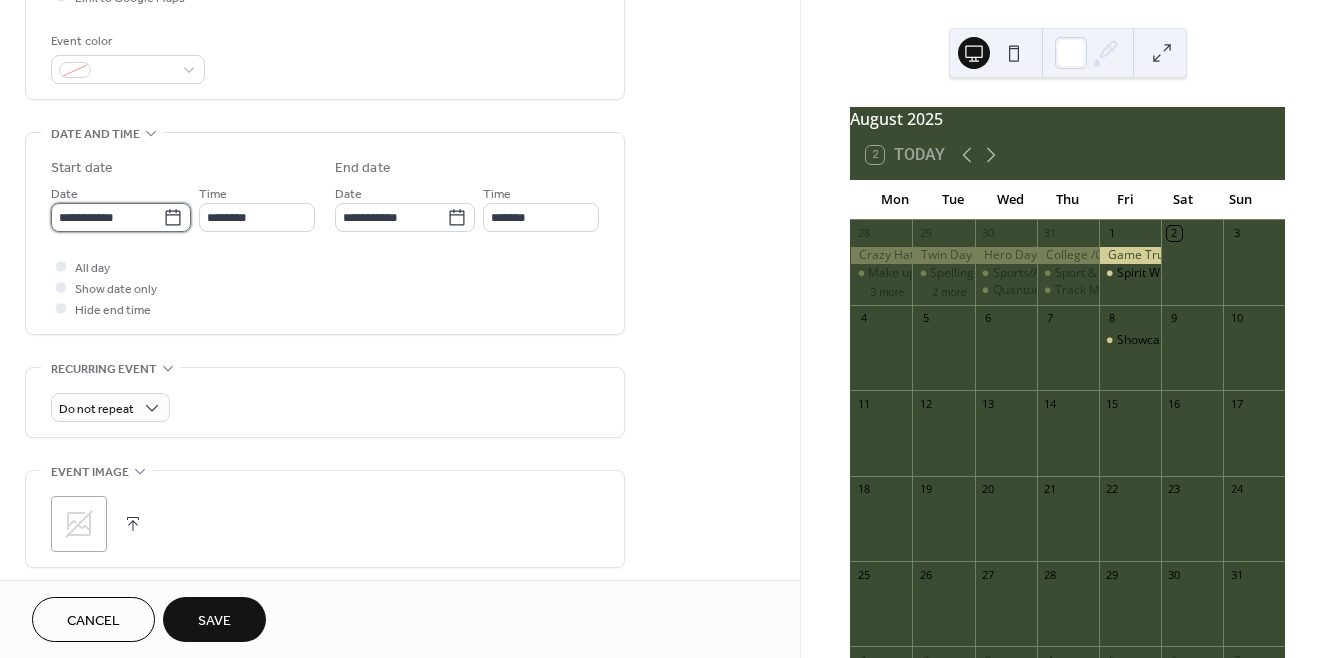 click on "**********" at bounding box center [107, 217] 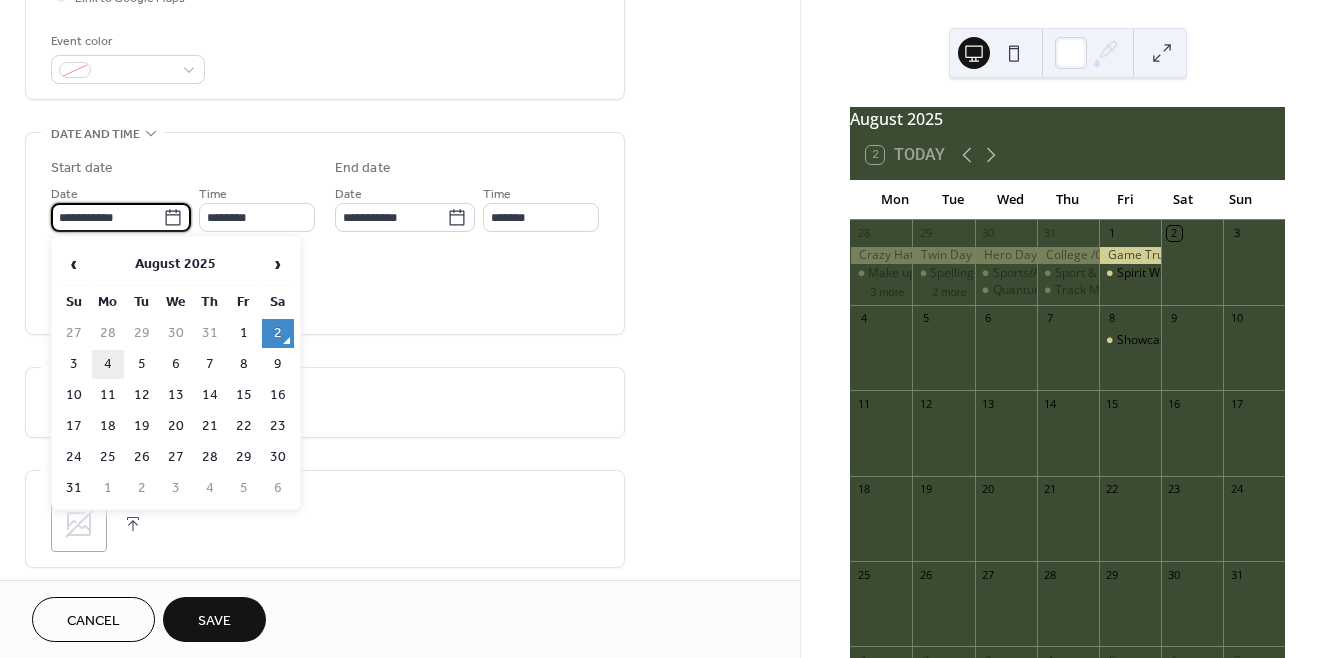 click on "4" at bounding box center [108, 364] 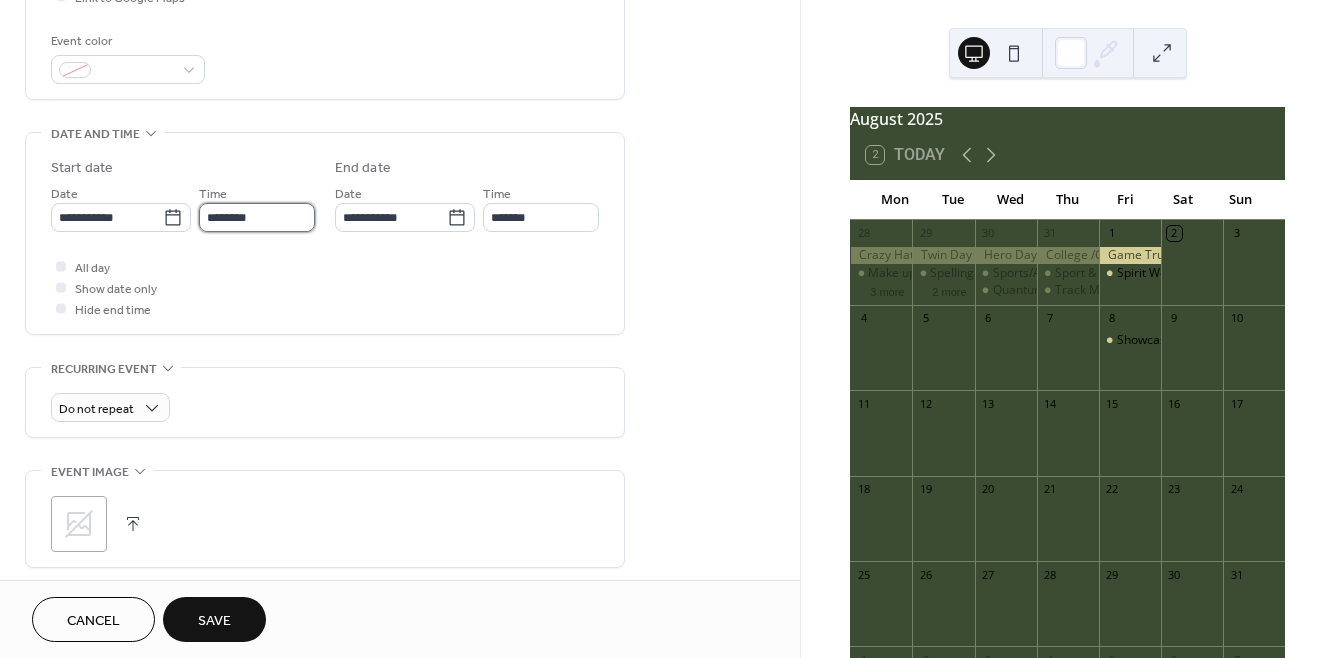 click on "********" at bounding box center [257, 217] 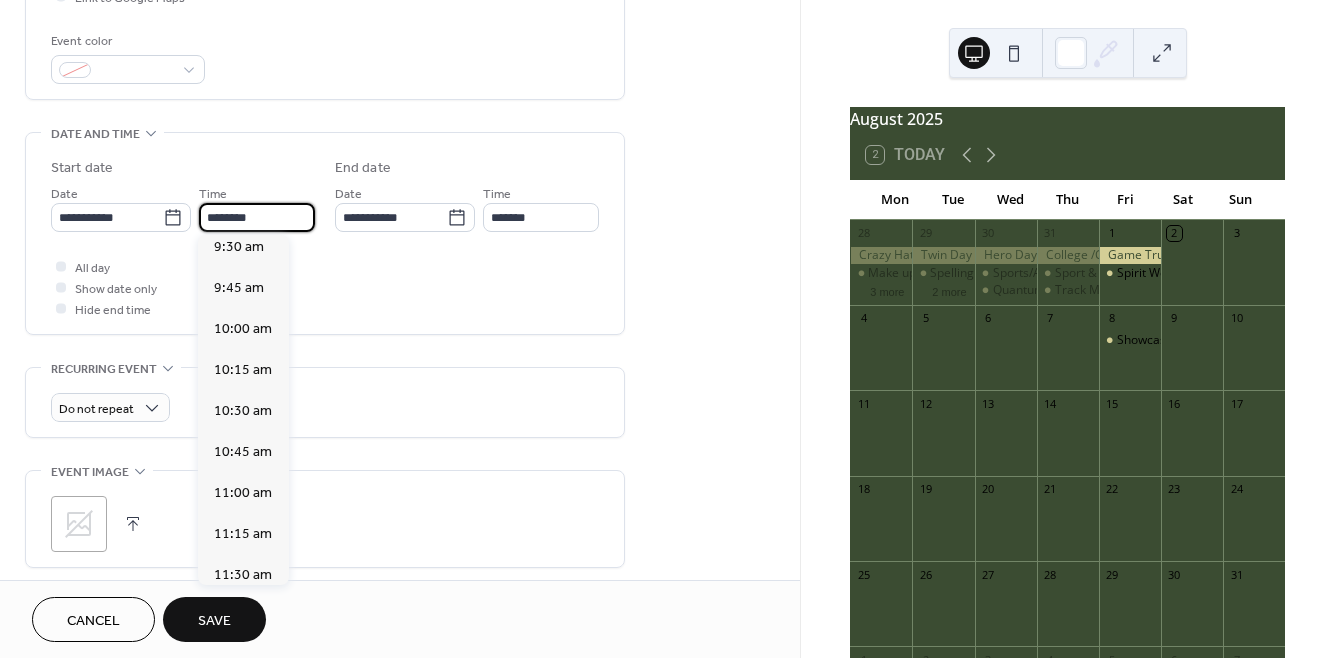 scroll, scrollTop: 1563, scrollLeft: 0, axis: vertical 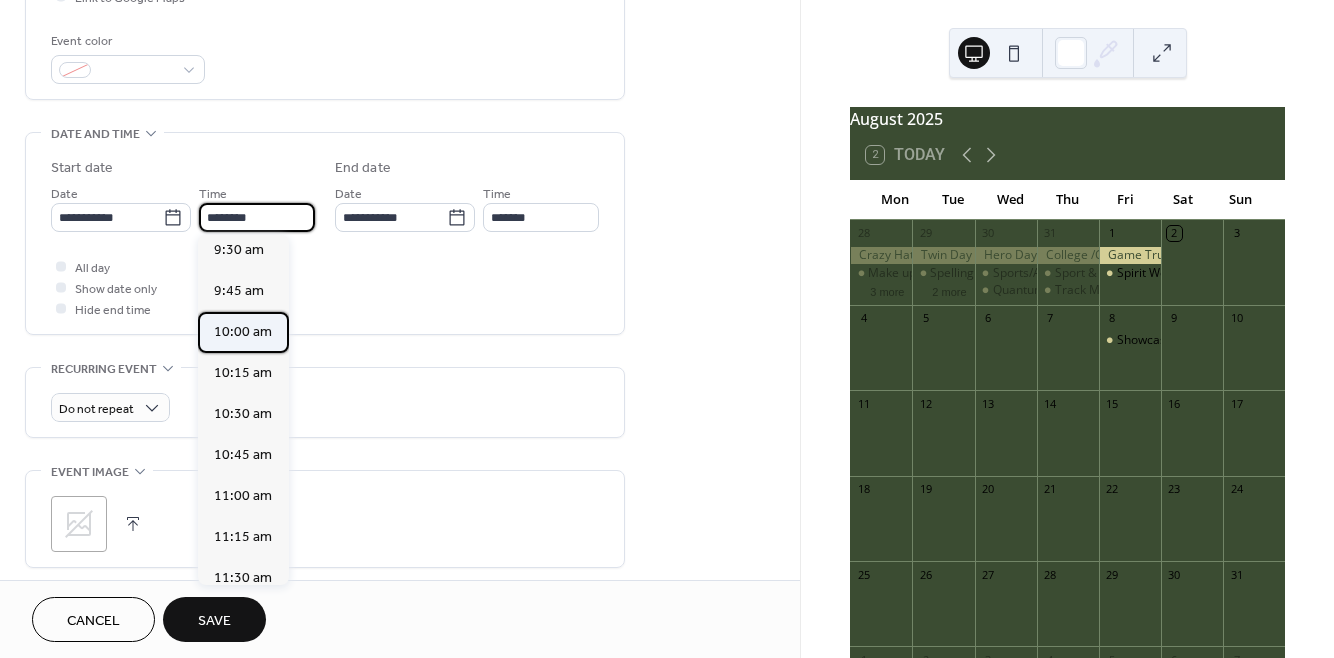 click on "10:00 am" at bounding box center (243, 332) 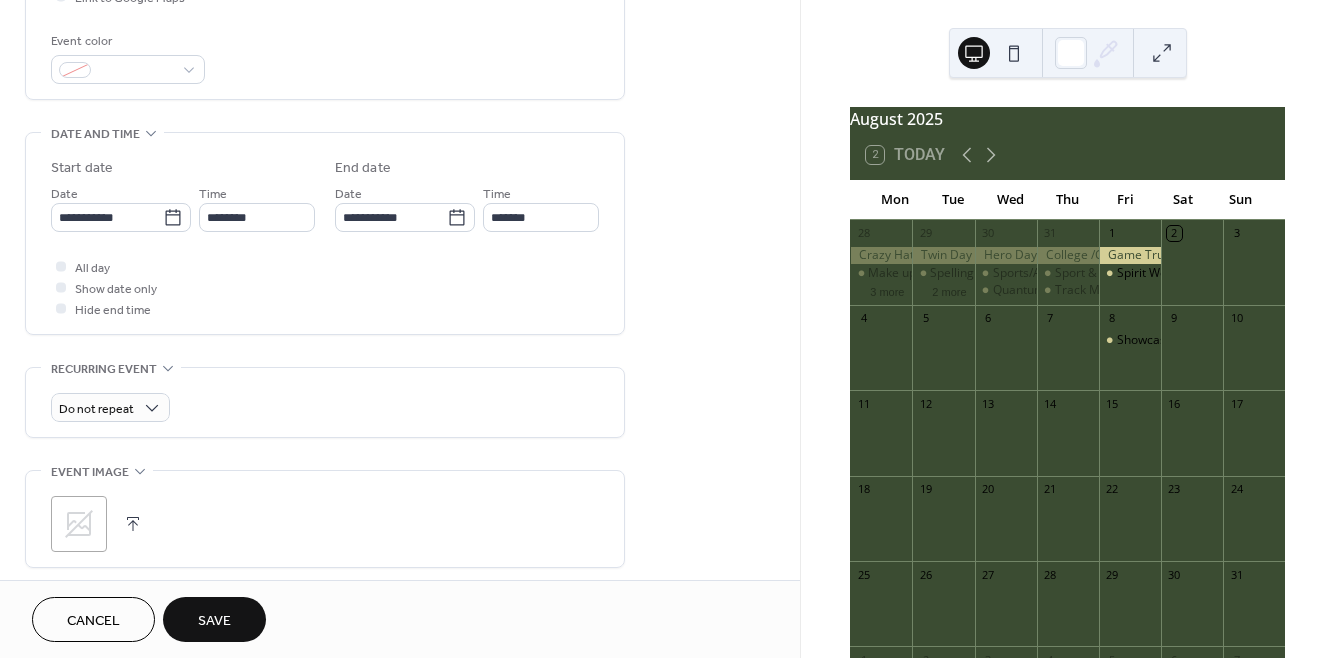 type on "********" 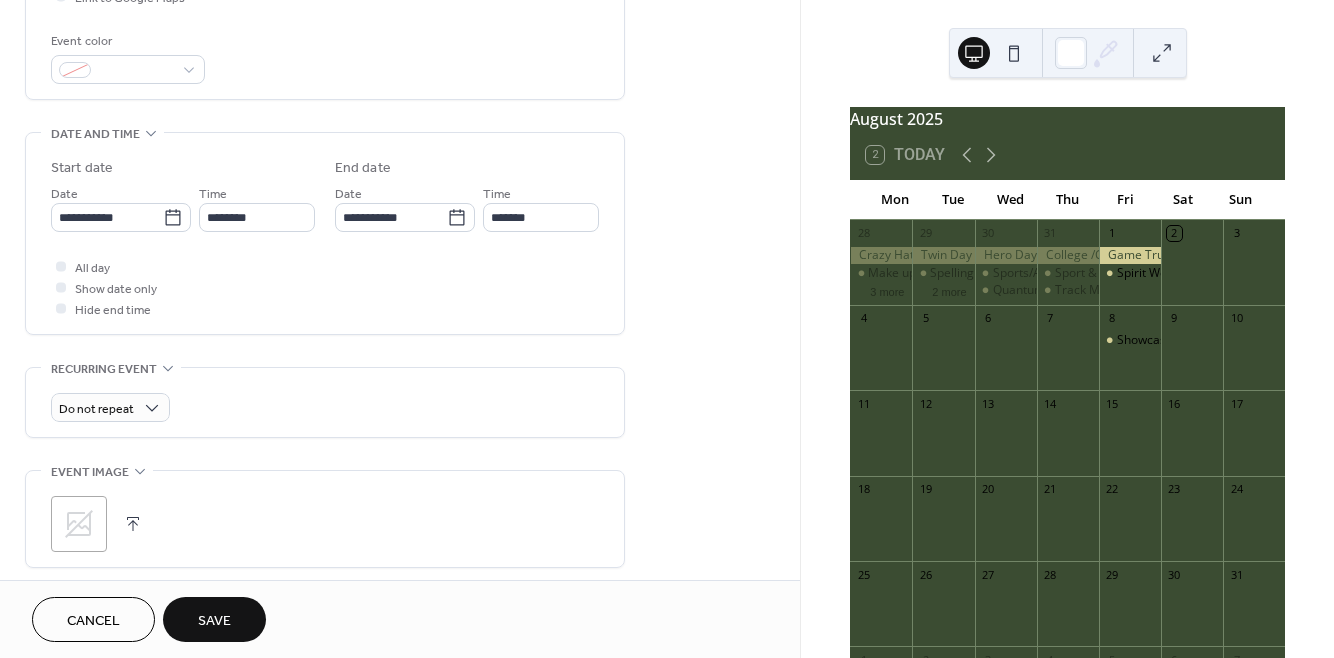 type on "********" 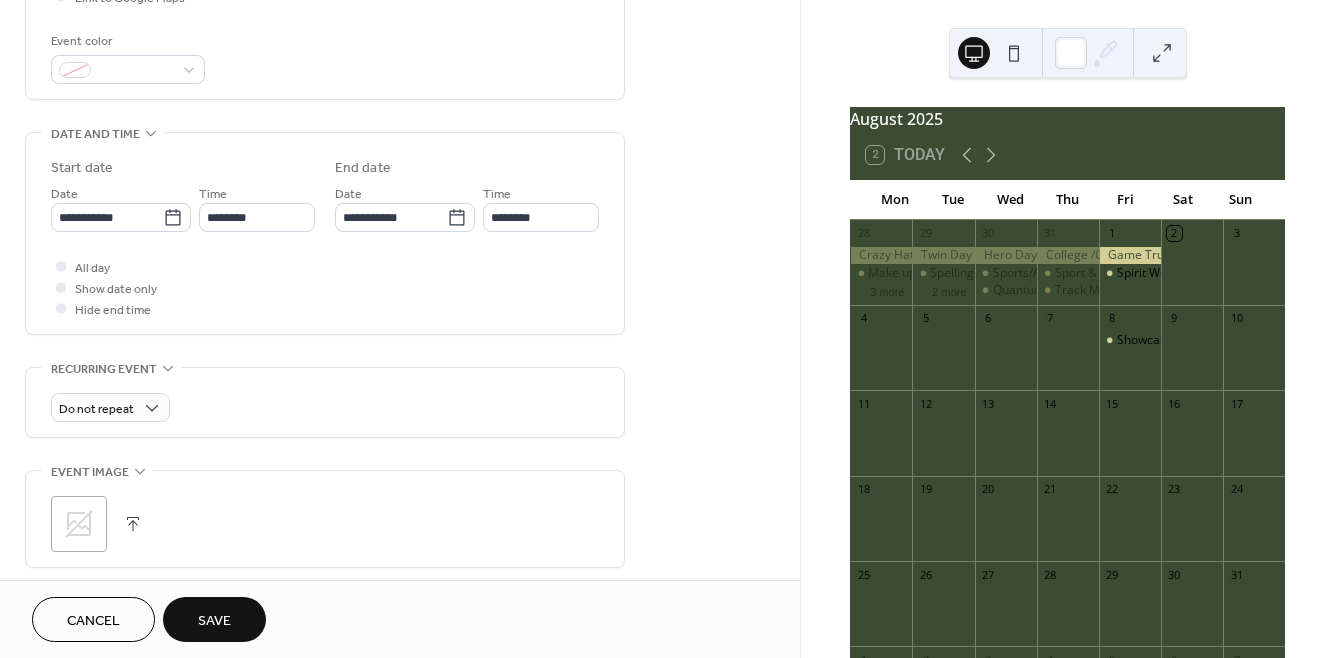 click on "Save" at bounding box center (214, 619) 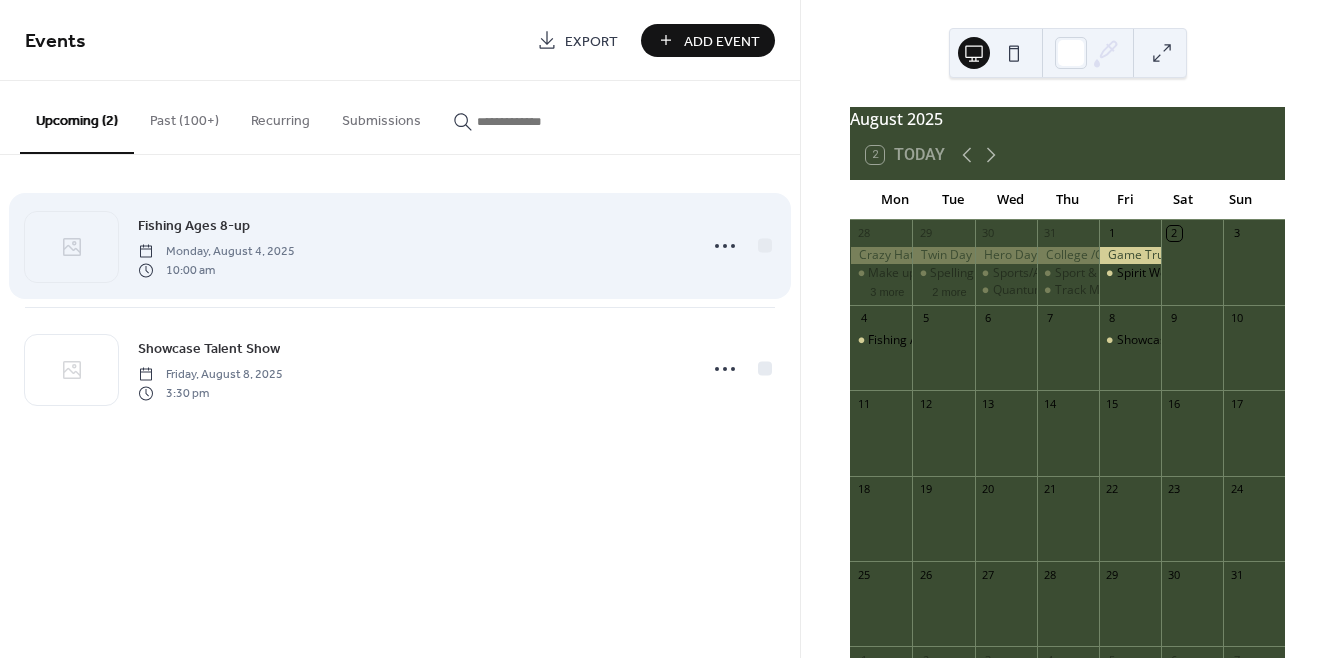 click on "Fishing Ages 8-up Monday, August 4, 2025 10:00 am" at bounding box center [411, 246] 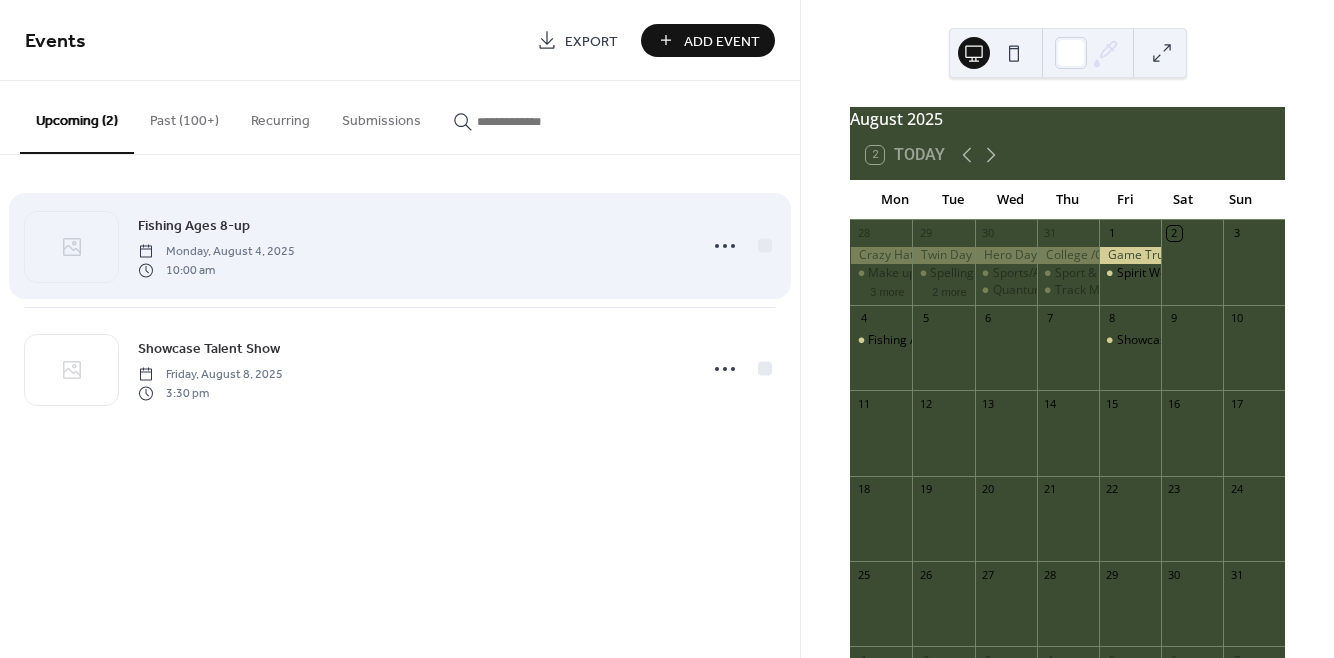 click on "Add Event" at bounding box center (722, 41) 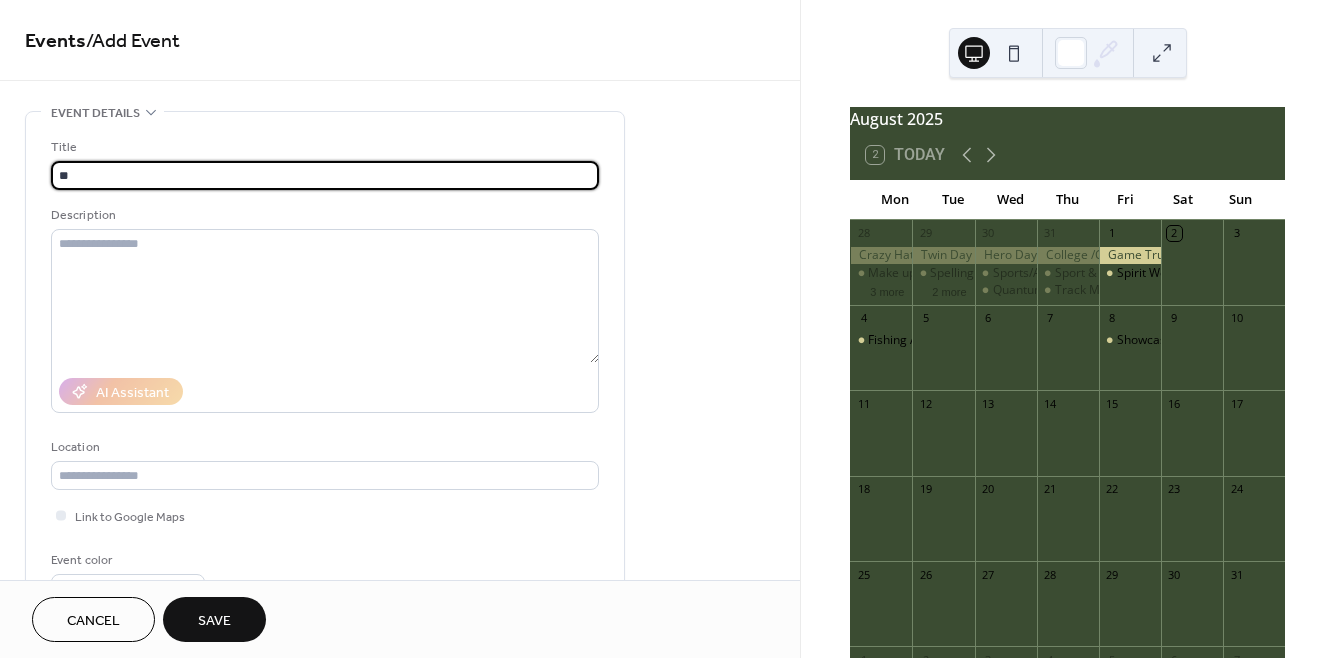 type on "*" 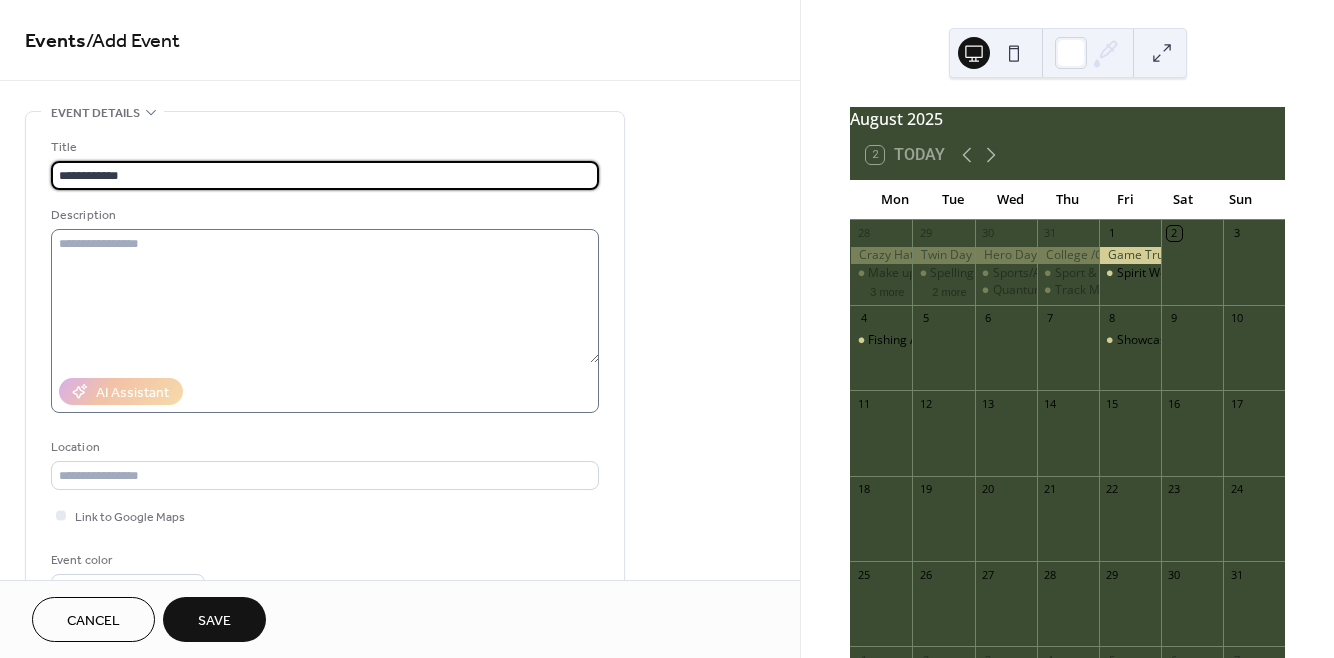 type on "**********" 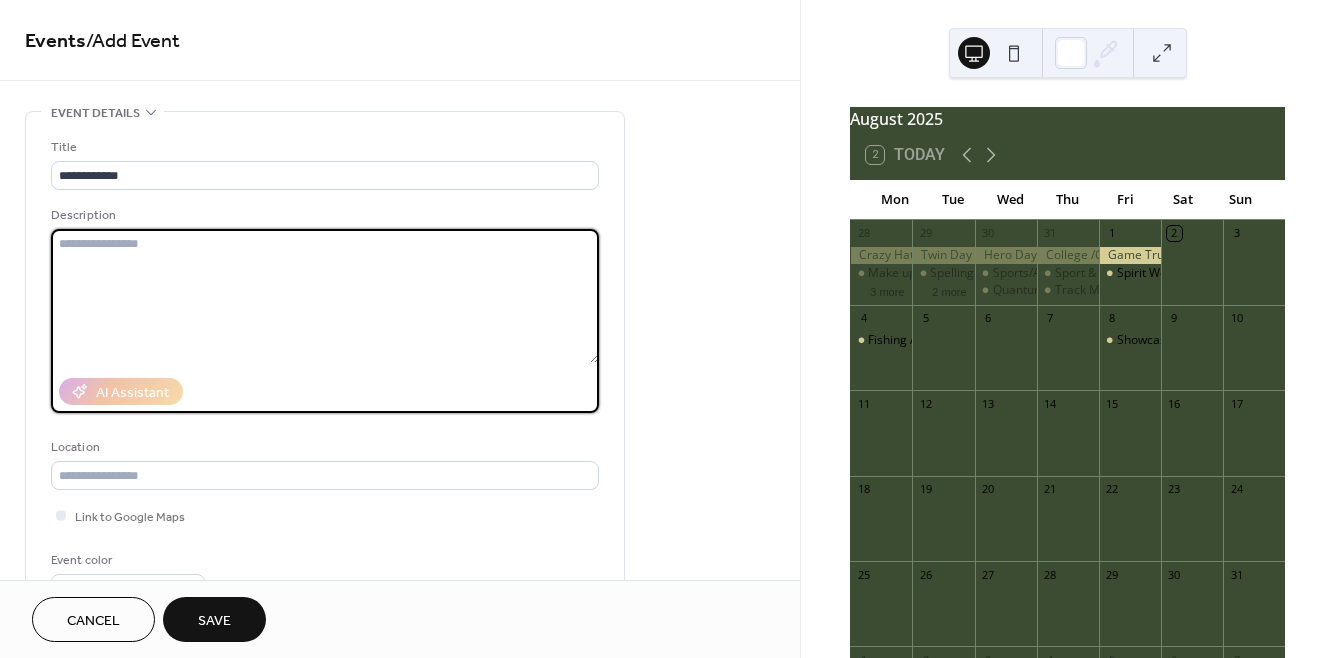 click at bounding box center (325, 296) 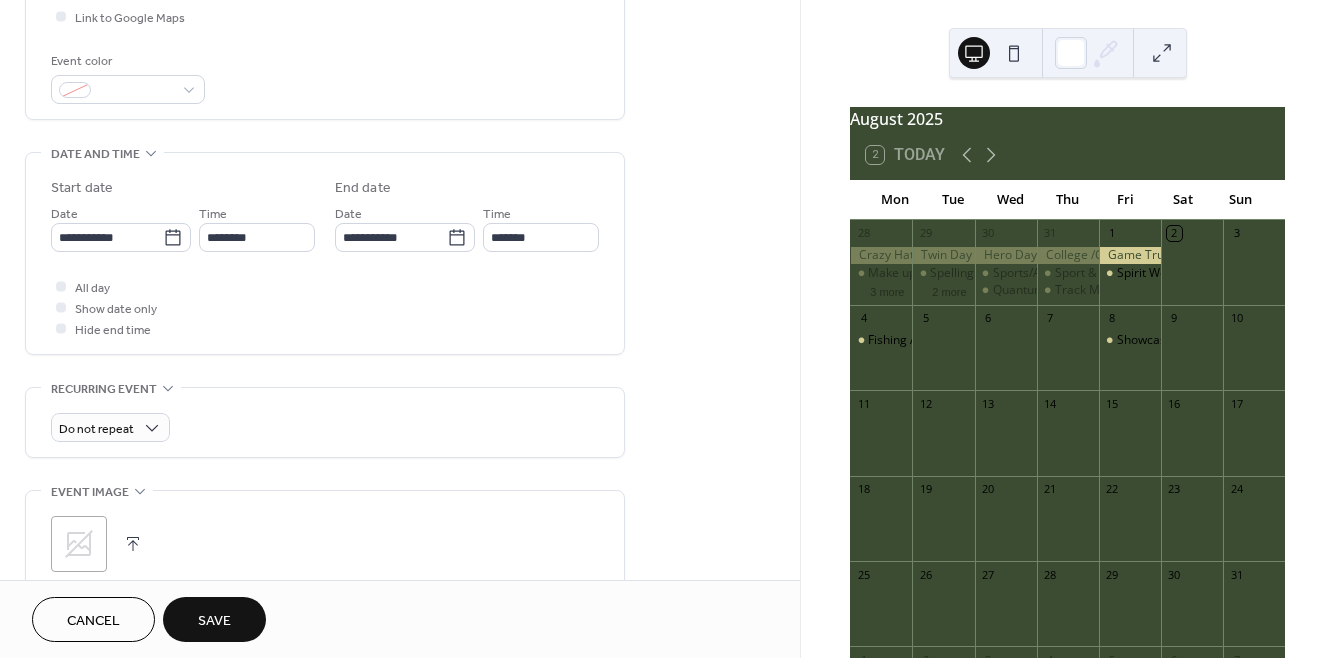 scroll, scrollTop: 502, scrollLeft: 0, axis: vertical 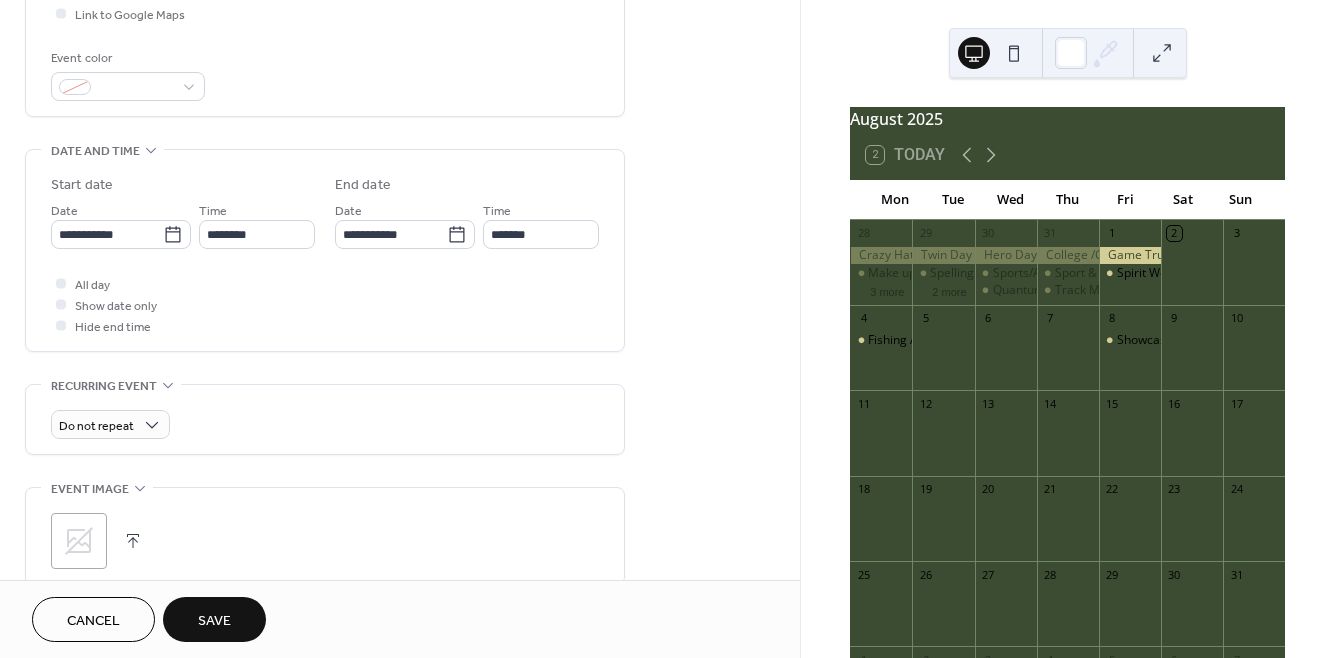type on "**********" 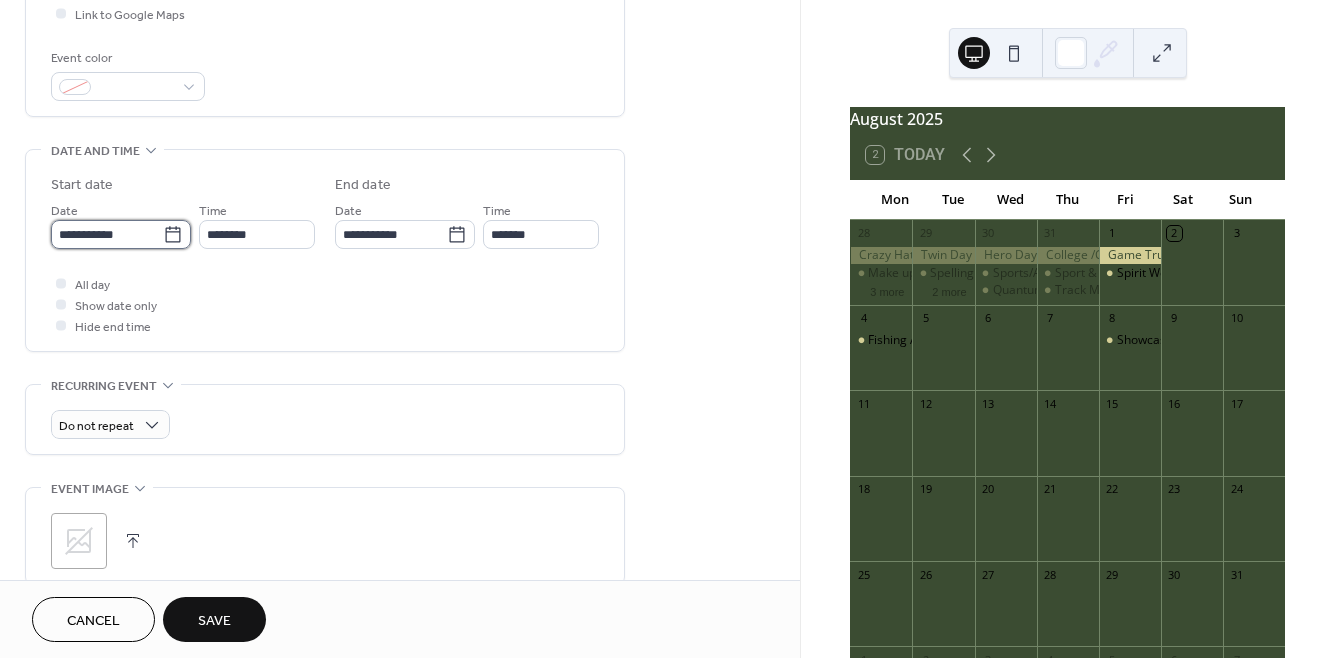 click on "**********" at bounding box center [107, 234] 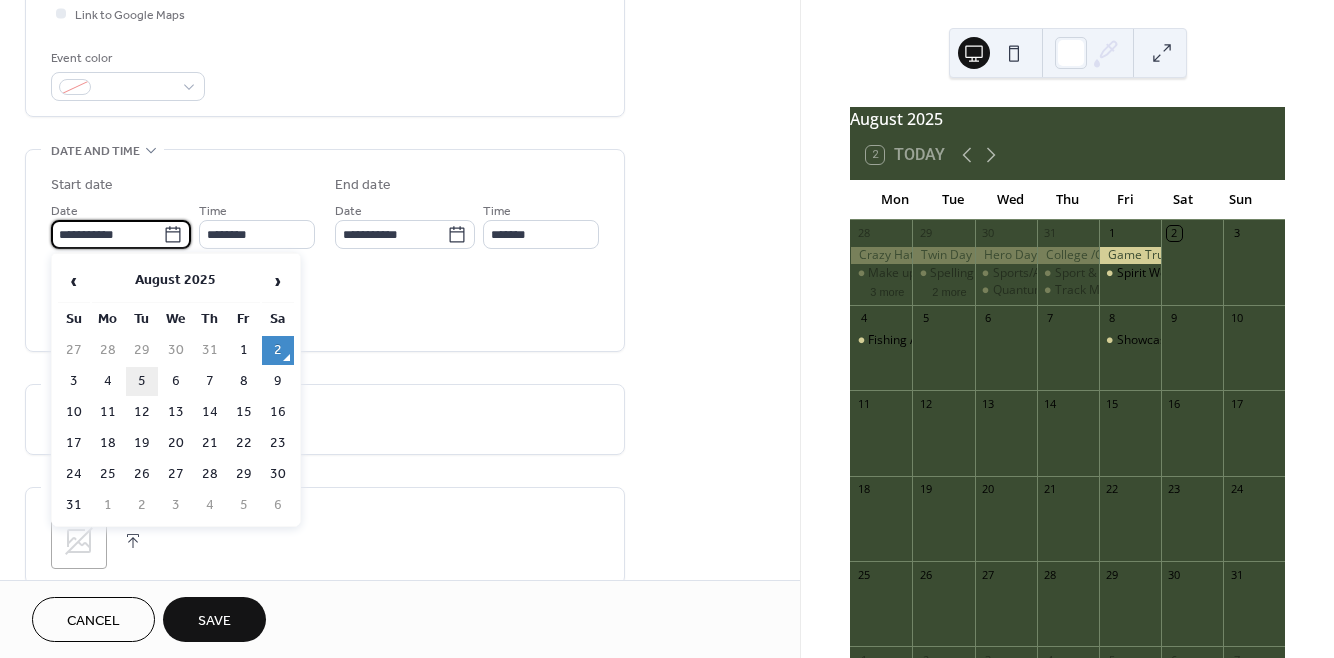 click on "5" at bounding box center (142, 381) 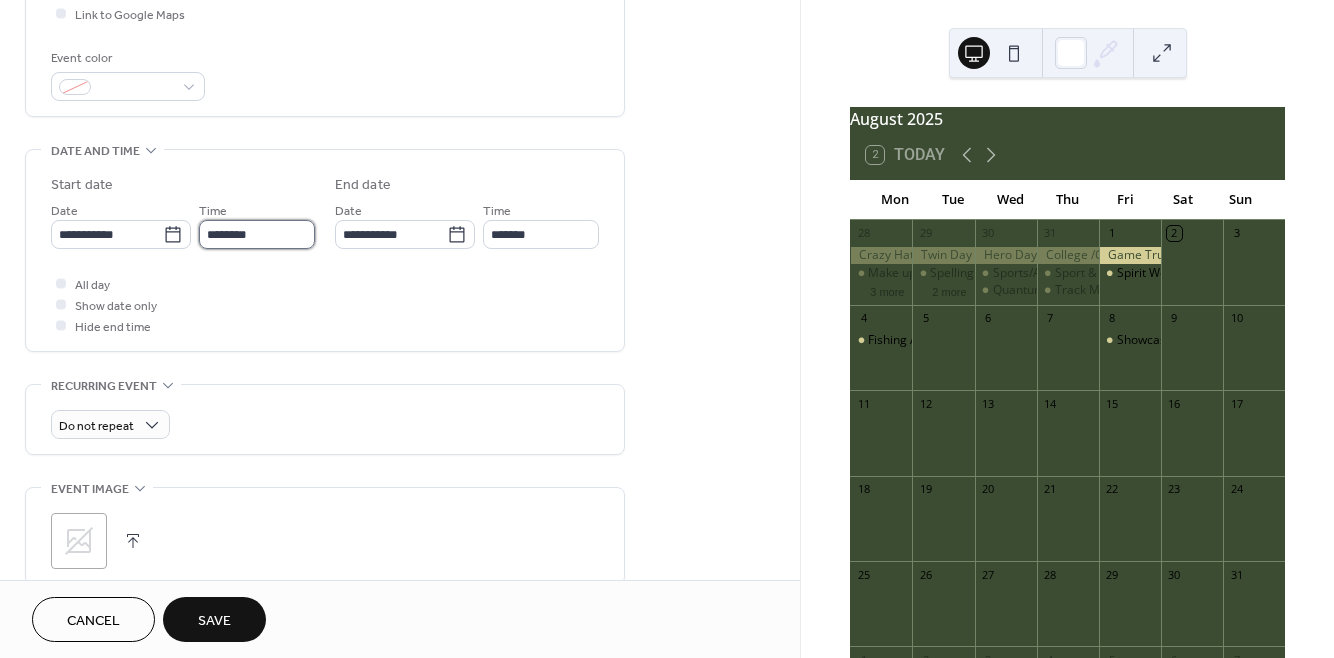 click on "********" at bounding box center [257, 234] 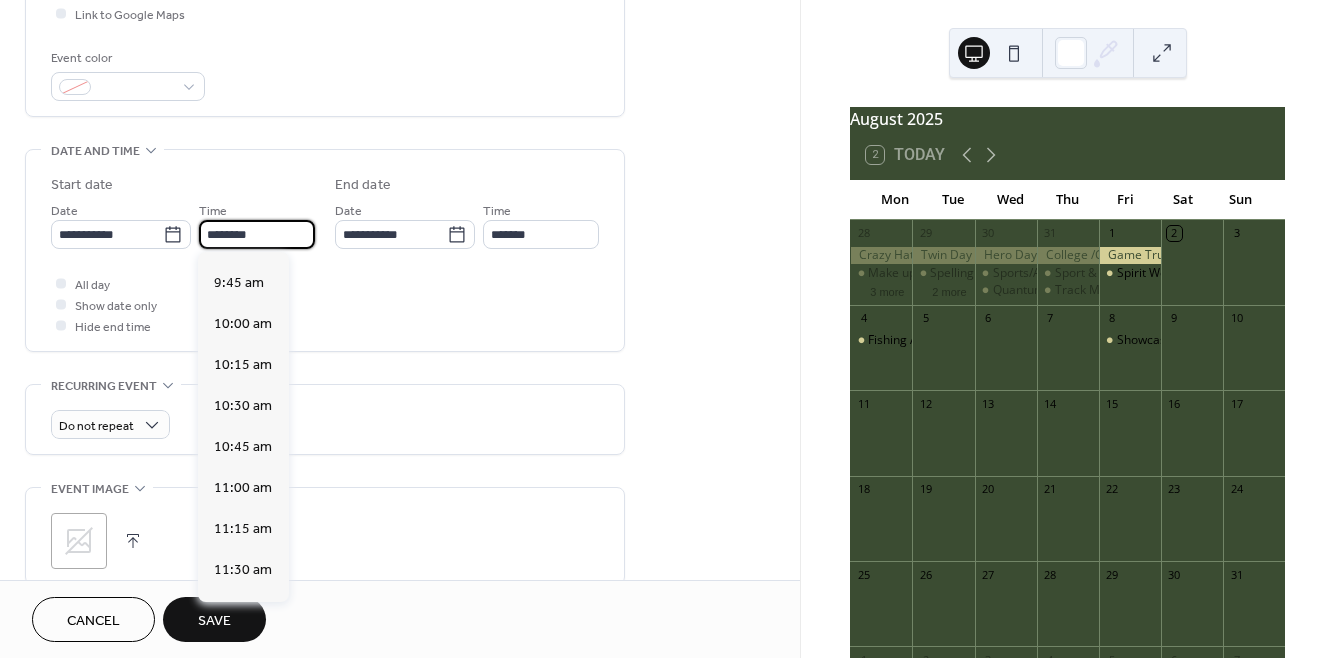 scroll, scrollTop: 1587, scrollLeft: 0, axis: vertical 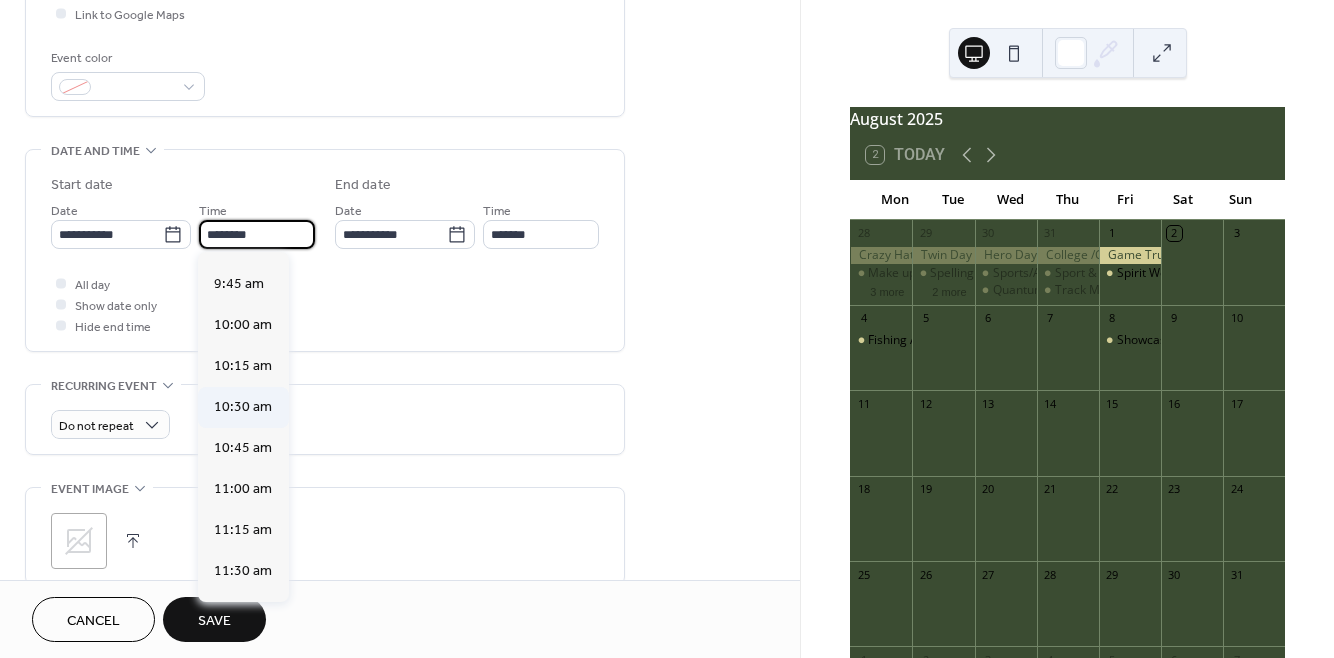 click on "10:30 am" at bounding box center [243, 407] 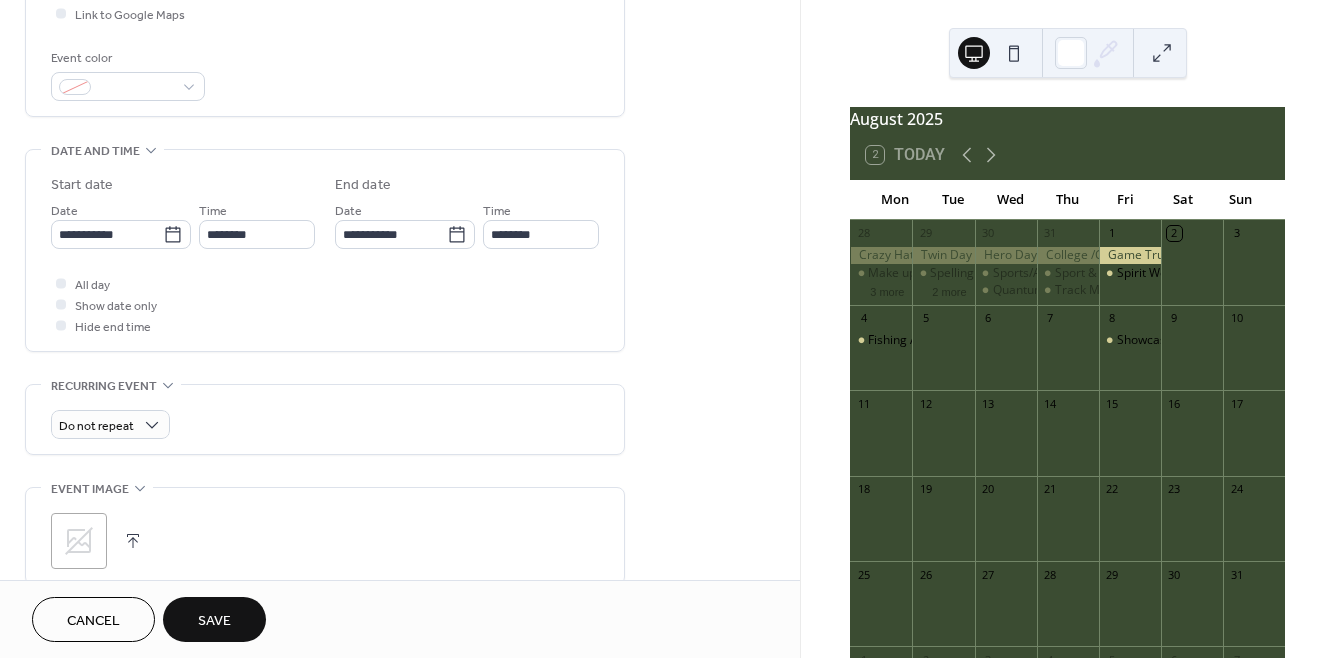 click on "Save" at bounding box center [214, 621] 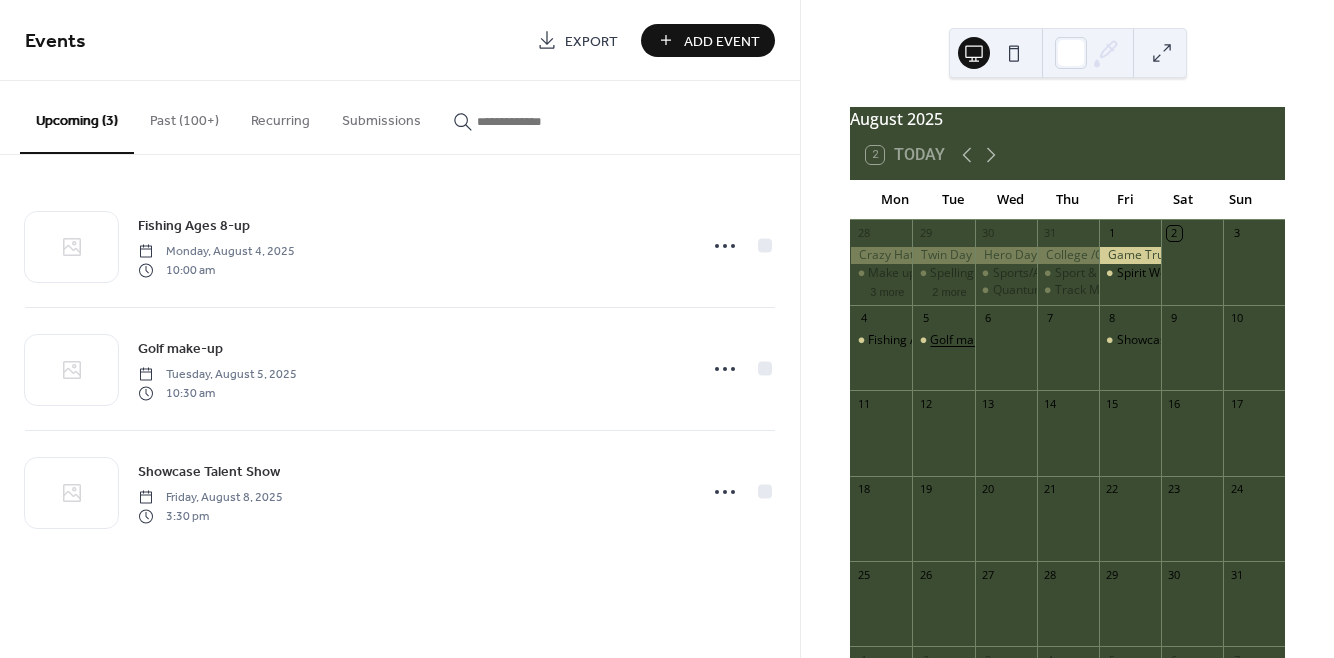 click on "Golf make-up" at bounding box center [967, 340] 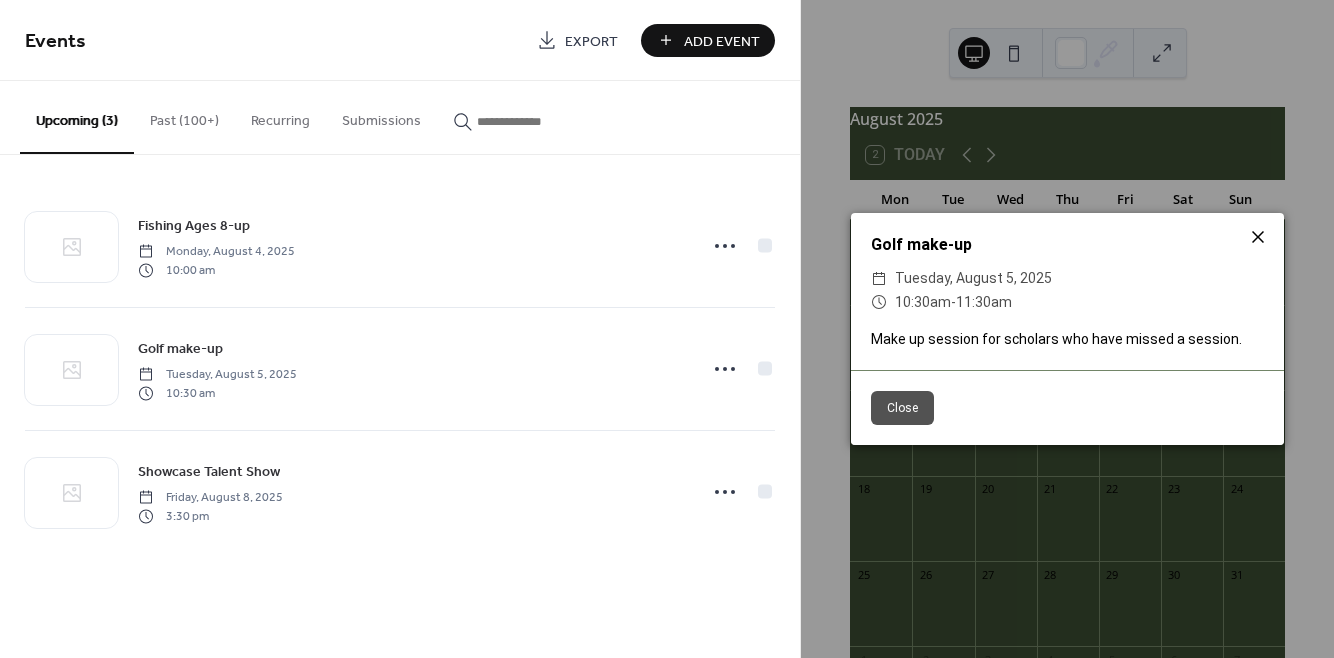 click 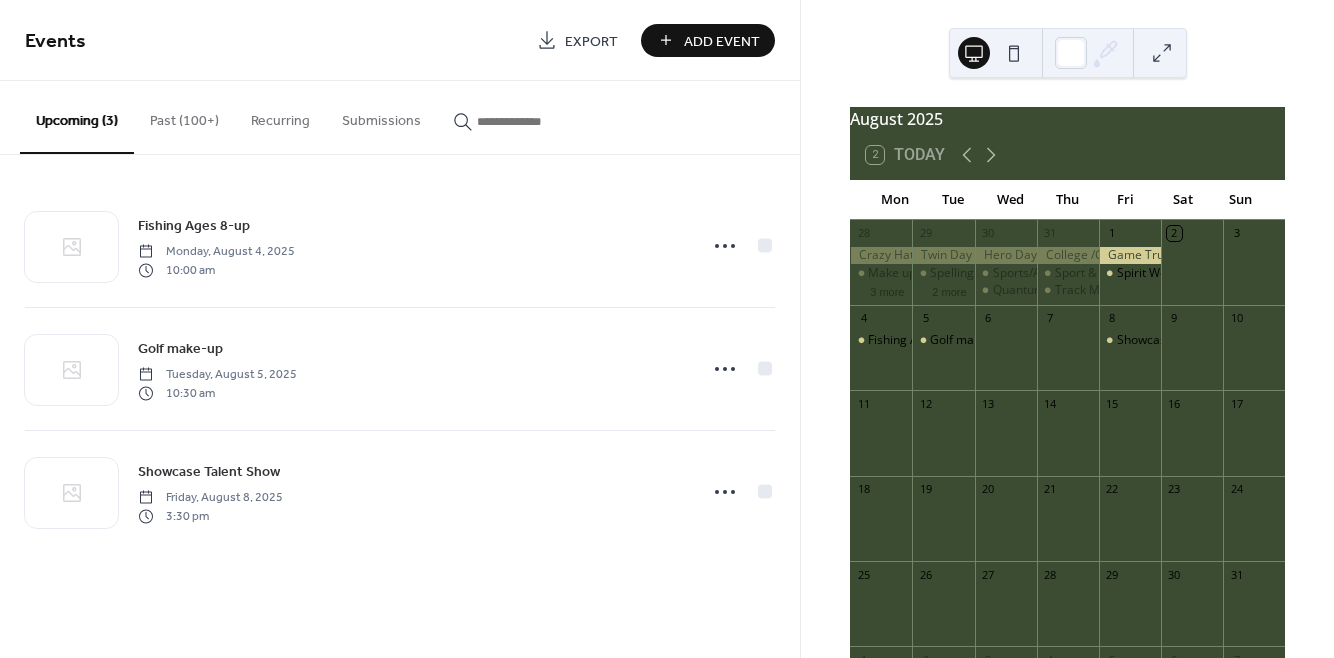 click on "Add Event" at bounding box center (722, 41) 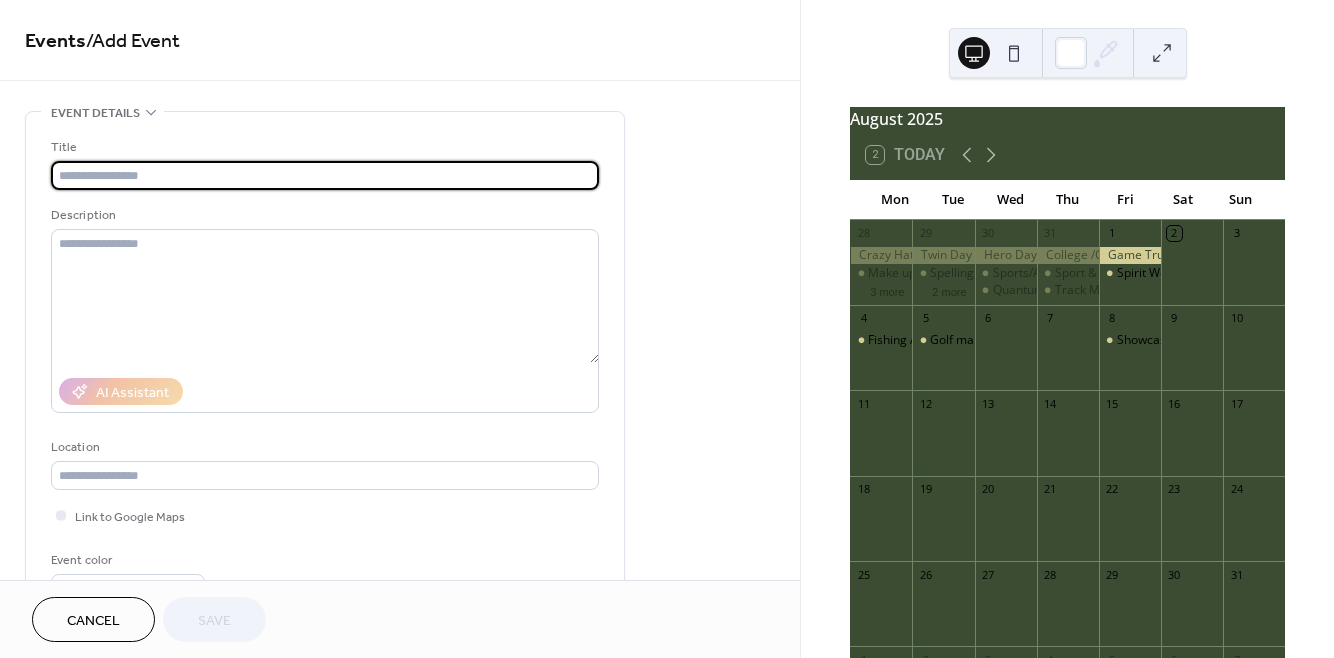 click at bounding box center (325, 175) 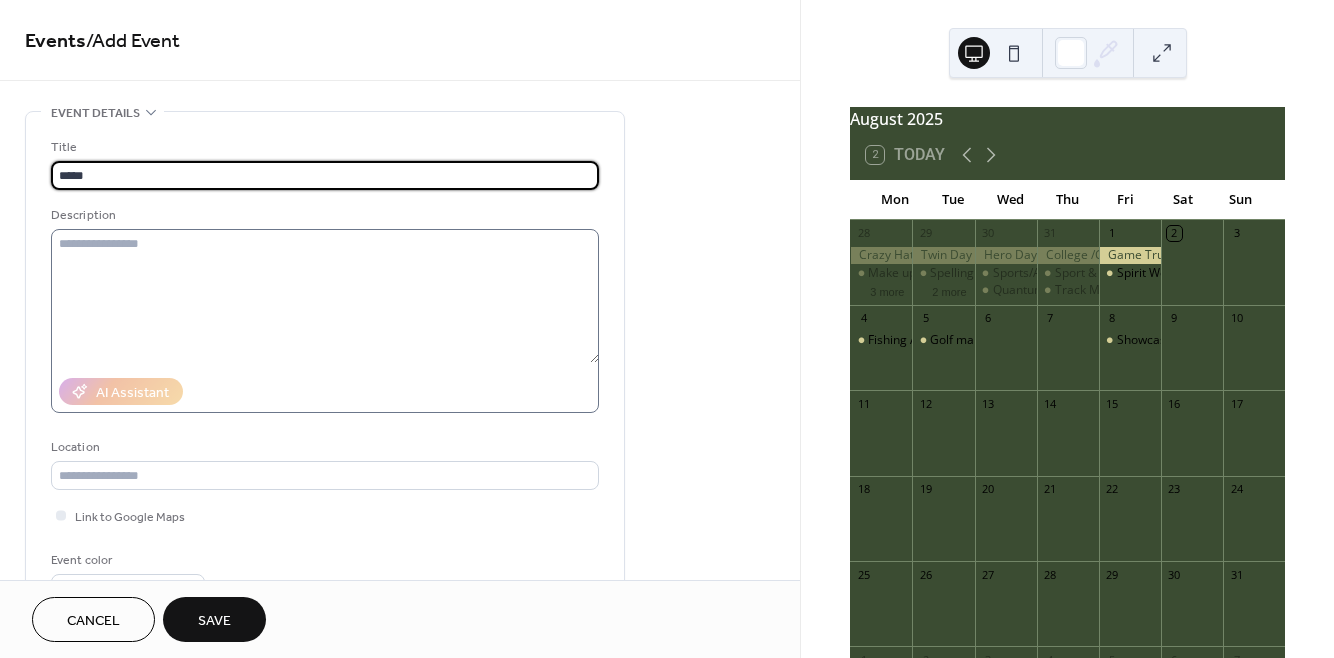 type on "**********" 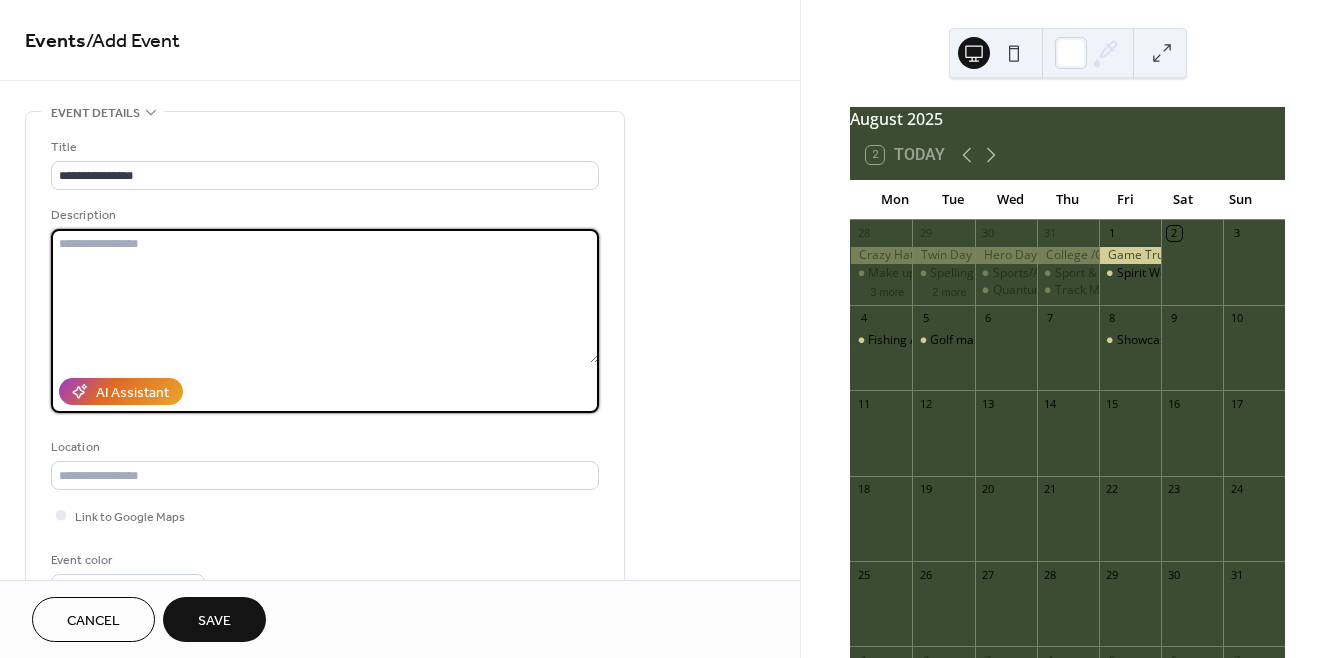 click at bounding box center [325, 296] 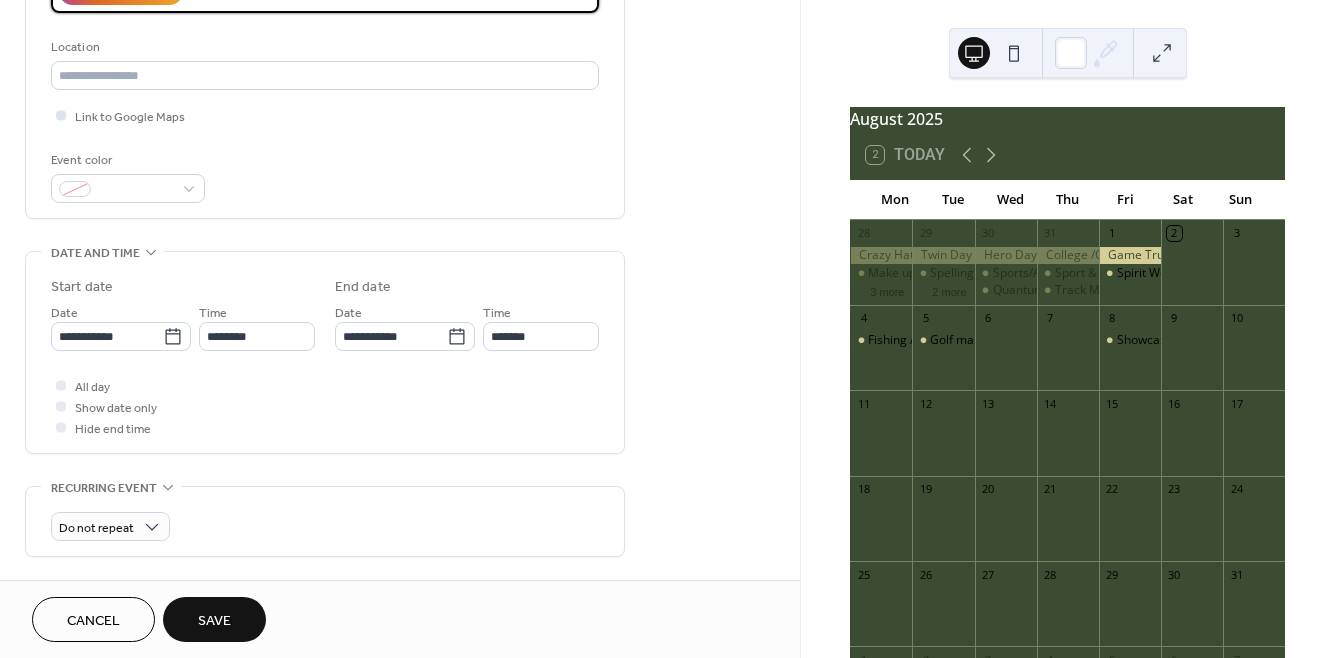 scroll, scrollTop: 400, scrollLeft: 0, axis: vertical 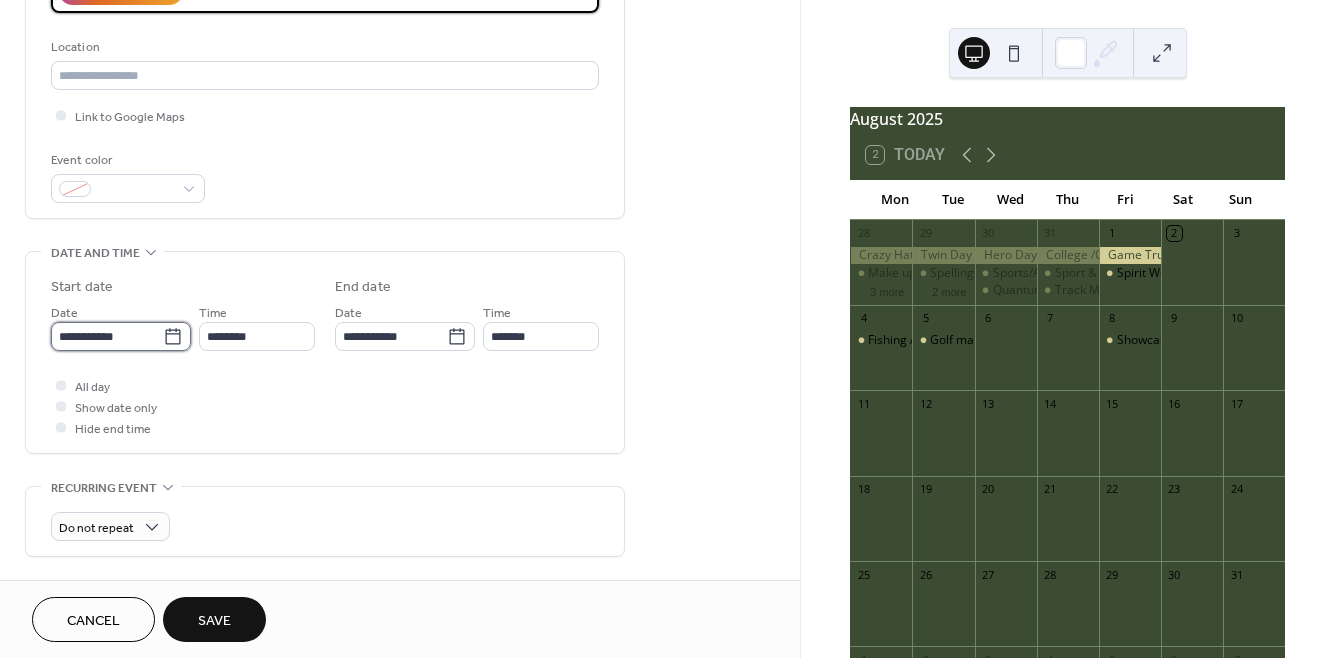 click on "**********" at bounding box center (107, 336) 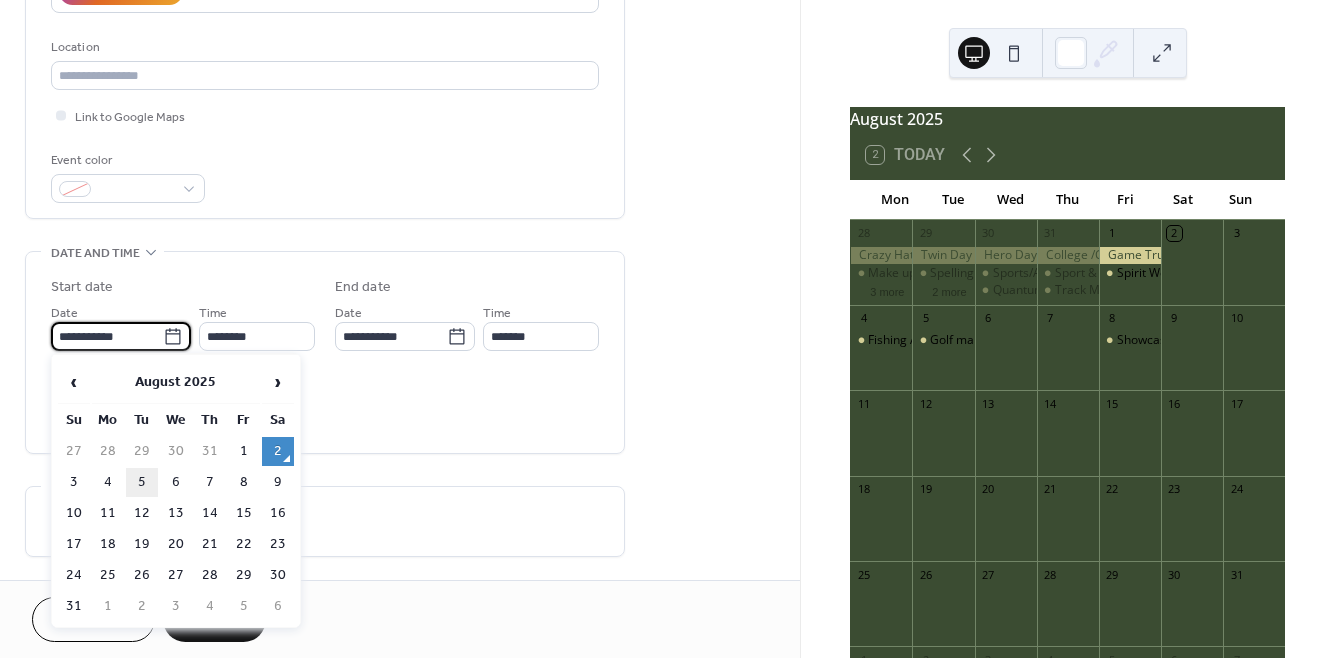 click on "5" at bounding box center (142, 482) 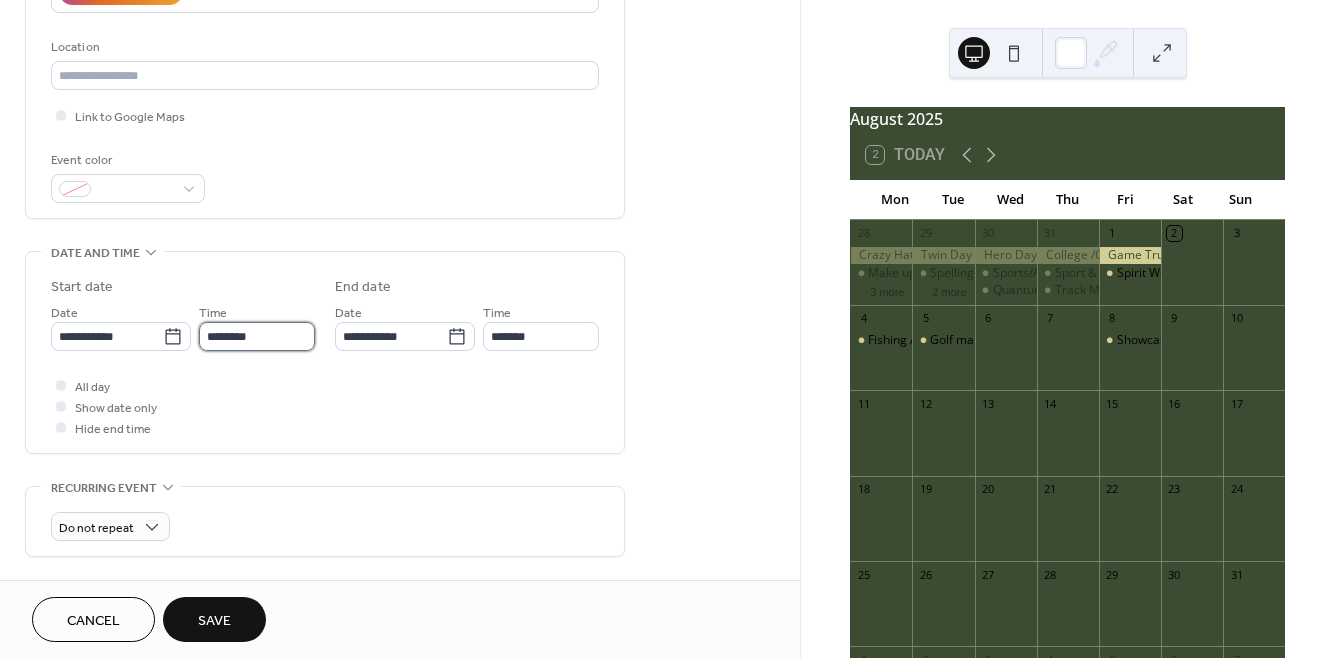 click on "********" at bounding box center (257, 336) 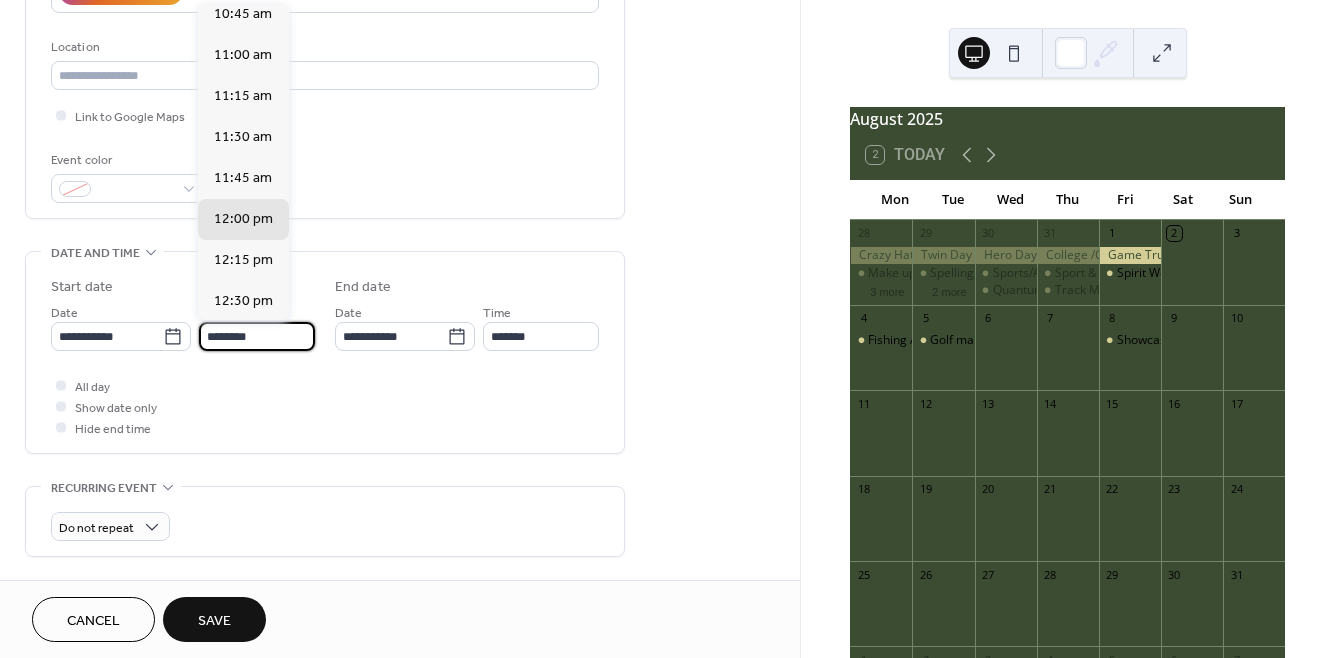 scroll, scrollTop: 1771, scrollLeft: 0, axis: vertical 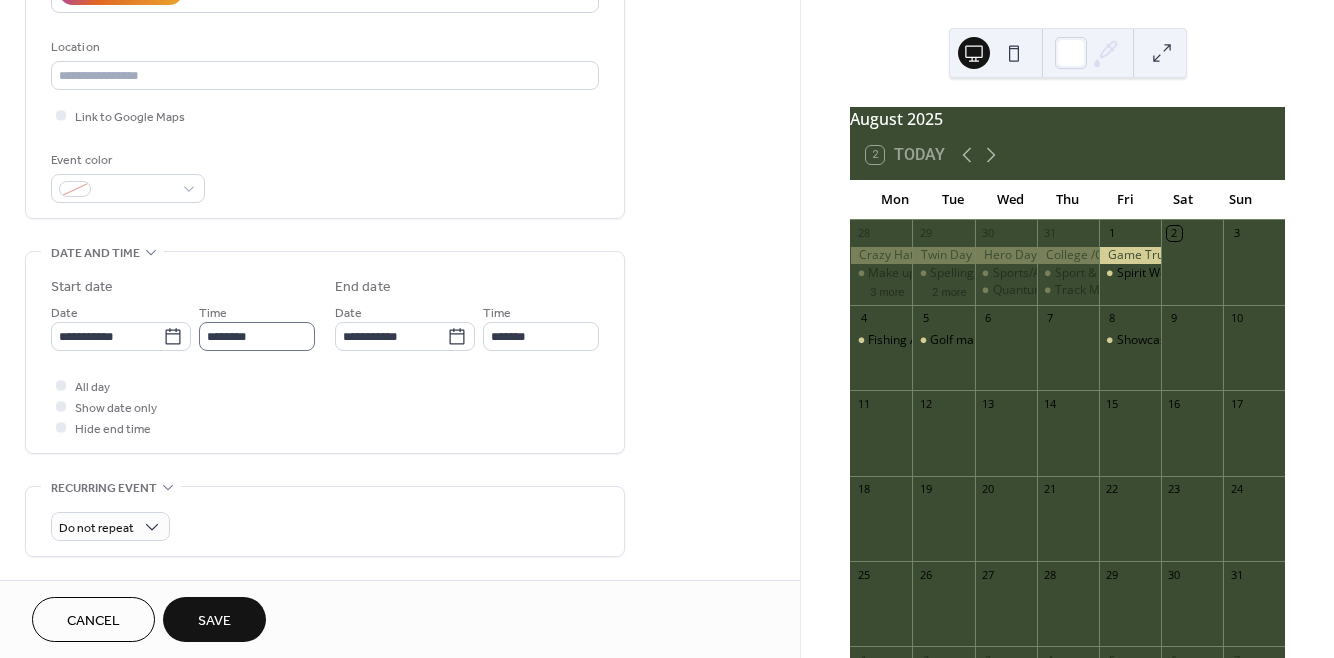 click on "Do not repeat" at bounding box center [325, 521] 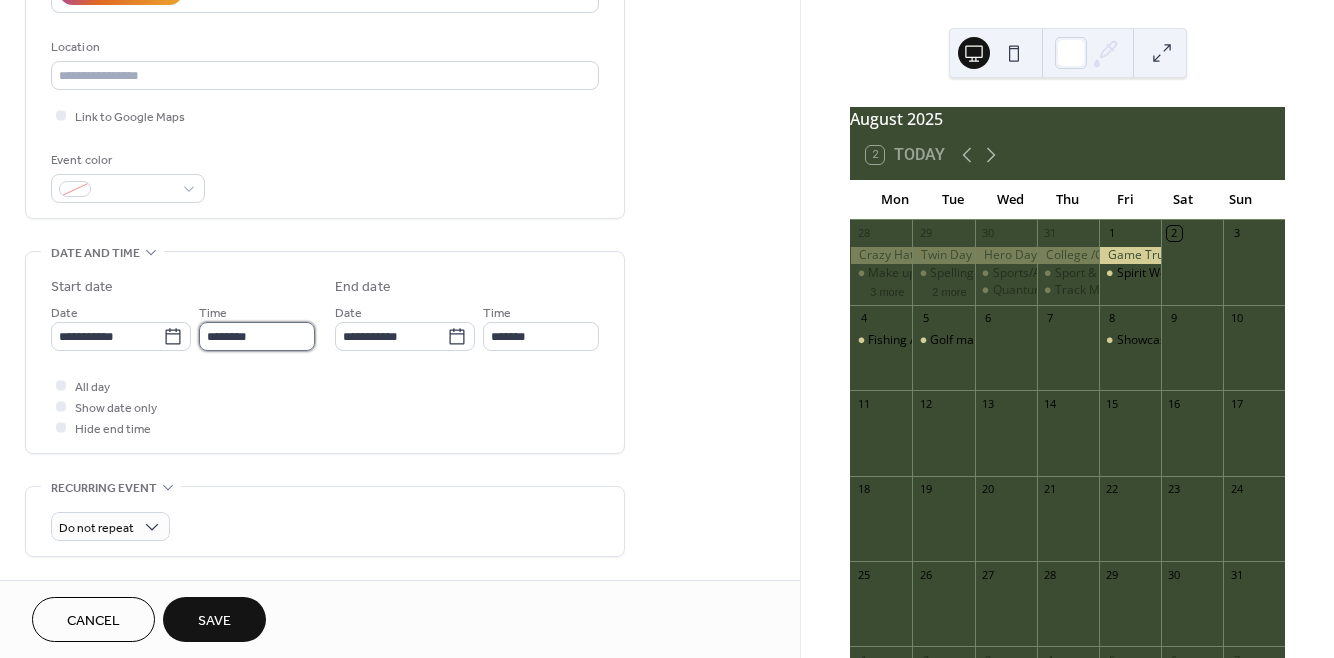 click on "********" at bounding box center [257, 336] 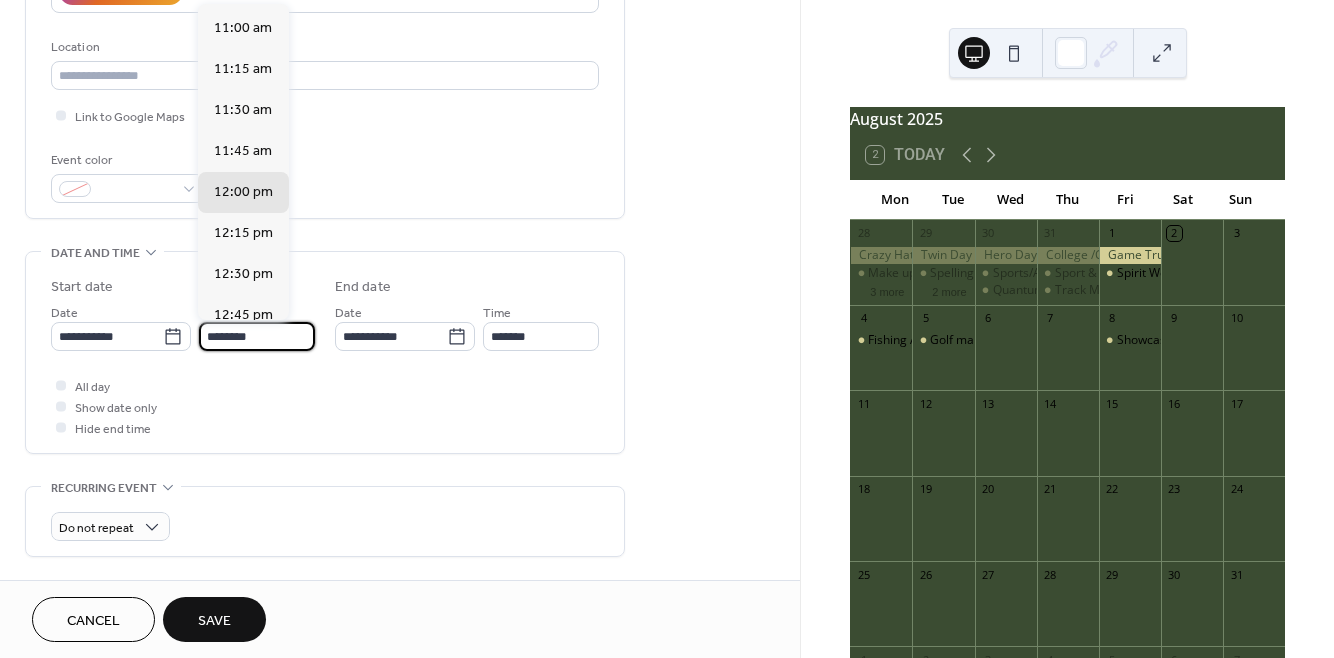 scroll, scrollTop: 1797, scrollLeft: 0, axis: vertical 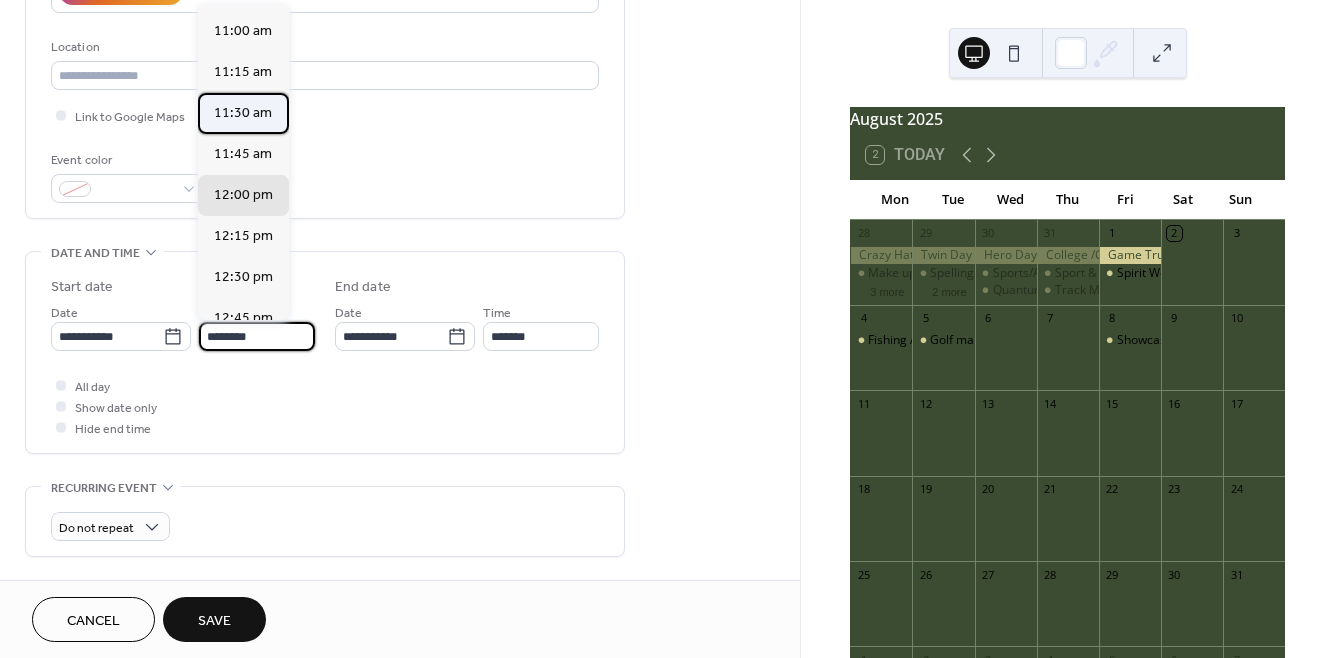 click on "11:30 am" at bounding box center [243, 113] 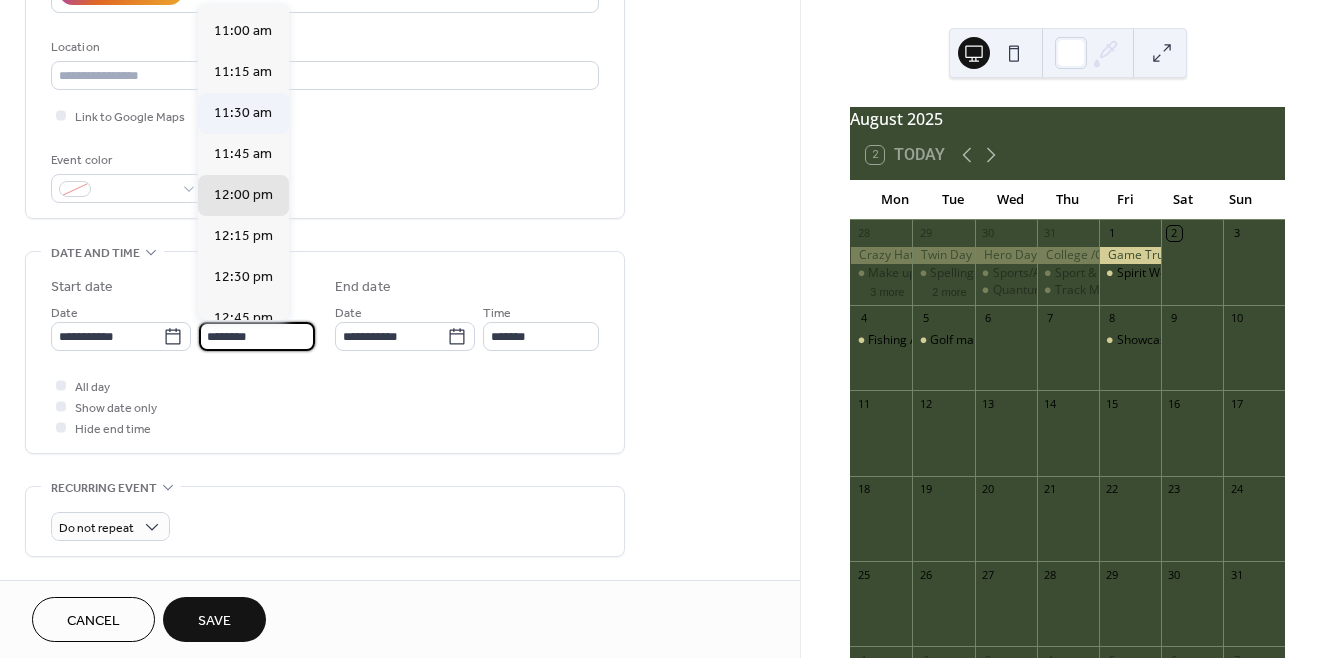 type on "********" 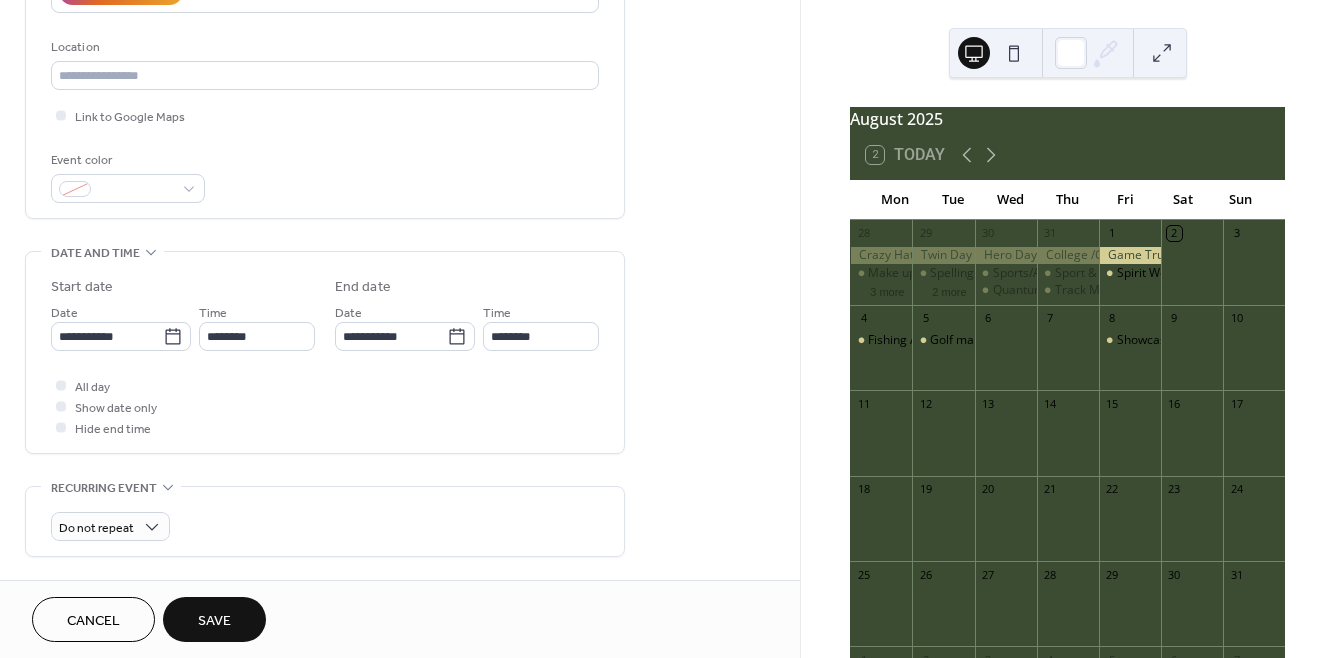 click on "Save" at bounding box center [214, 619] 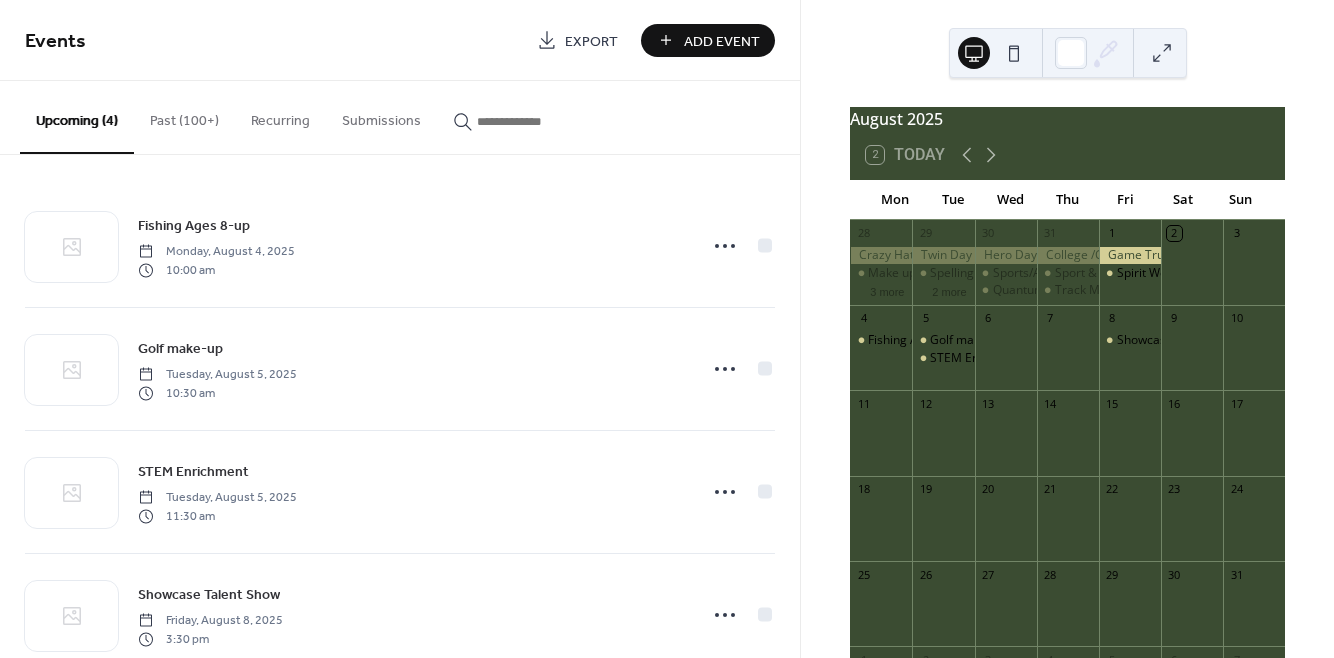click on "Add Event" at bounding box center [722, 41] 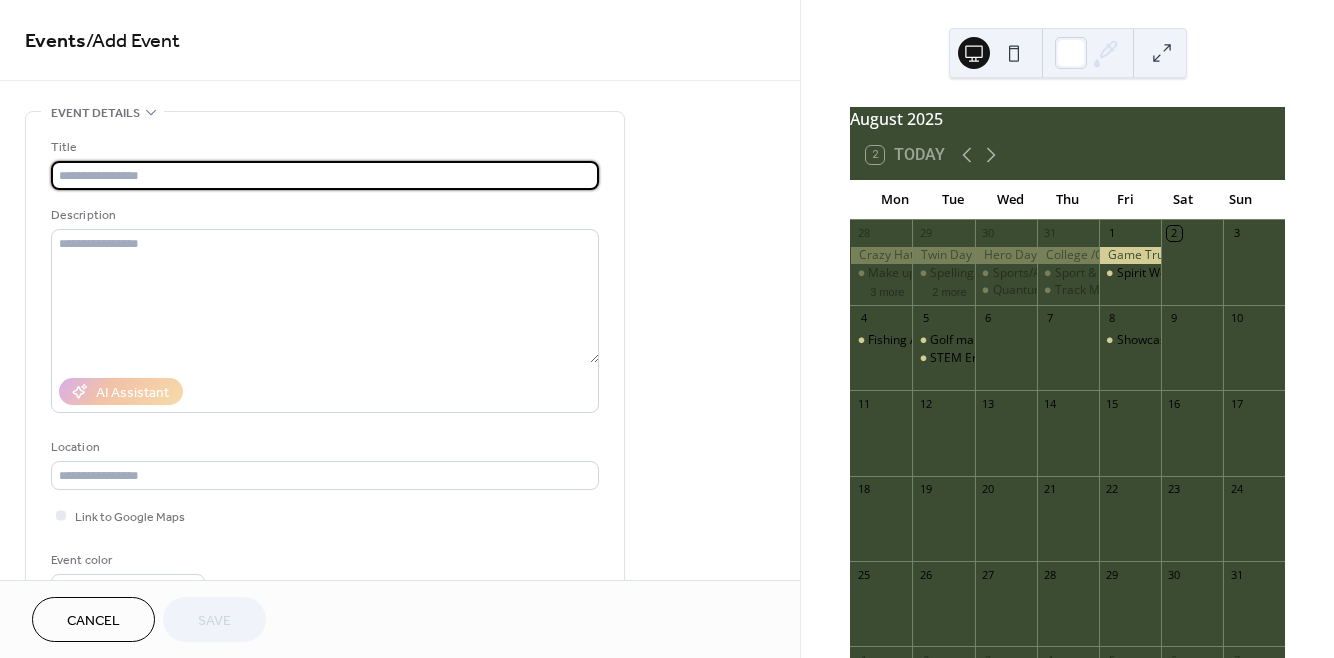 click at bounding box center [325, 175] 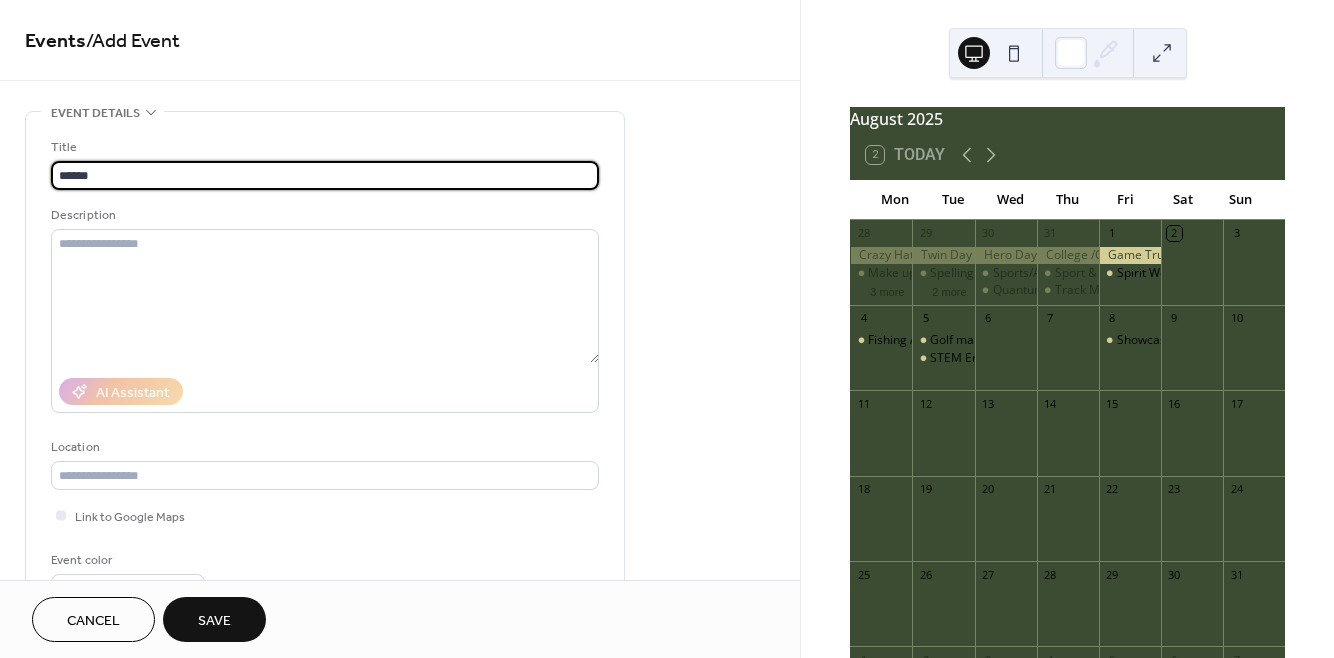 type on "**********" 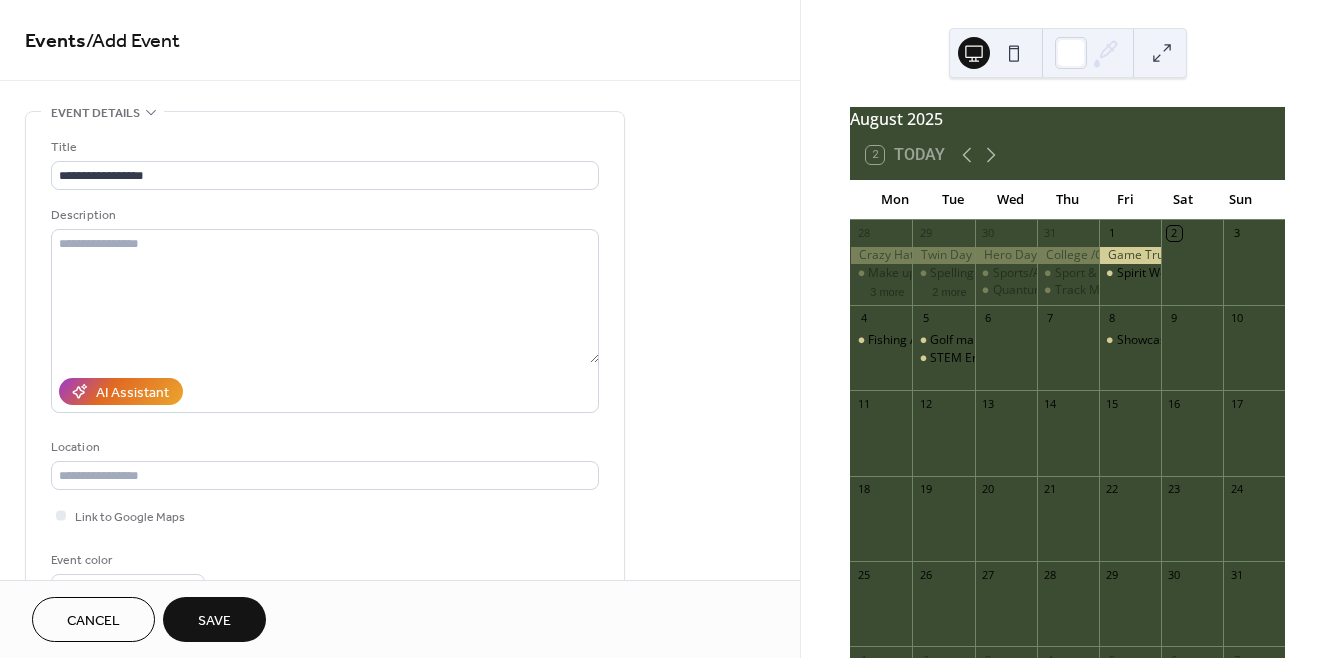 click on "Save" at bounding box center (214, 621) 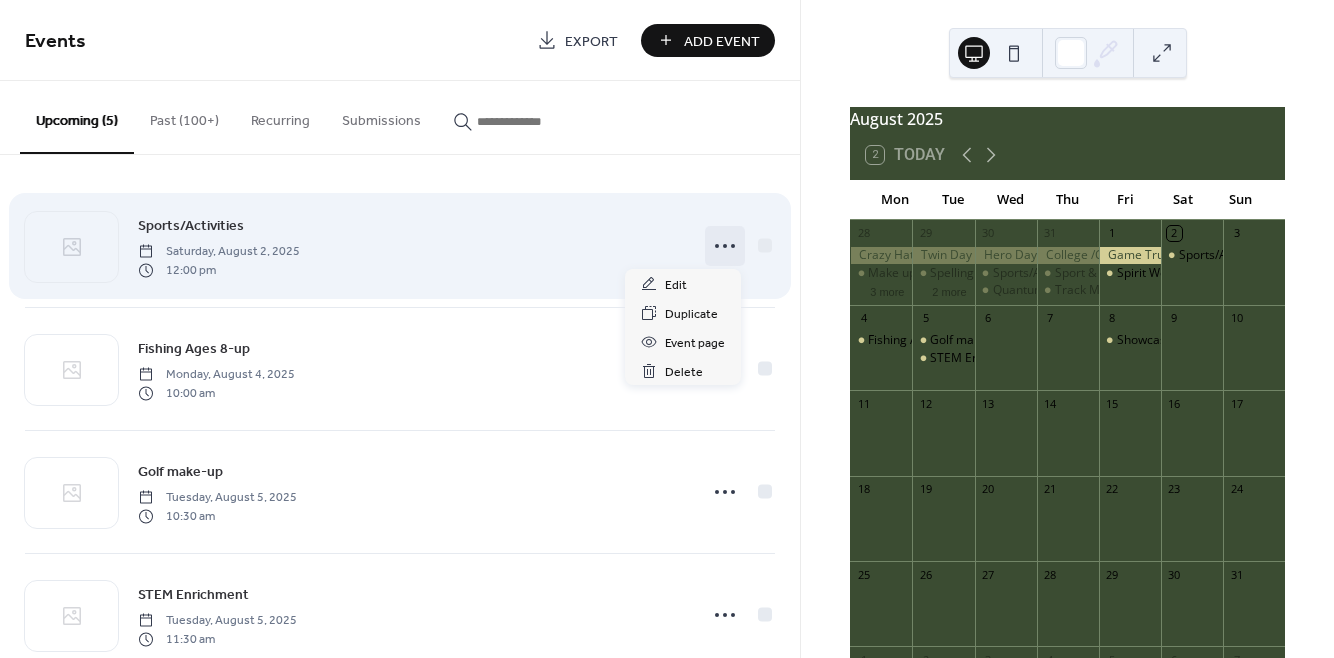 click 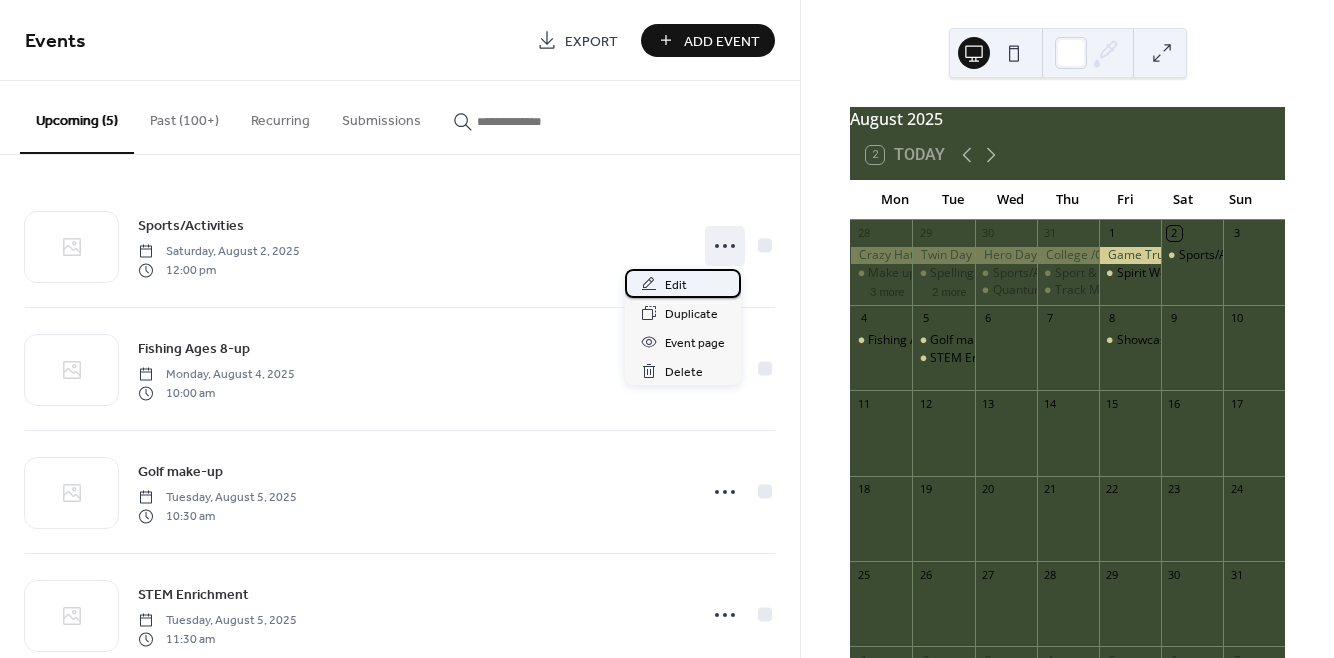 click on "Edit" at bounding box center [676, 285] 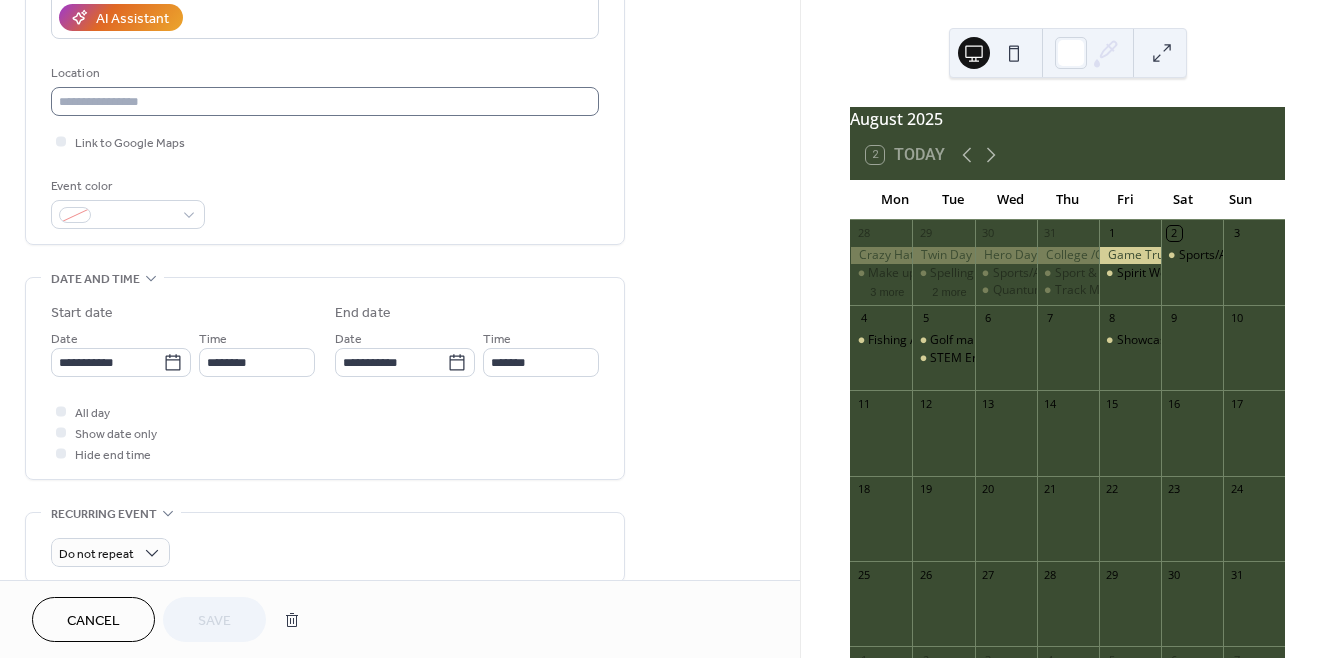 scroll, scrollTop: 376, scrollLeft: 0, axis: vertical 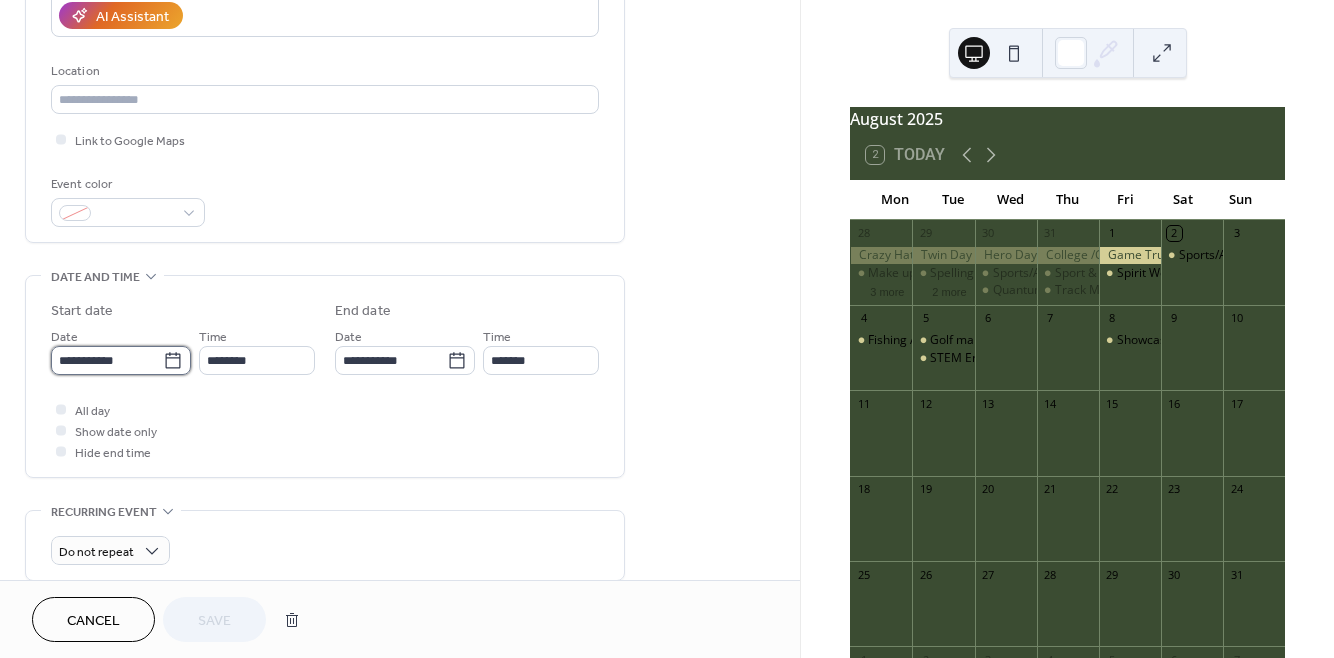 click on "**********" at bounding box center [107, 360] 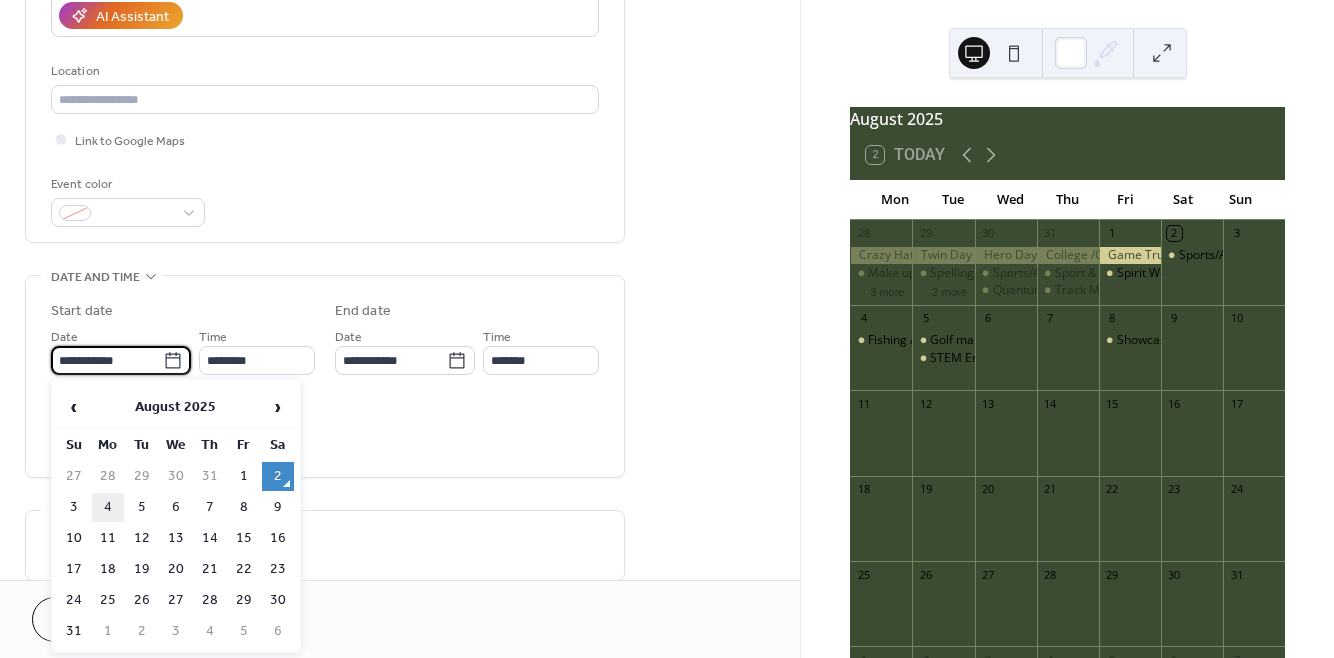 click on "4" at bounding box center (108, 507) 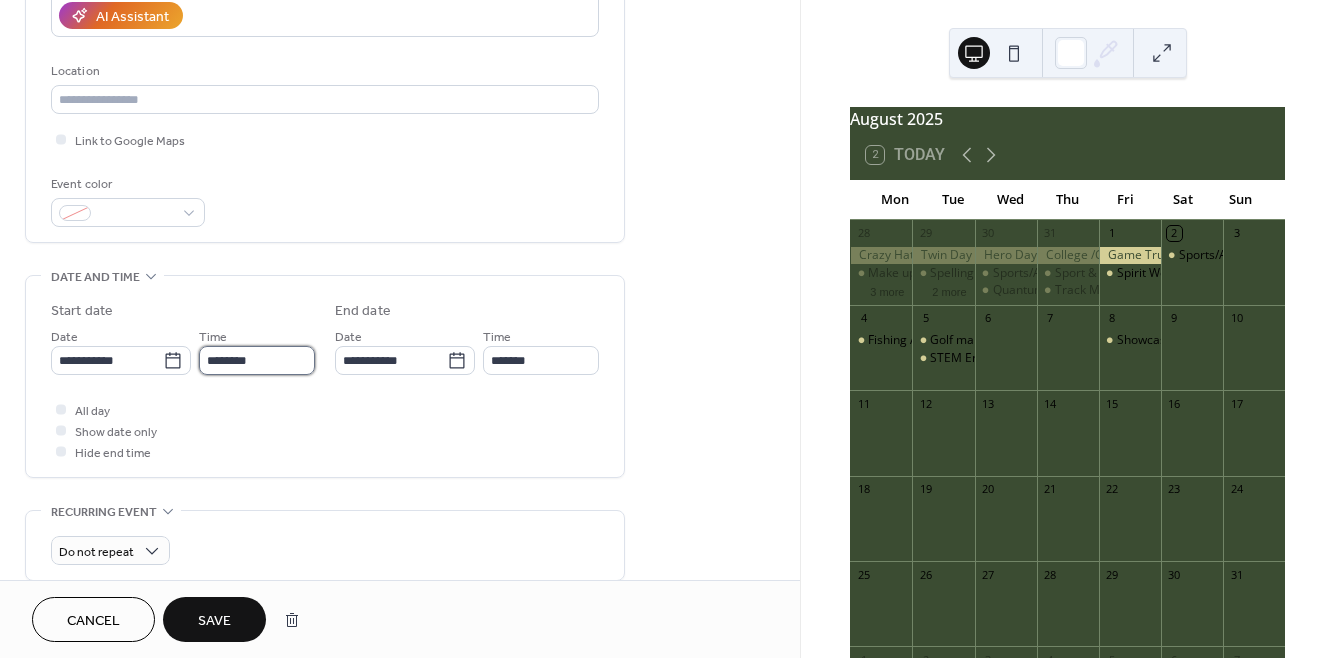 click on "********" at bounding box center [257, 360] 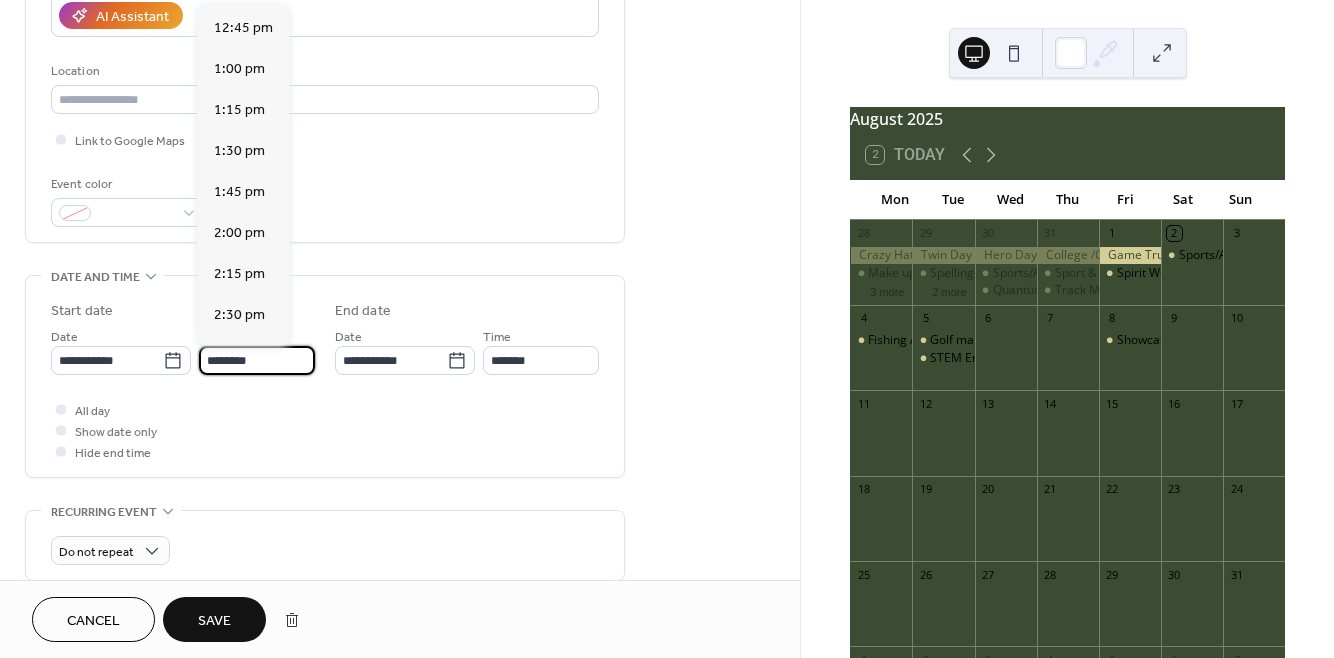 scroll, scrollTop: 2104, scrollLeft: 0, axis: vertical 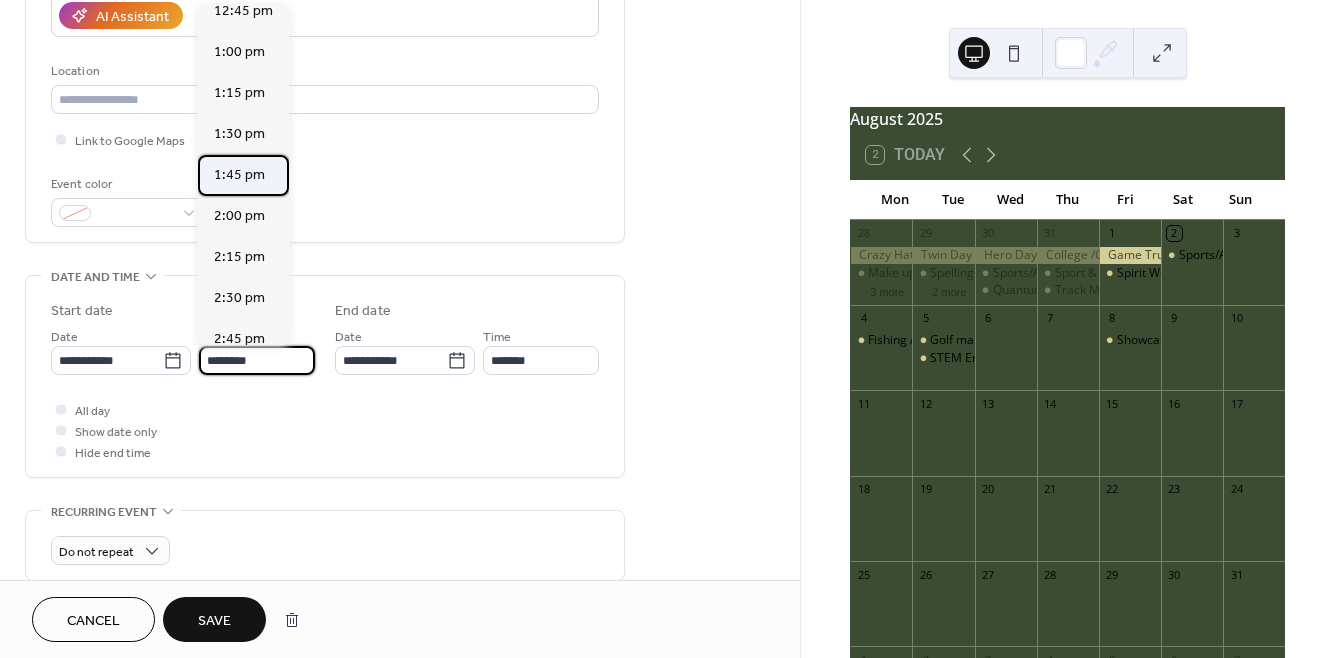 click on "1:45 pm" at bounding box center (243, 175) 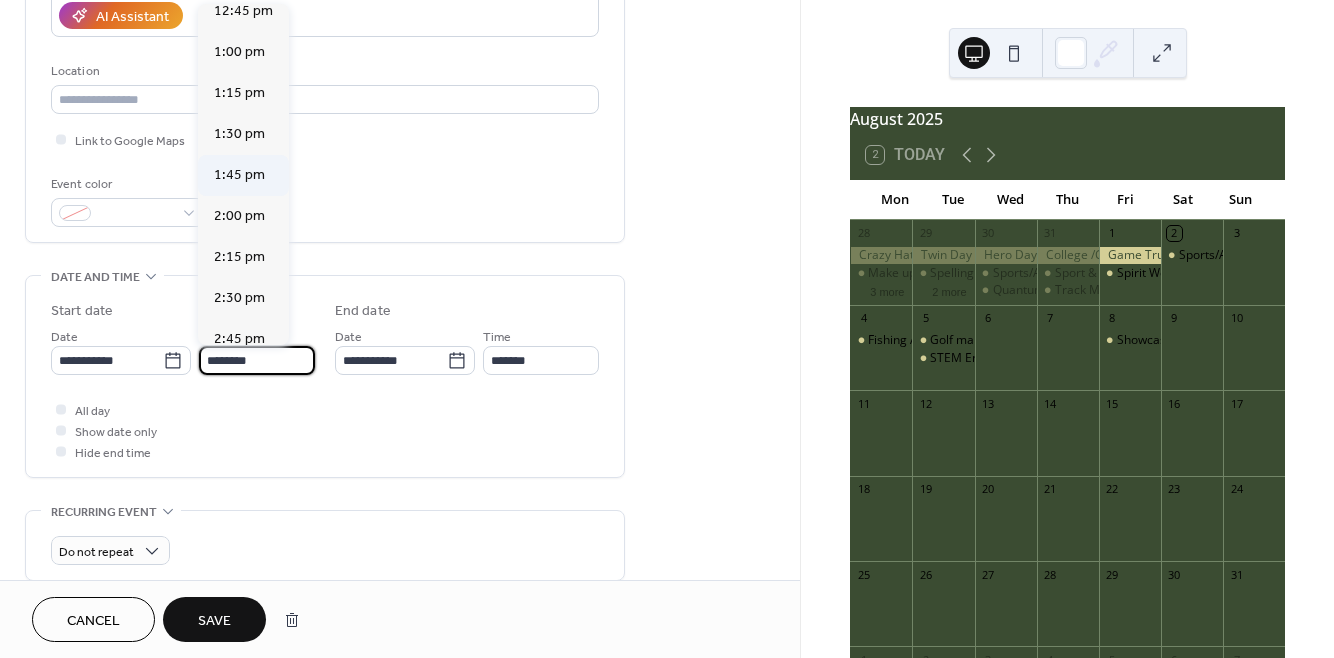 type on "*******" 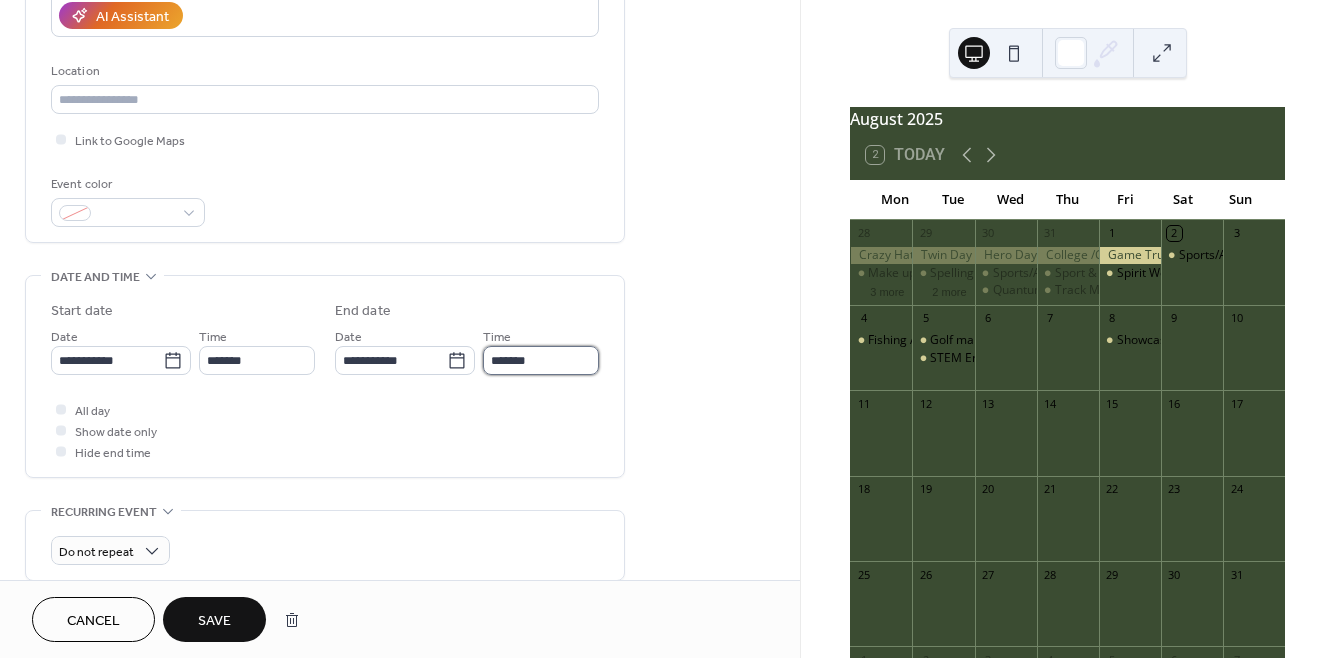 click on "*******" at bounding box center [541, 360] 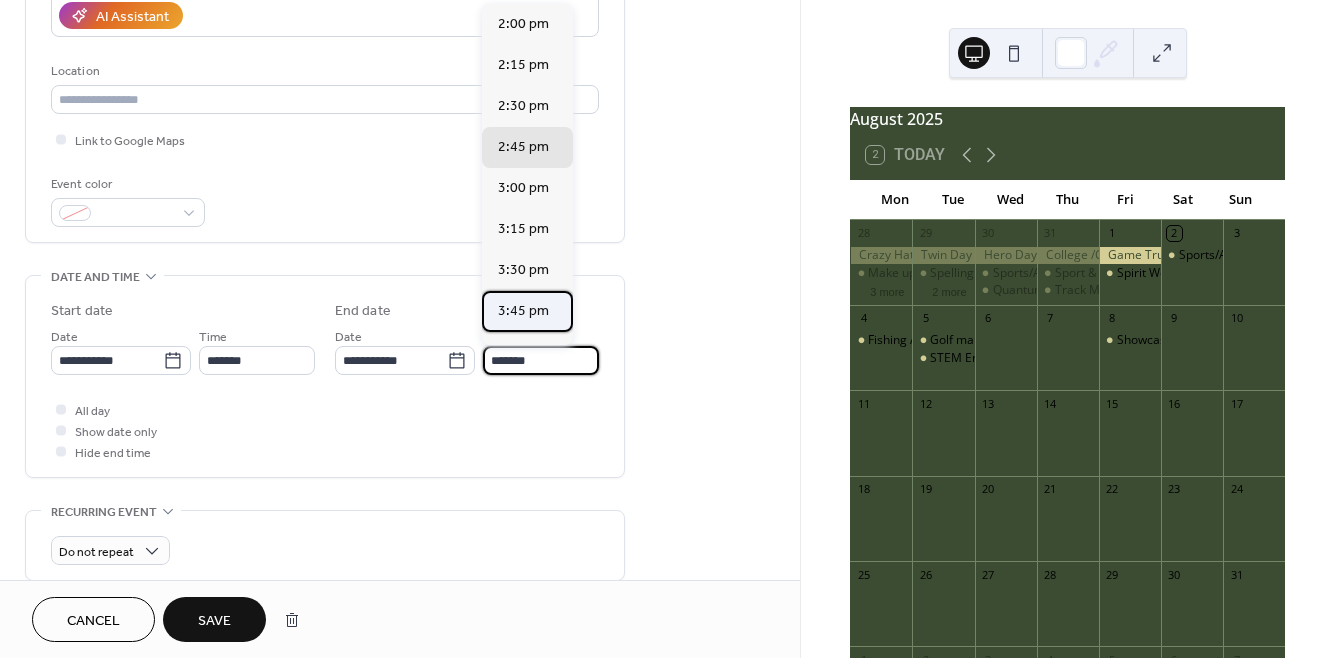 click on "3:45 pm" at bounding box center (523, 311) 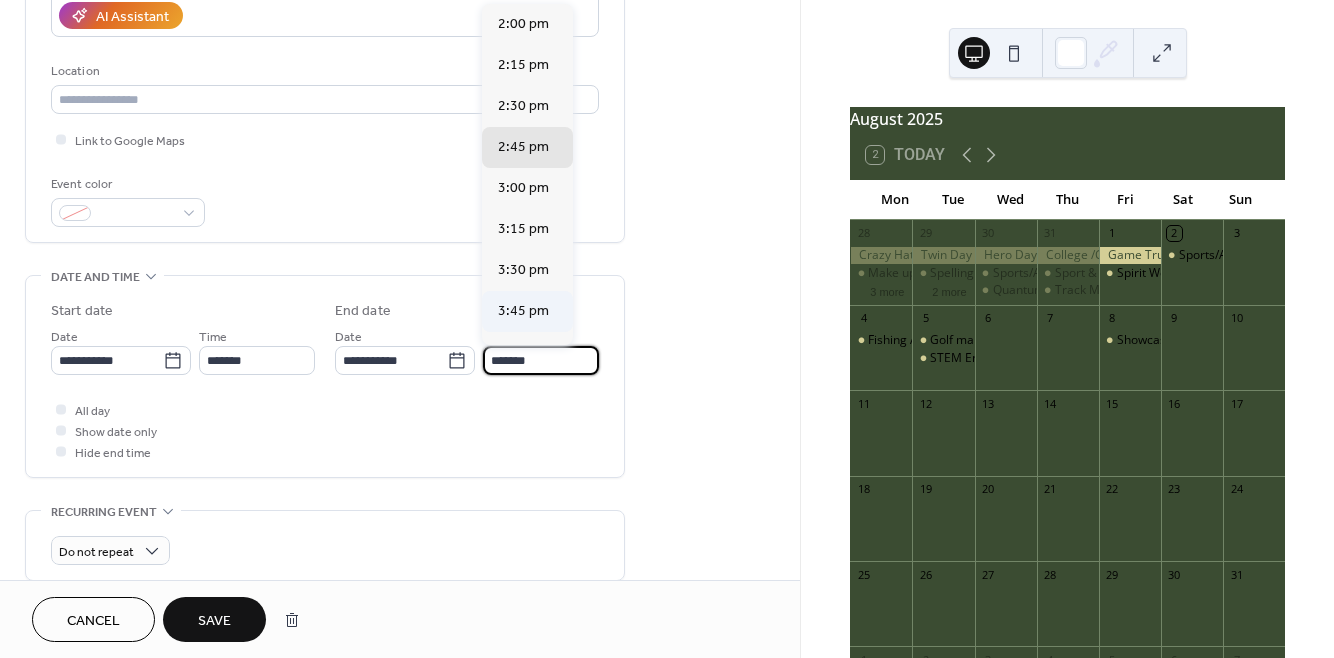 type on "*******" 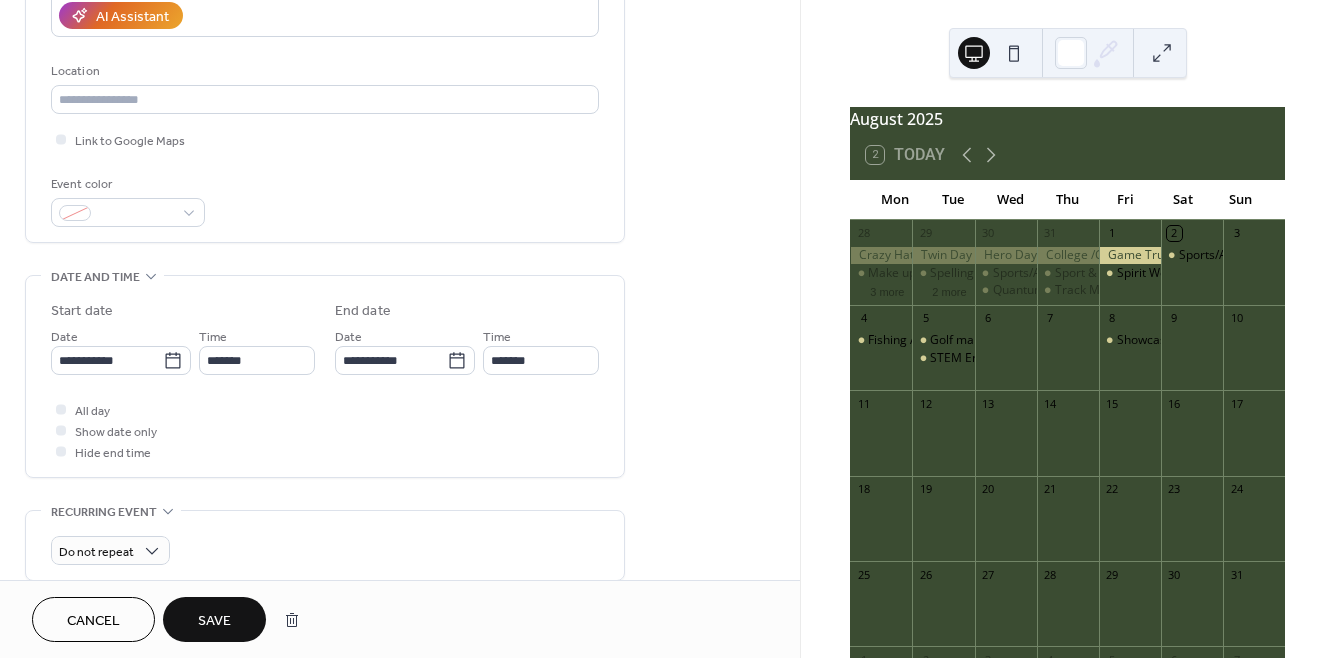 click on "Save" at bounding box center [214, 621] 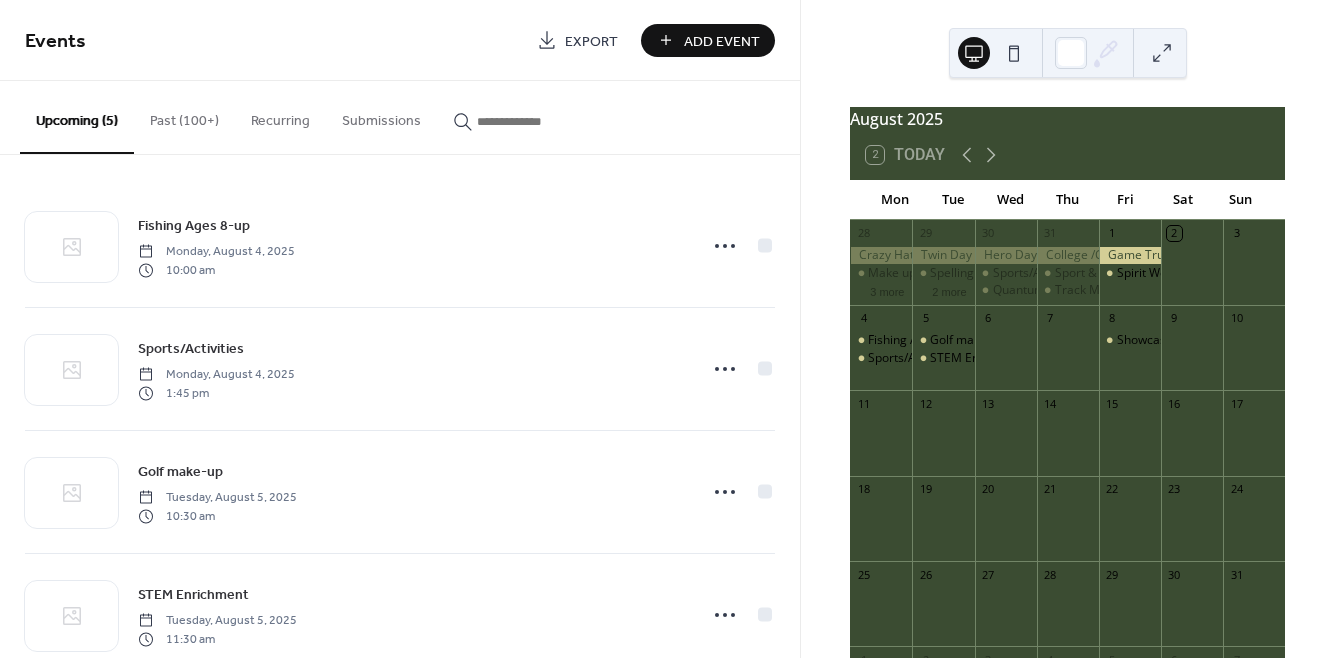 click on "Add Event" at bounding box center [722, 41] 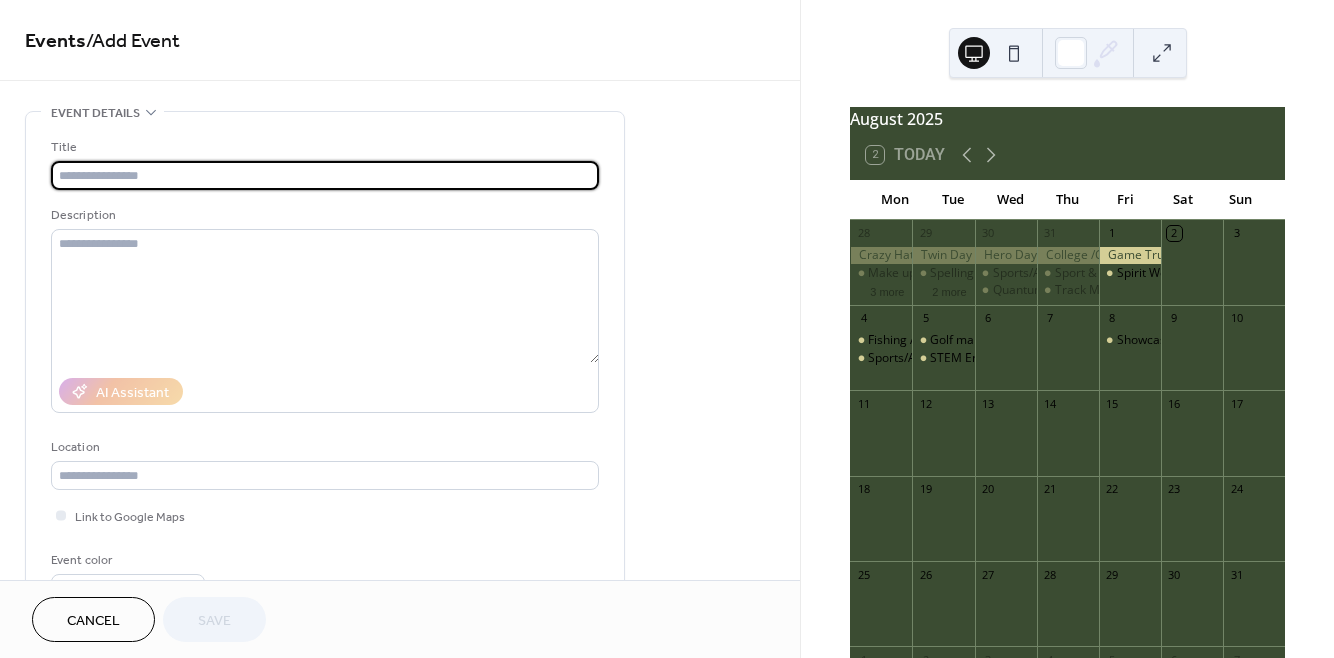 click at bounding box center (325, 175) 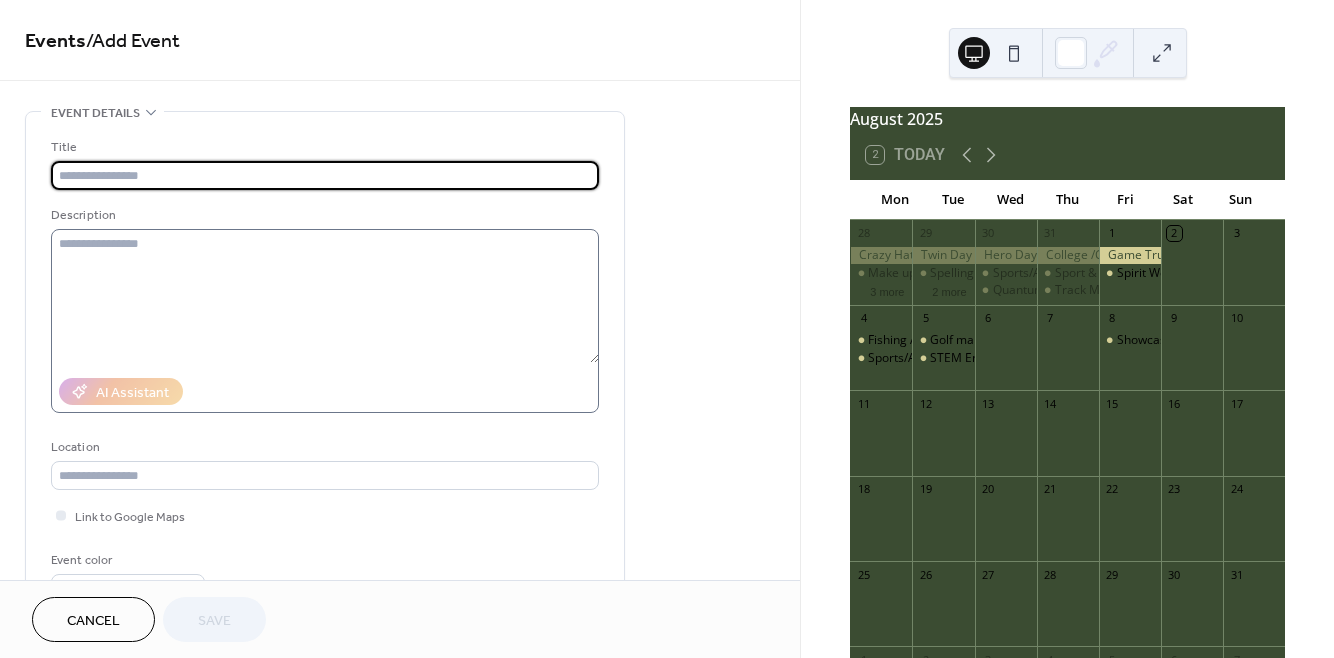 type on "**********" 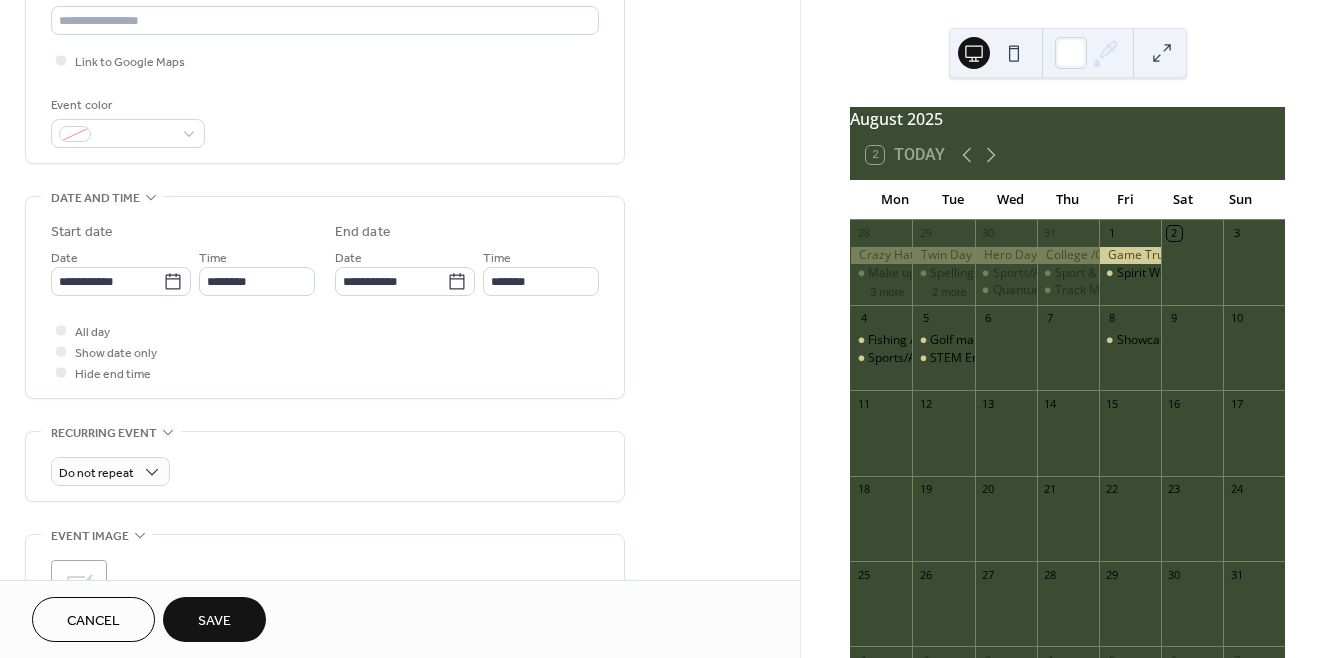 scroll, scrollTop: 460, scrollLeft: 0, axis: vertical 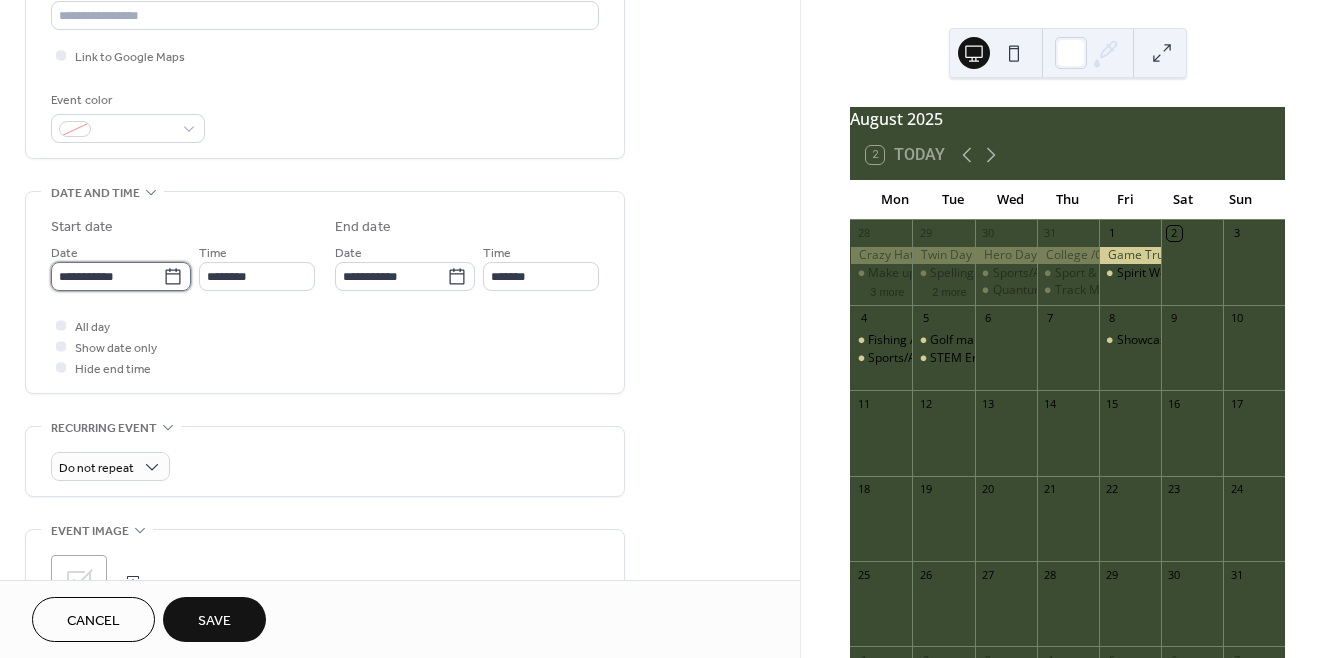 click on "**********" at bounding box center (107, 276) 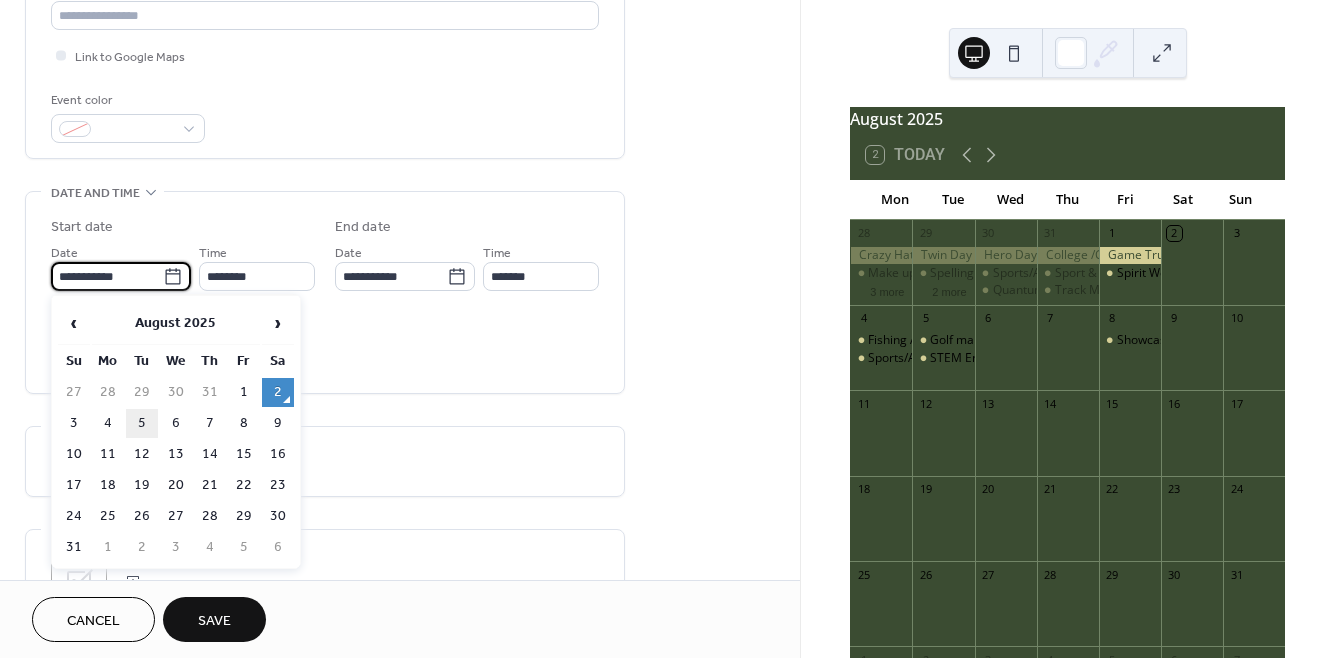 click on "5" at bounding box center (142, 423) 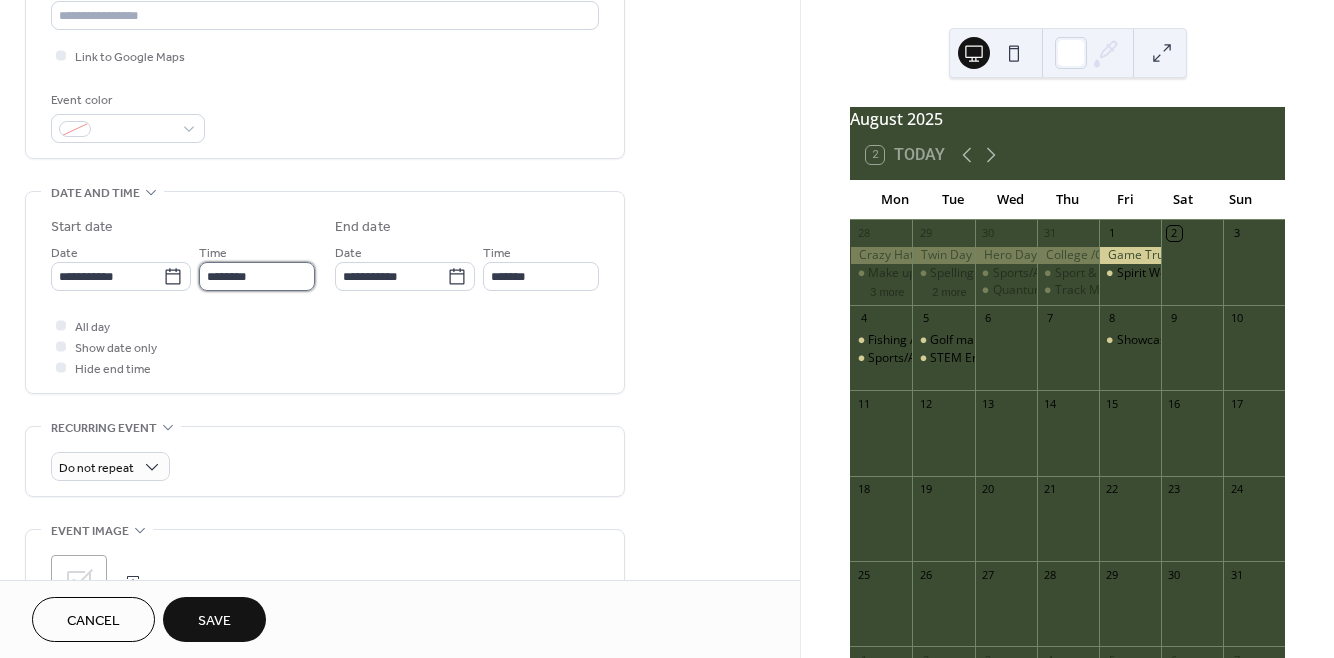 click on "********" at bounding box center [257, 276] 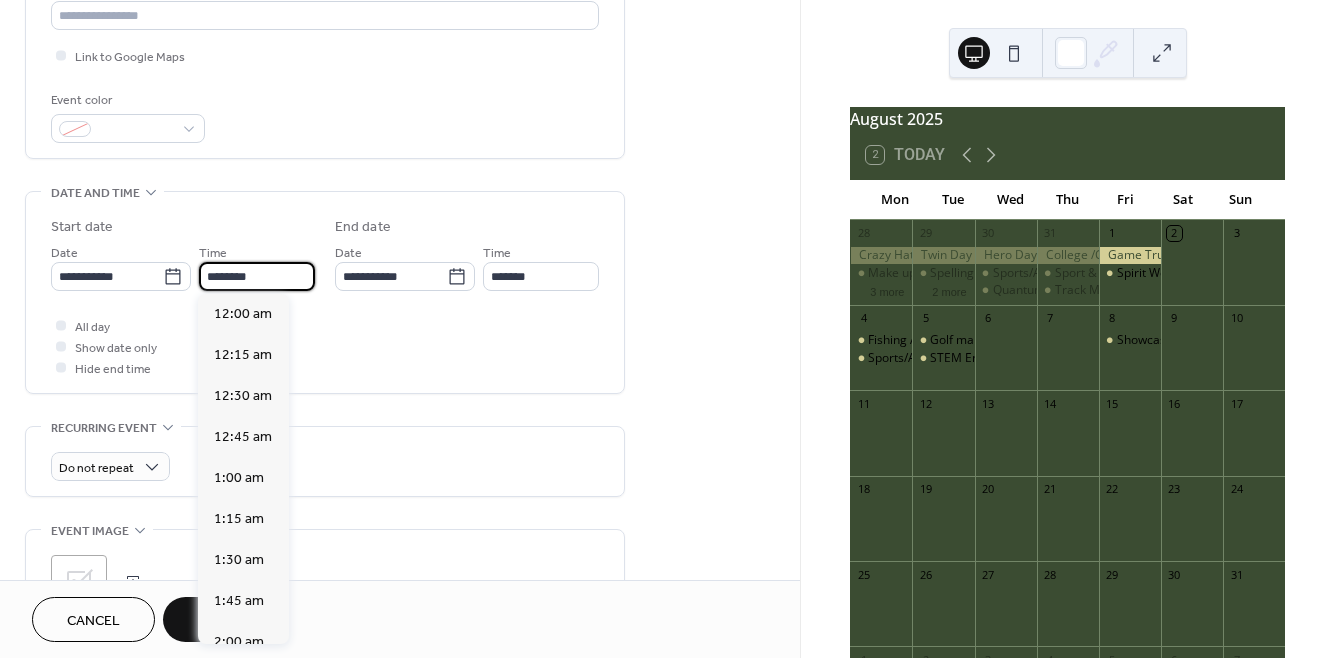 scroll, scrollTop: 1968, scrollLeft: 0, axis: vertical 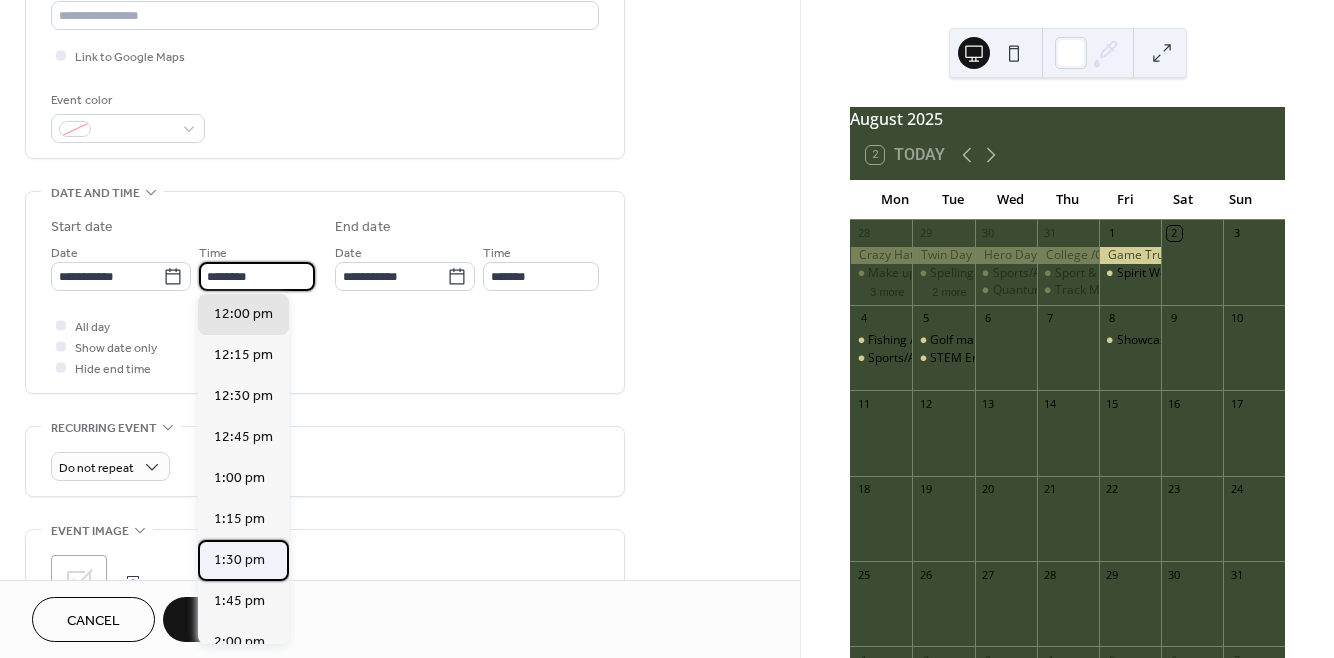 click on "1:30 pm" at bounding box center (239, 560) 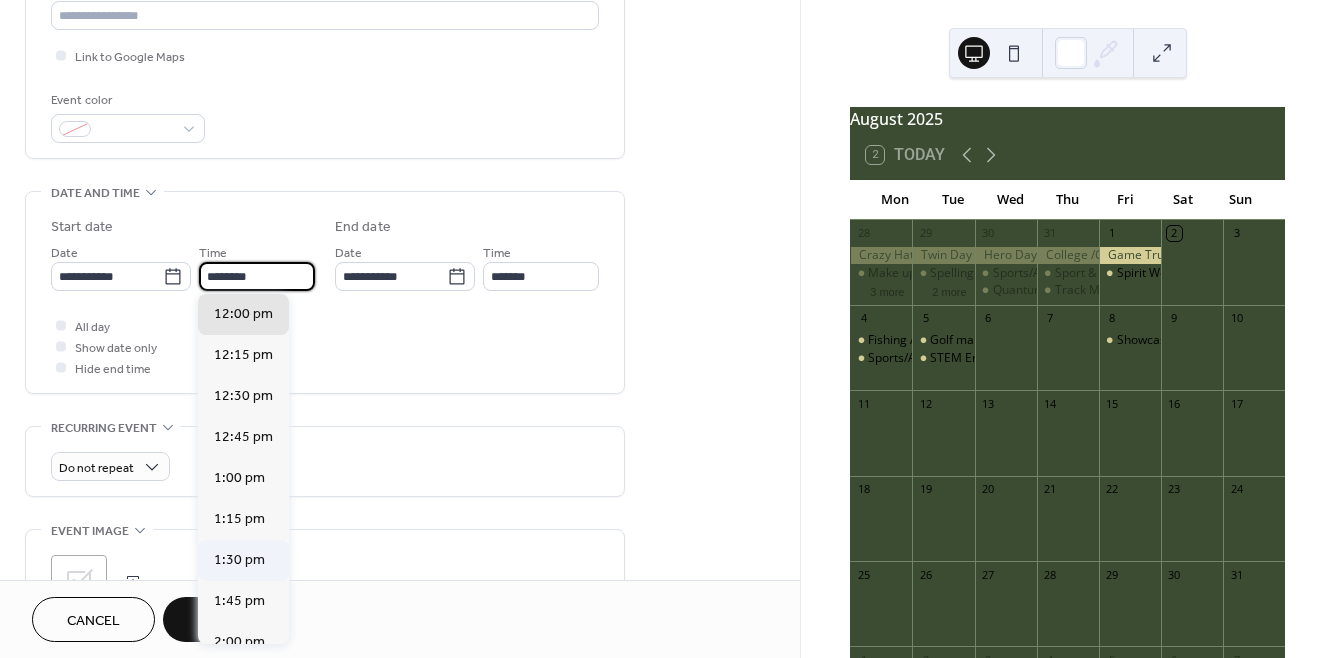 type on "*******" 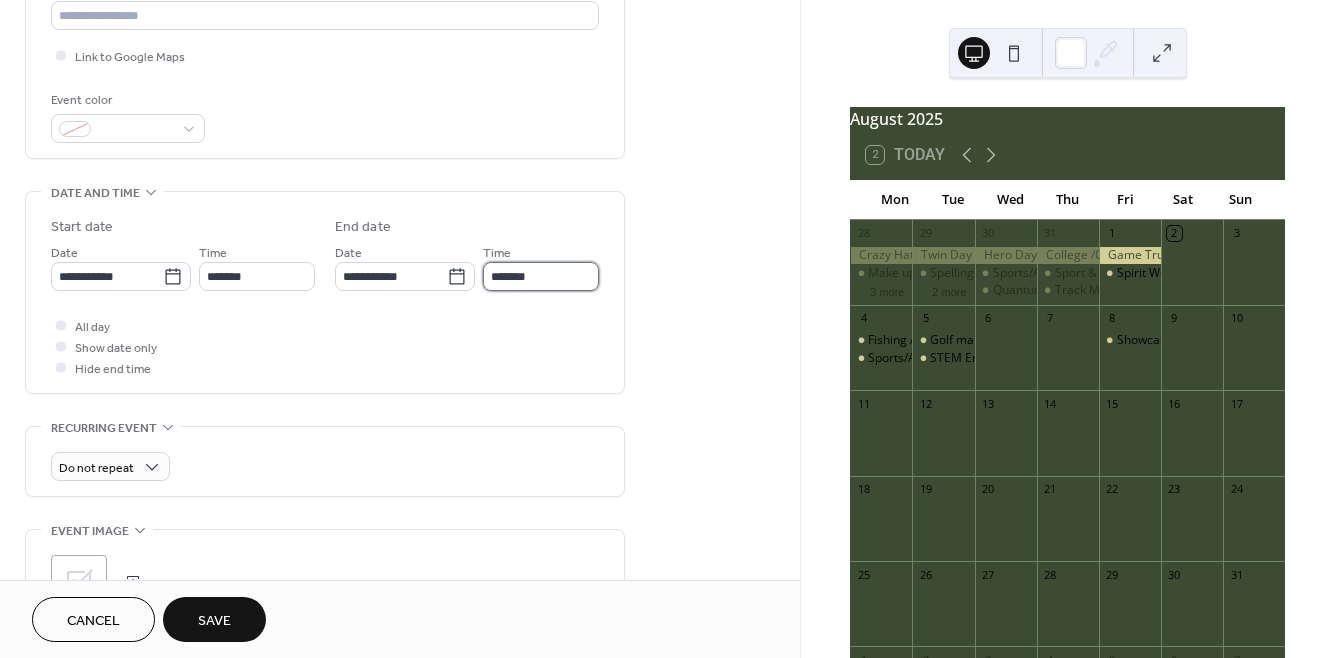 click on "*******" at bounding box center [541, 276] 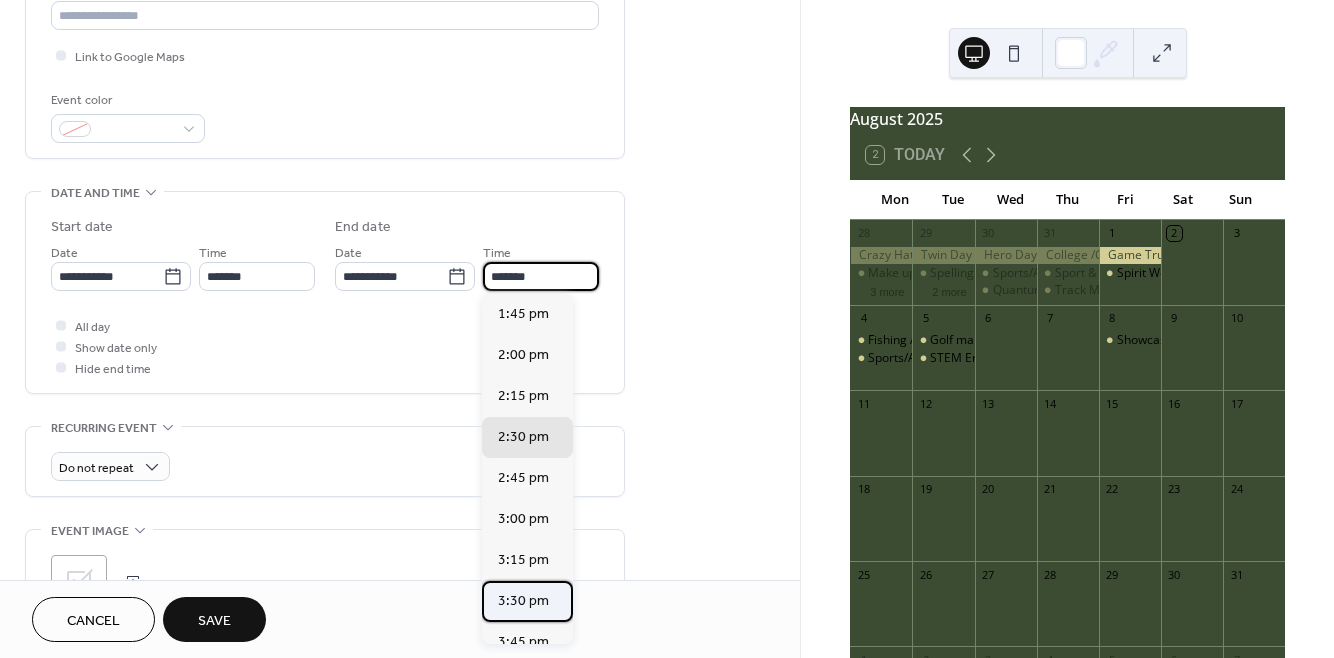 click on "3:30 pm" at bounding box center [523, 601] 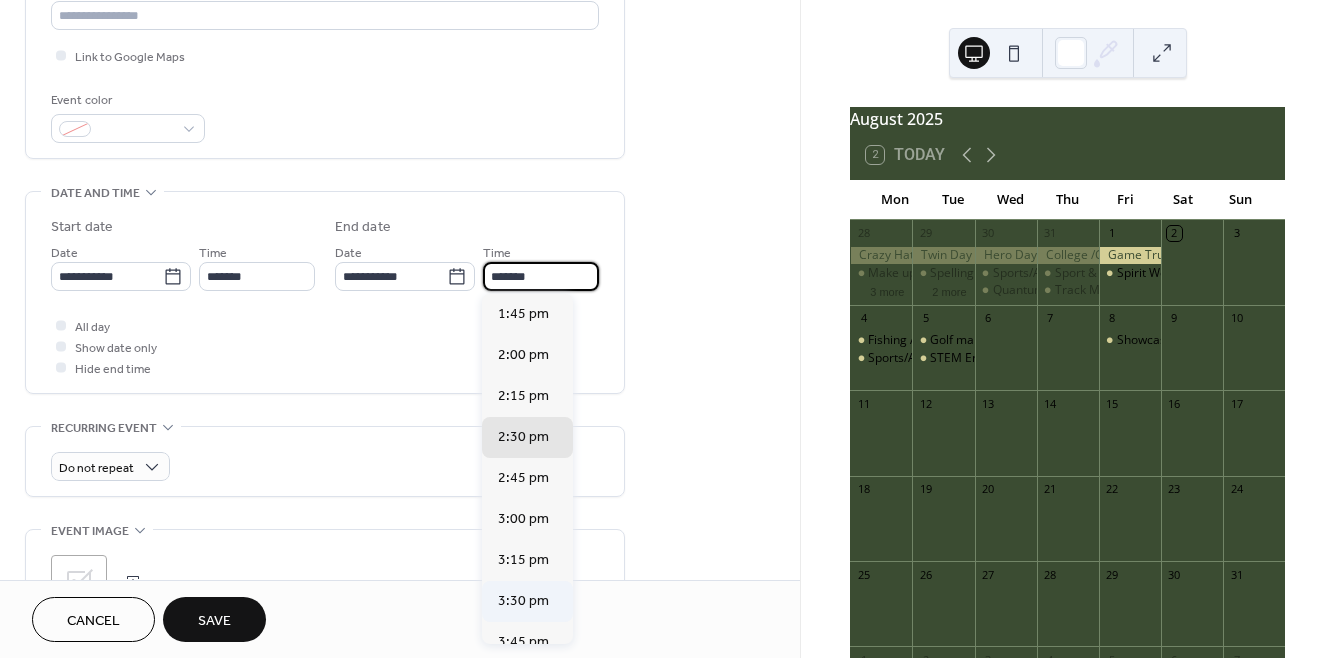 type on "*******" 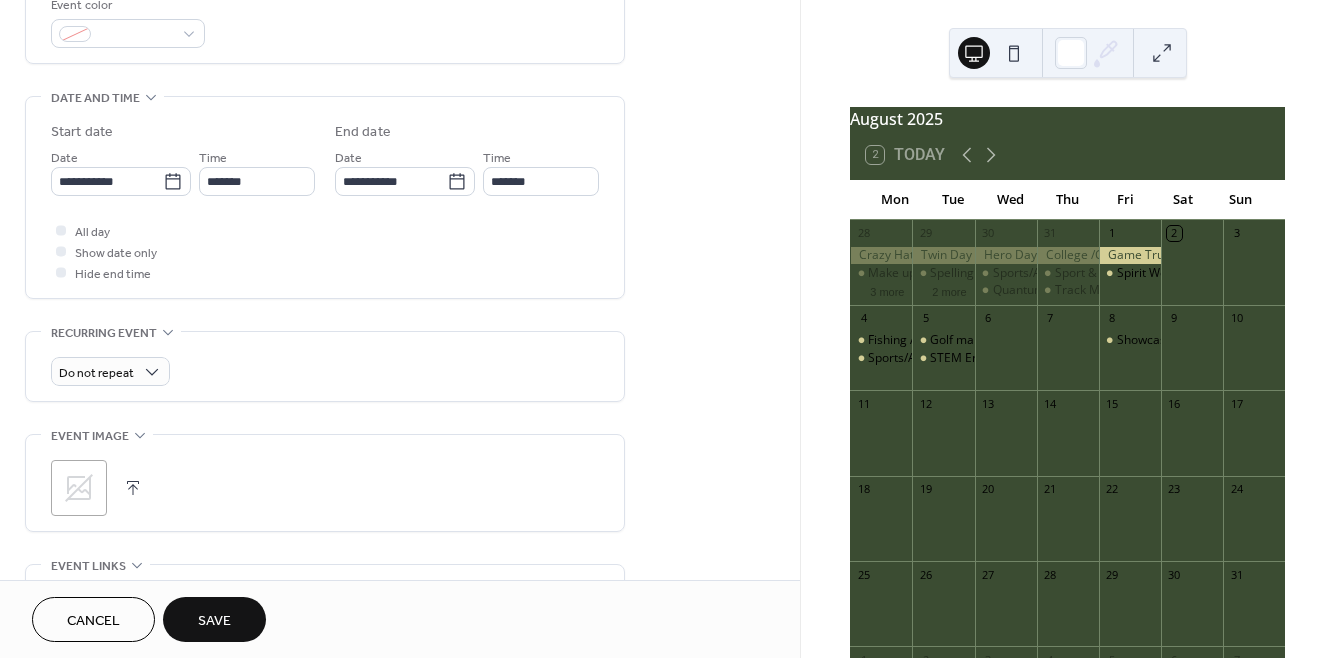 scroll, scrollTop: 596, scrollLeft: 0, axis: vertical 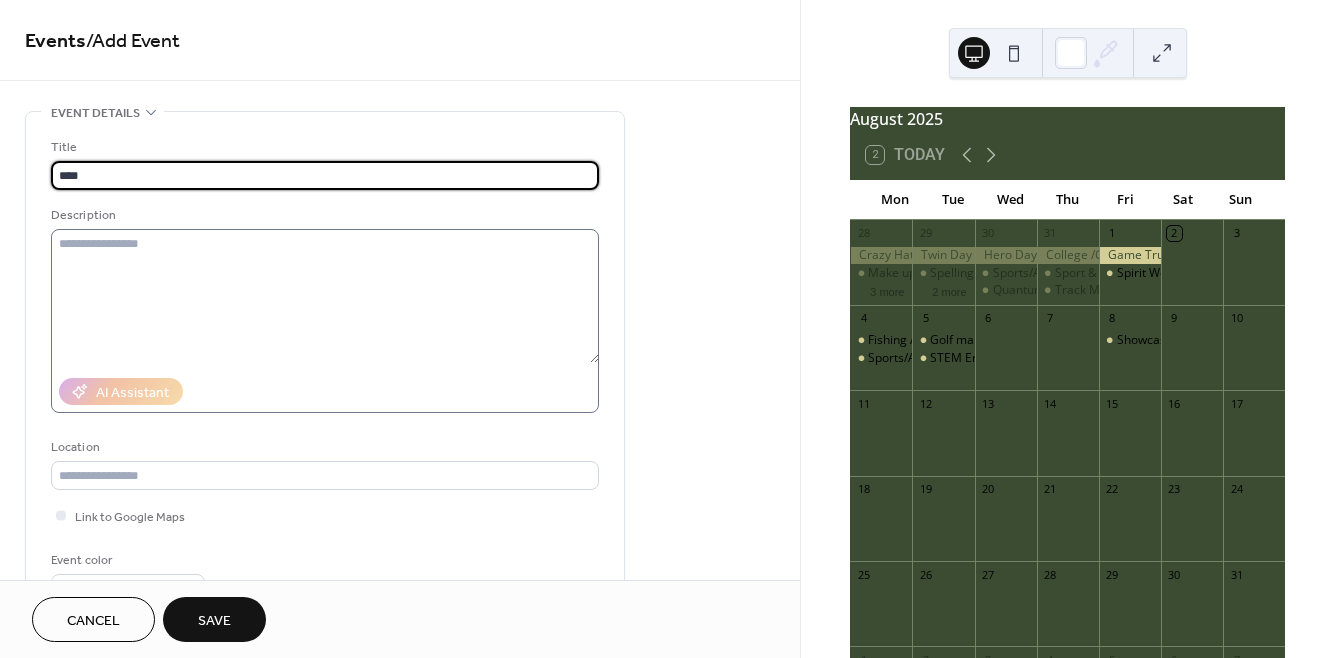 type on "**********" 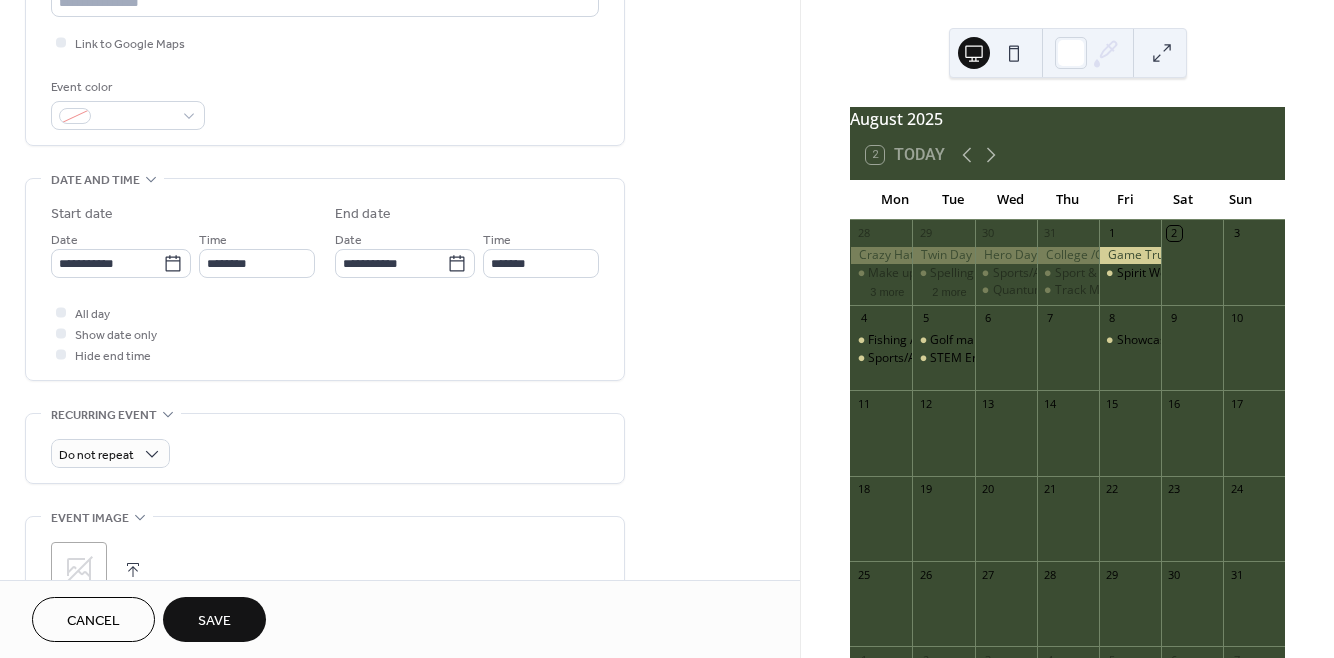 scroll, scrollTop: 480, scrollLeft: 0, axis: vertical 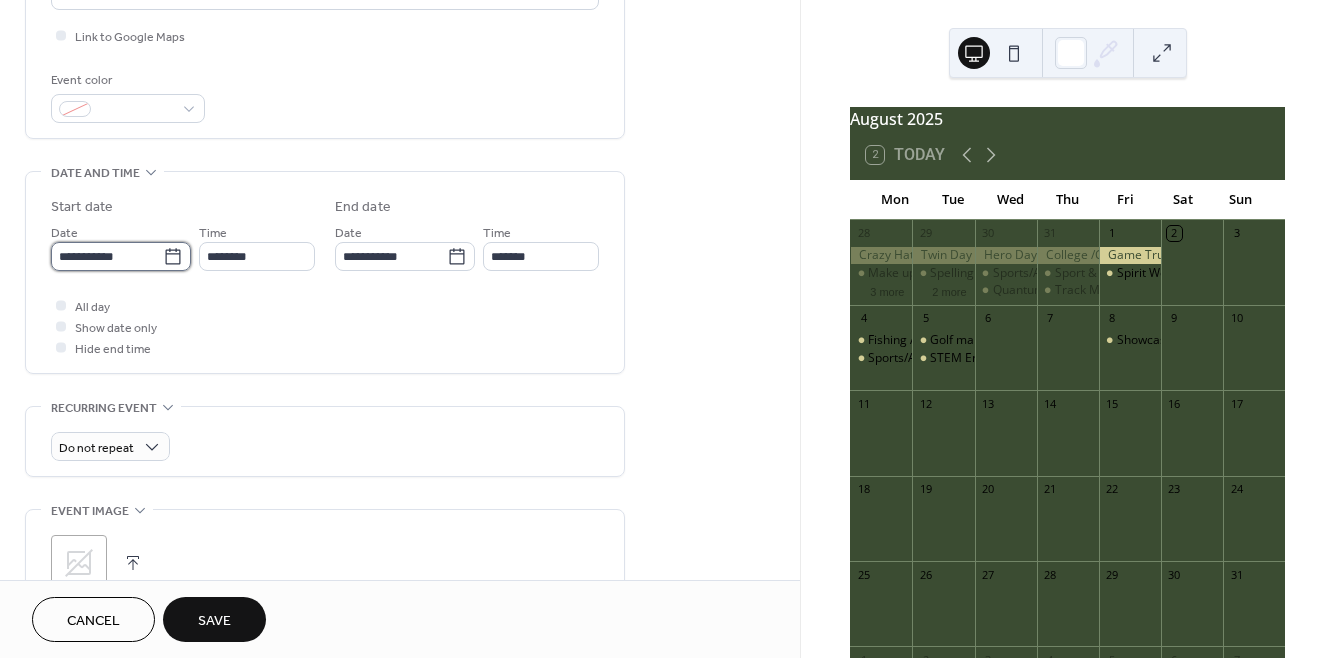 click on "**********" at bounding box center [107, 256] 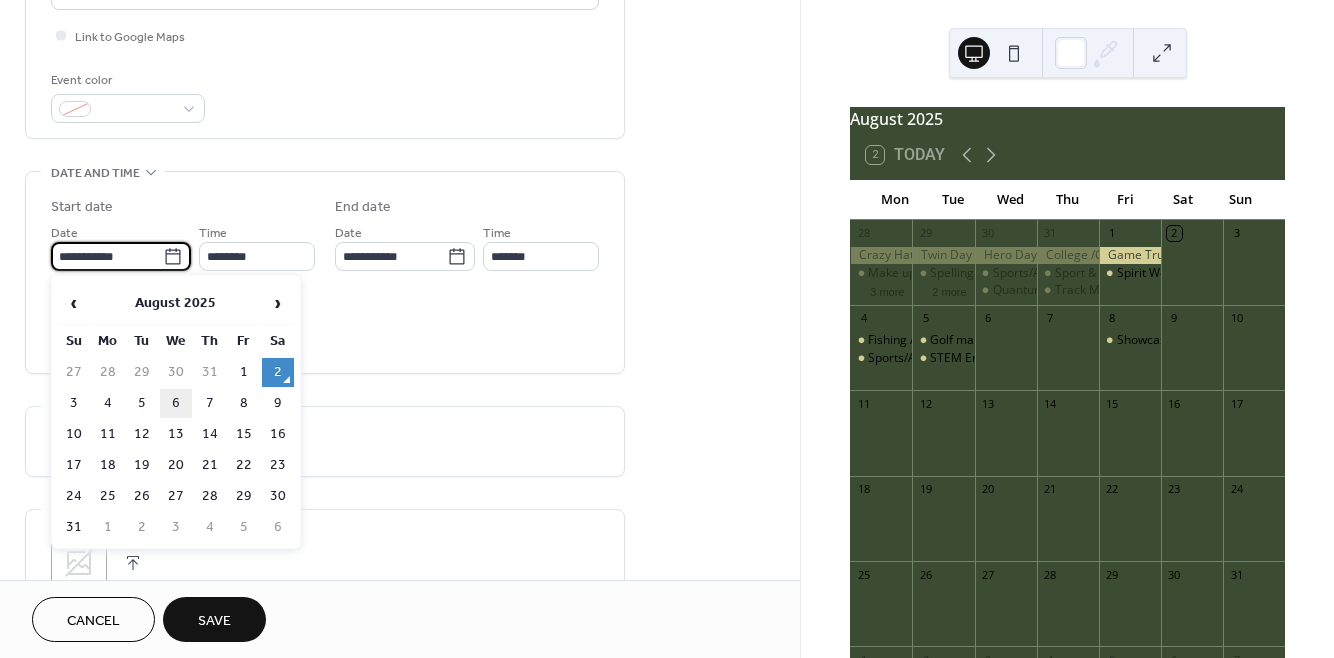 click on "6" at bounding box center (176, 403) 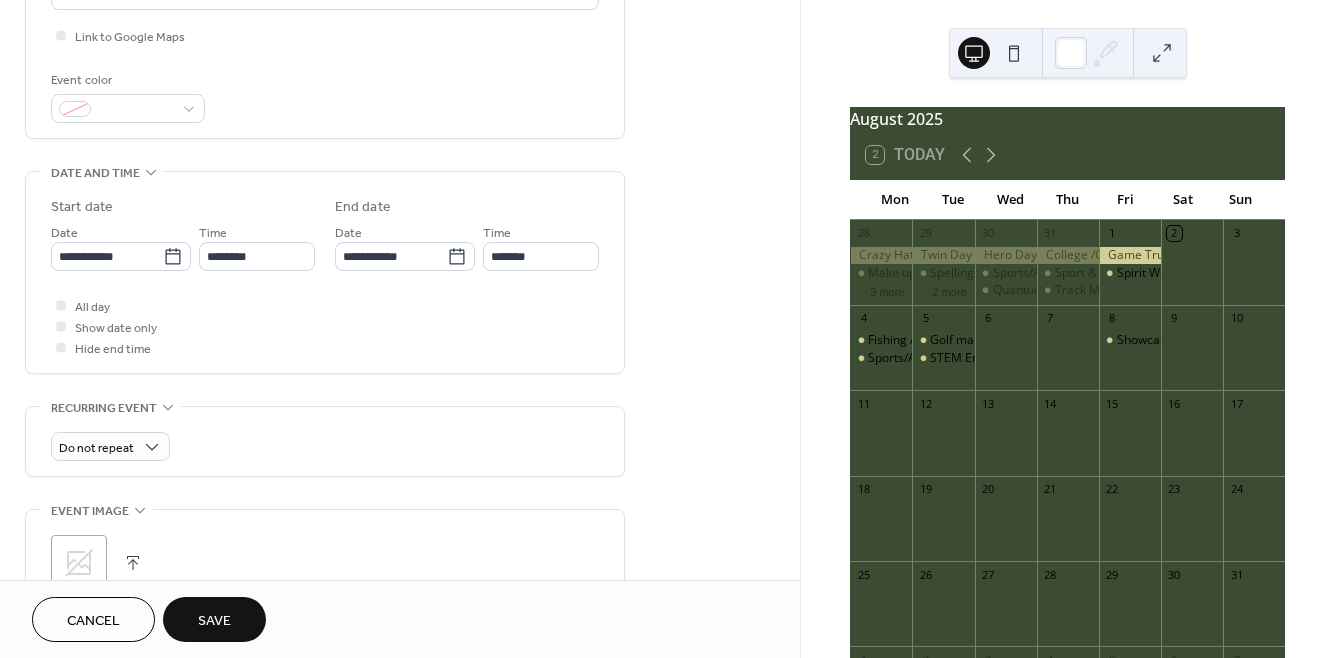 type on "**********" 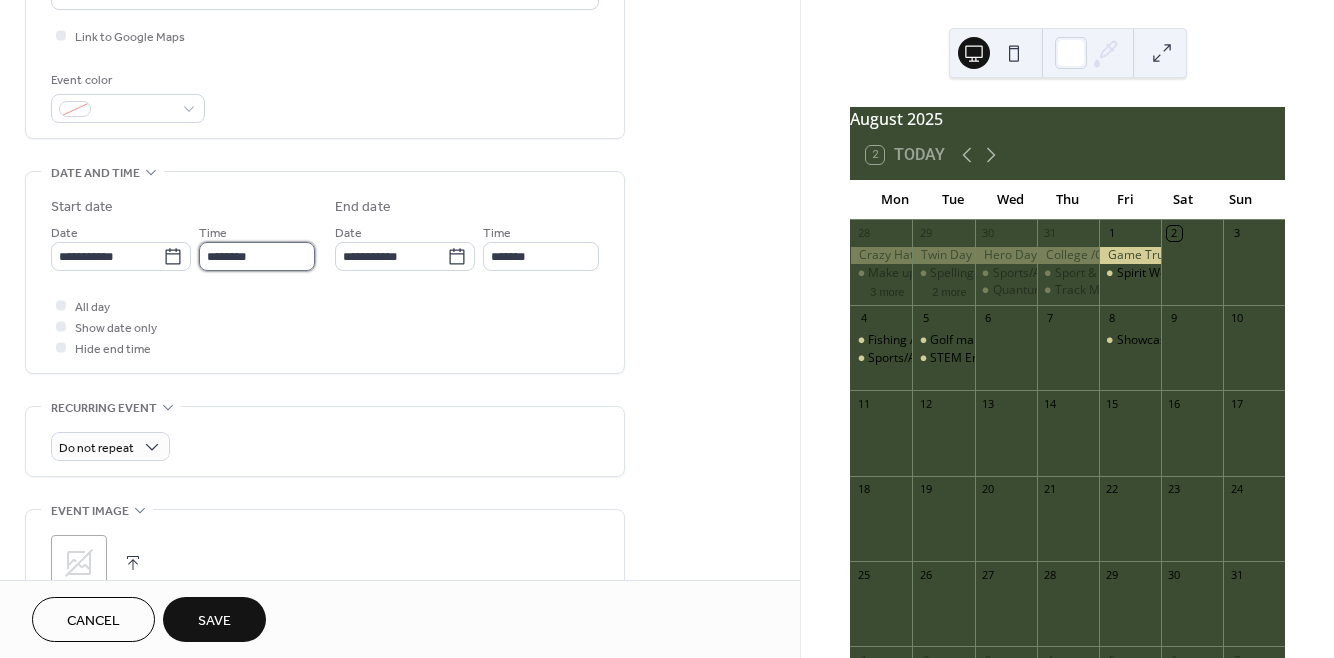 click on "********" at bounding box center (257, 256) 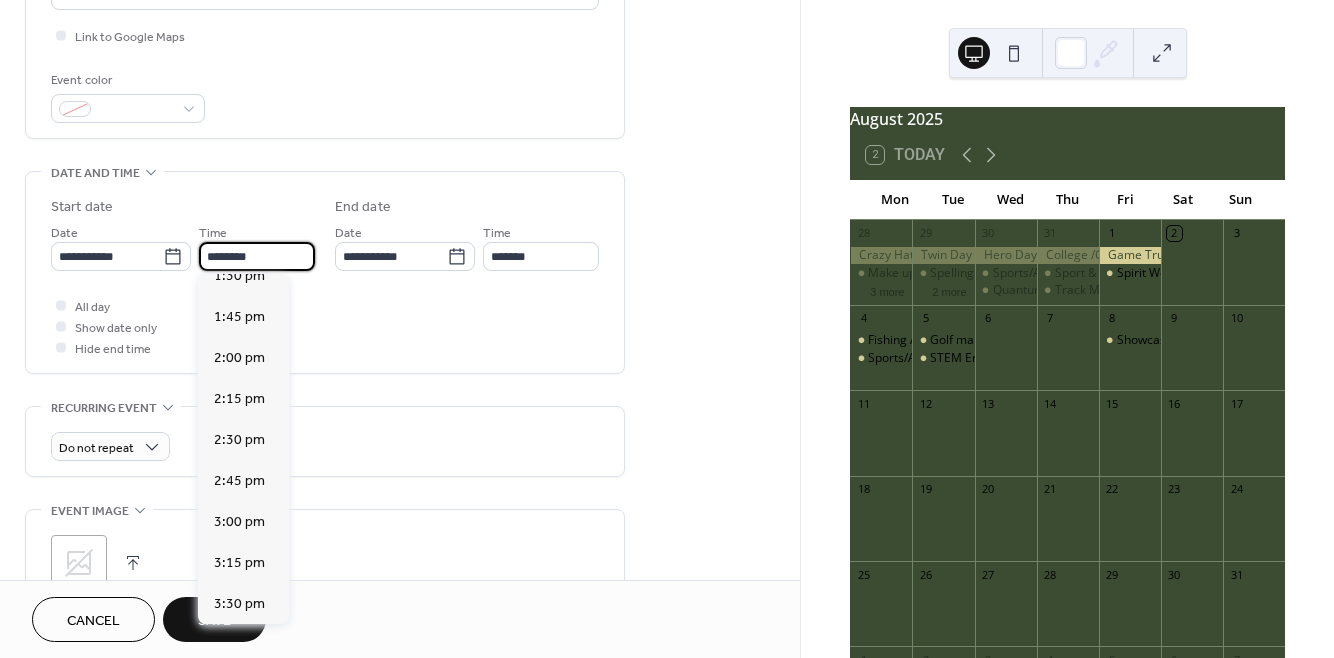 scroll, scrollTop: 2241, scrollLeft: 0, axis: vertical 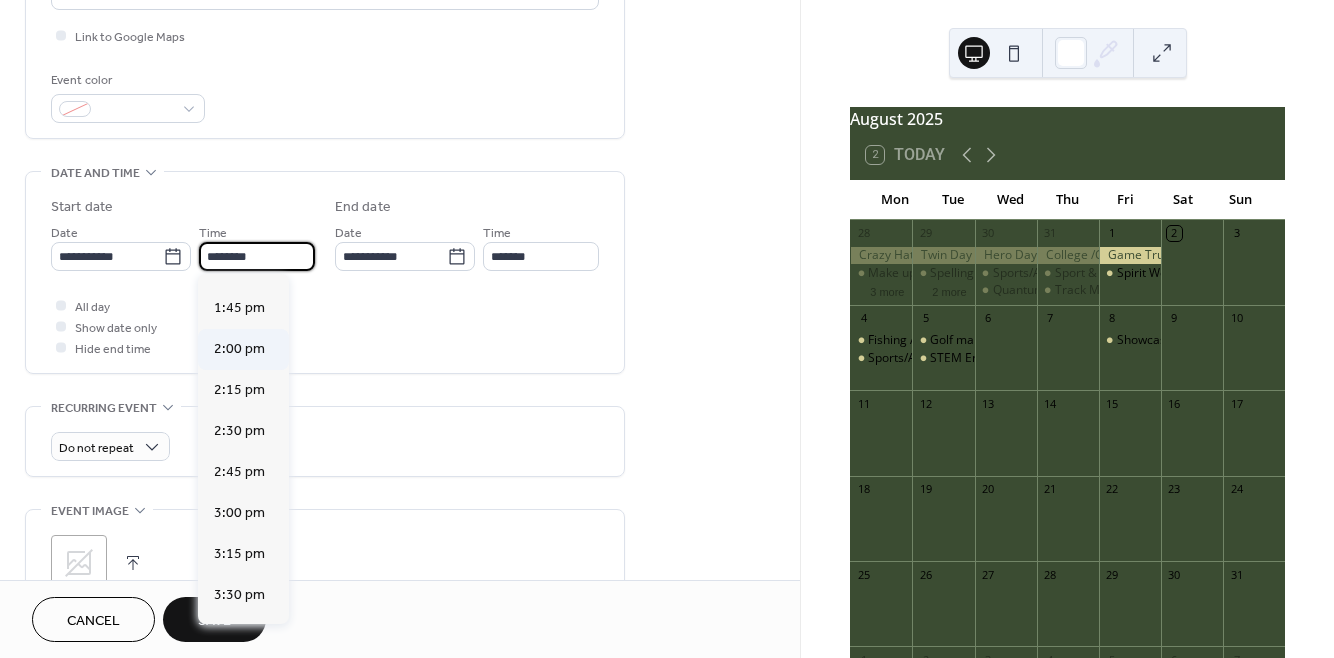 click on "2:00 pm" at bounding box center [243, 349] 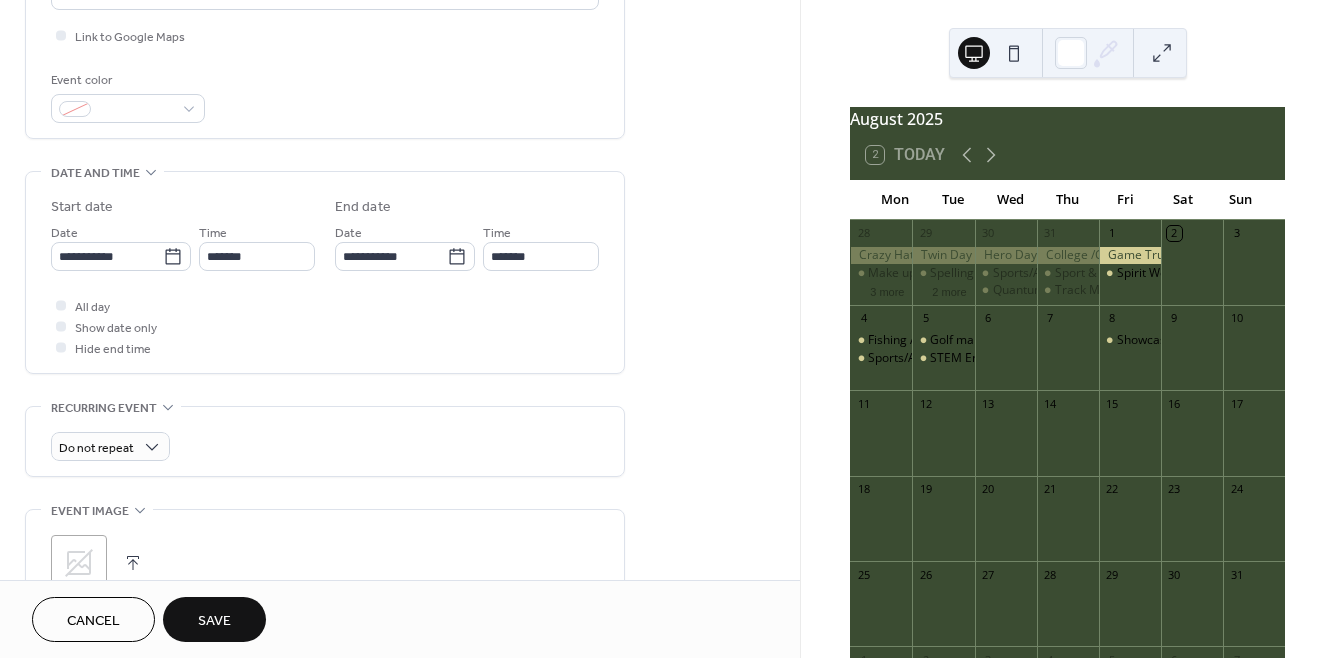 click on "Save" at bounding box center [214, 619] 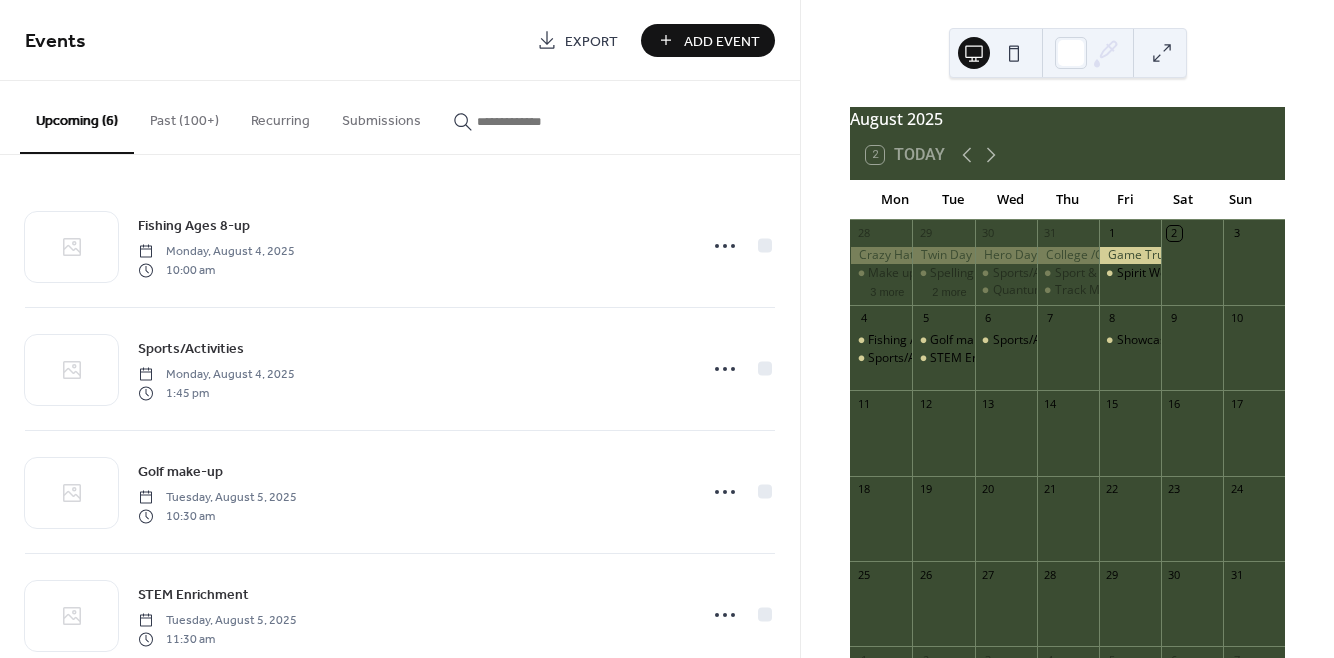 click on "Add Event" at bounding box center [722, 41] 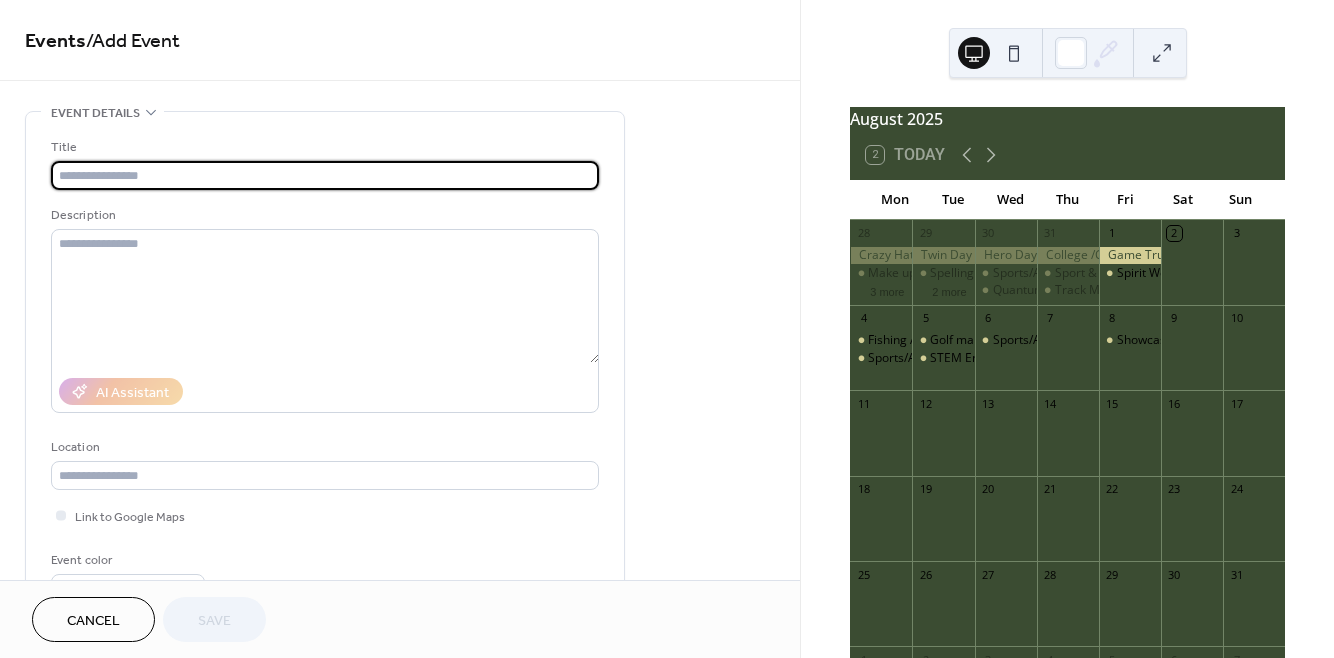 click at bounding box center (325, 175) 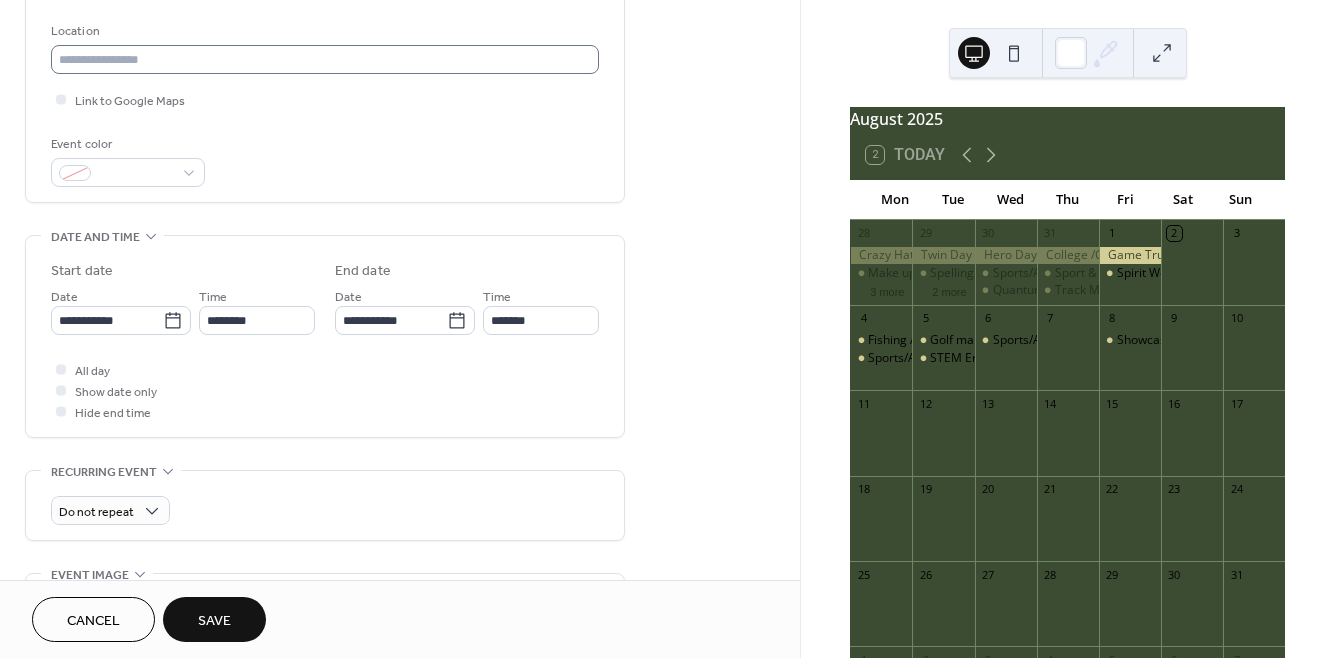 scroll, scrollTop: 437, scrollLeft: 0, axis: vertical 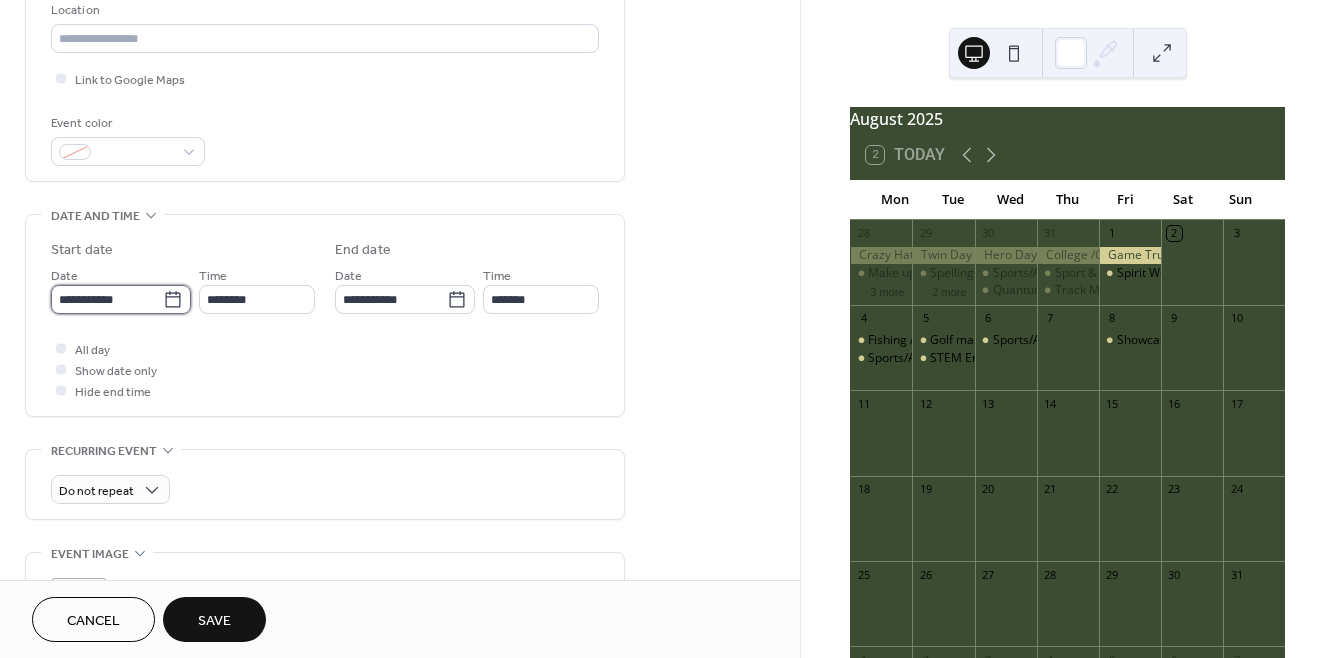 click on "**********" at bounding box center (107, 299) 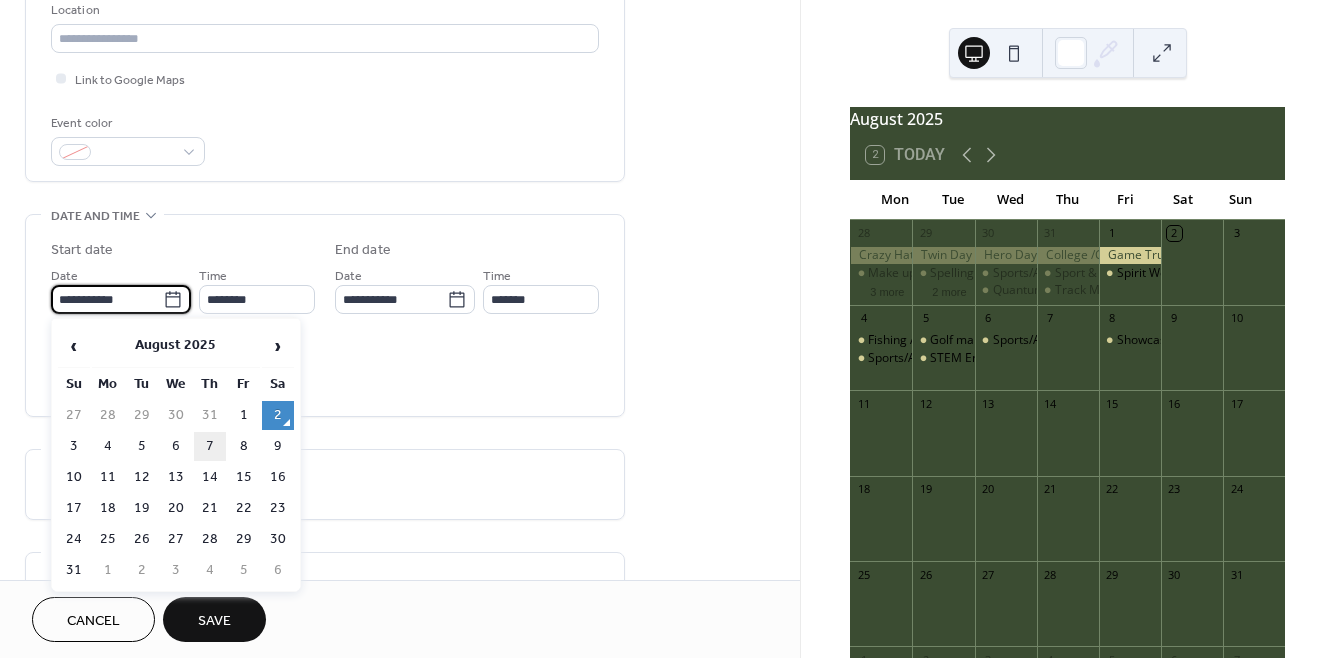click on "7" at bounding box center [210, 446] 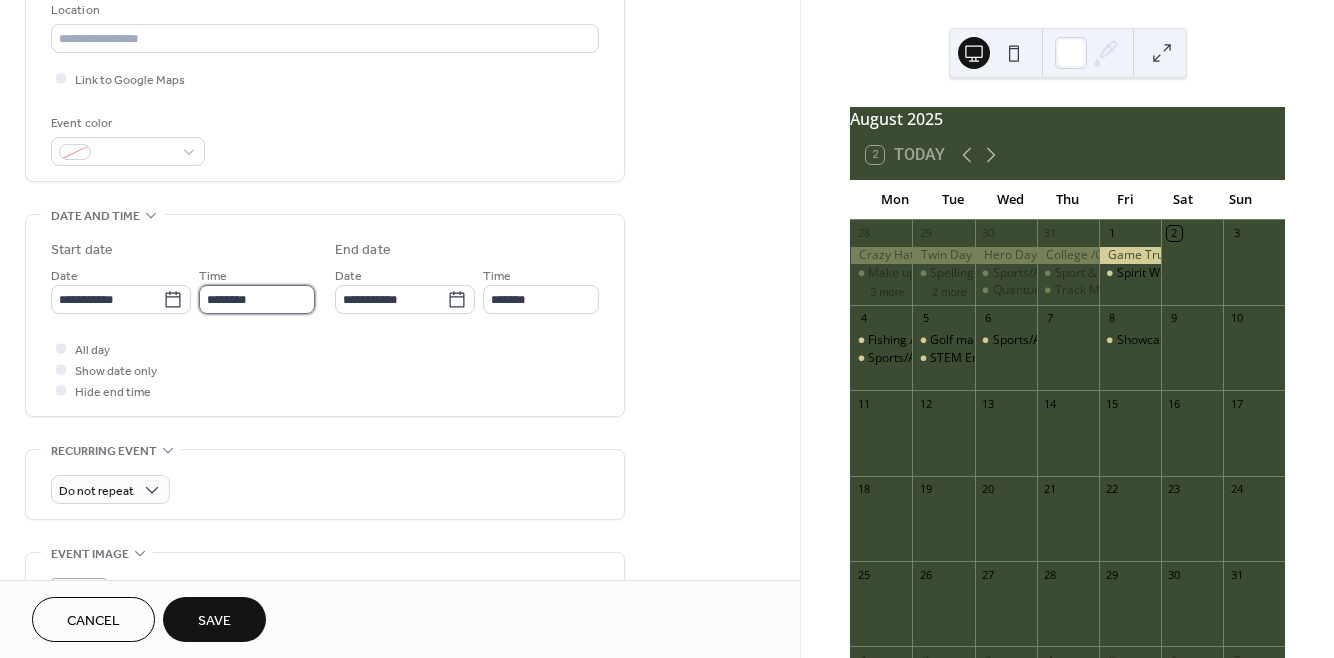 click on "********" at bounding box center (257, 299) 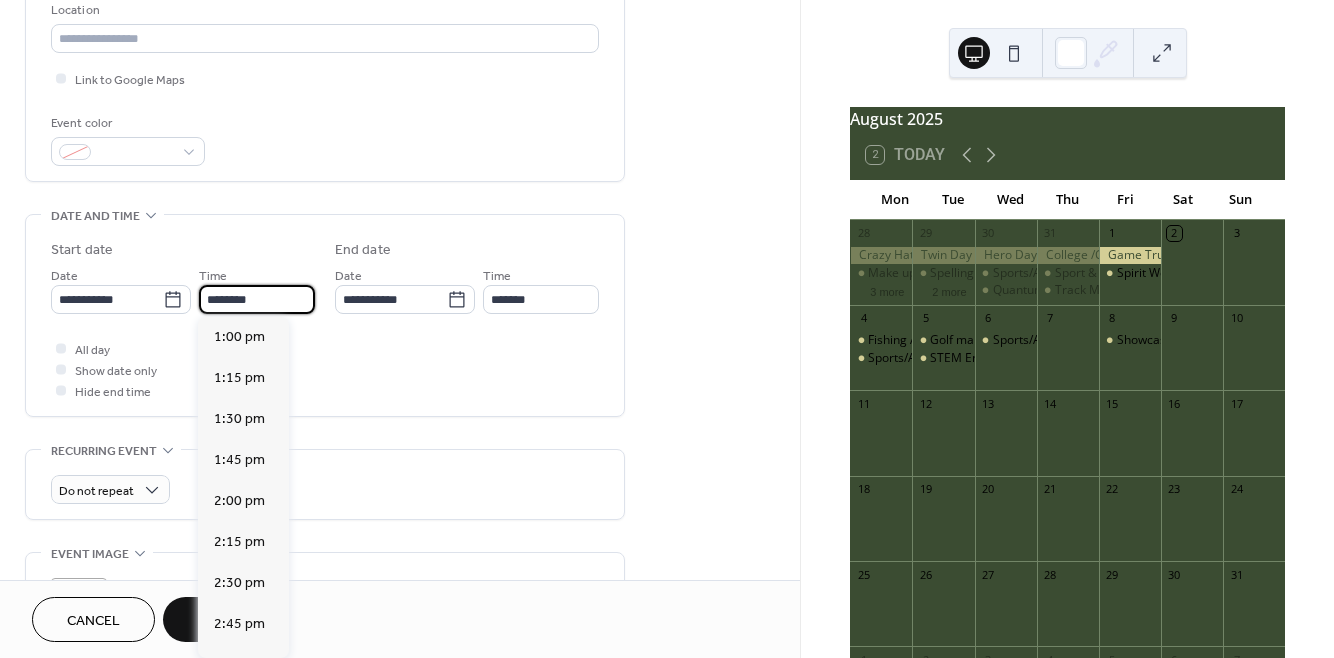 scroll, scrollTop: 2160, scrollLeft: 0, axis: vertical 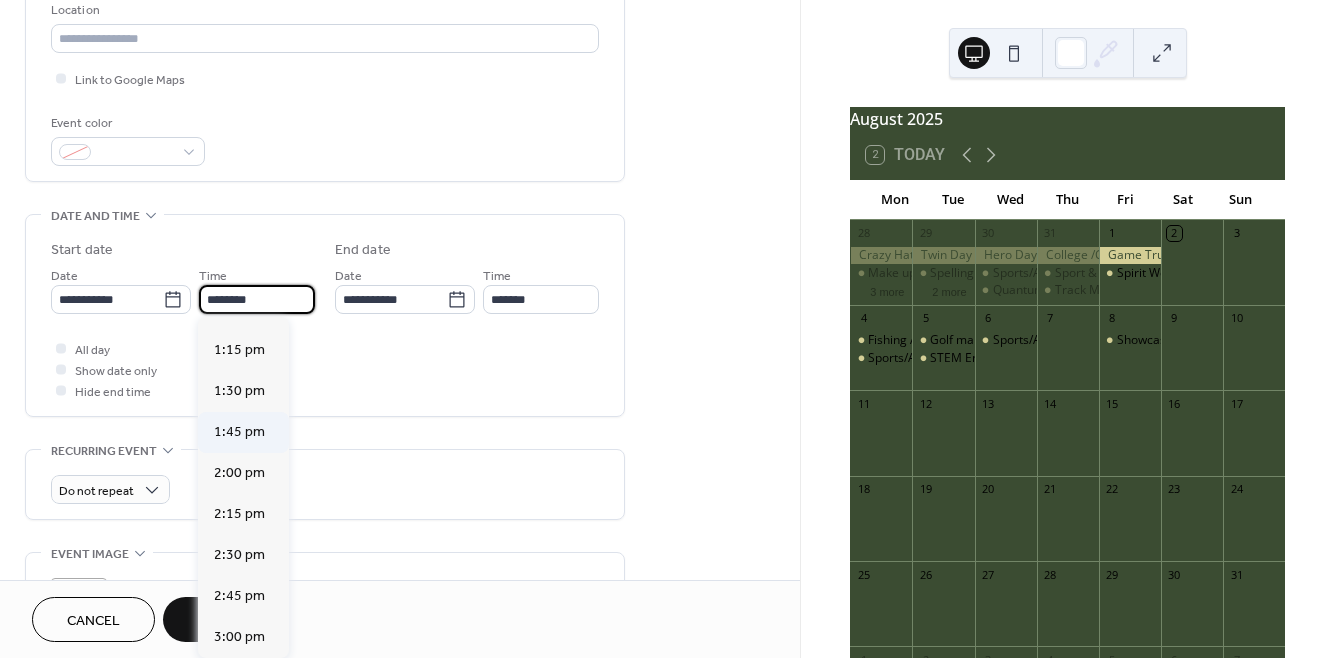 click on "1:45 pm" at bounding box center (239, 431) 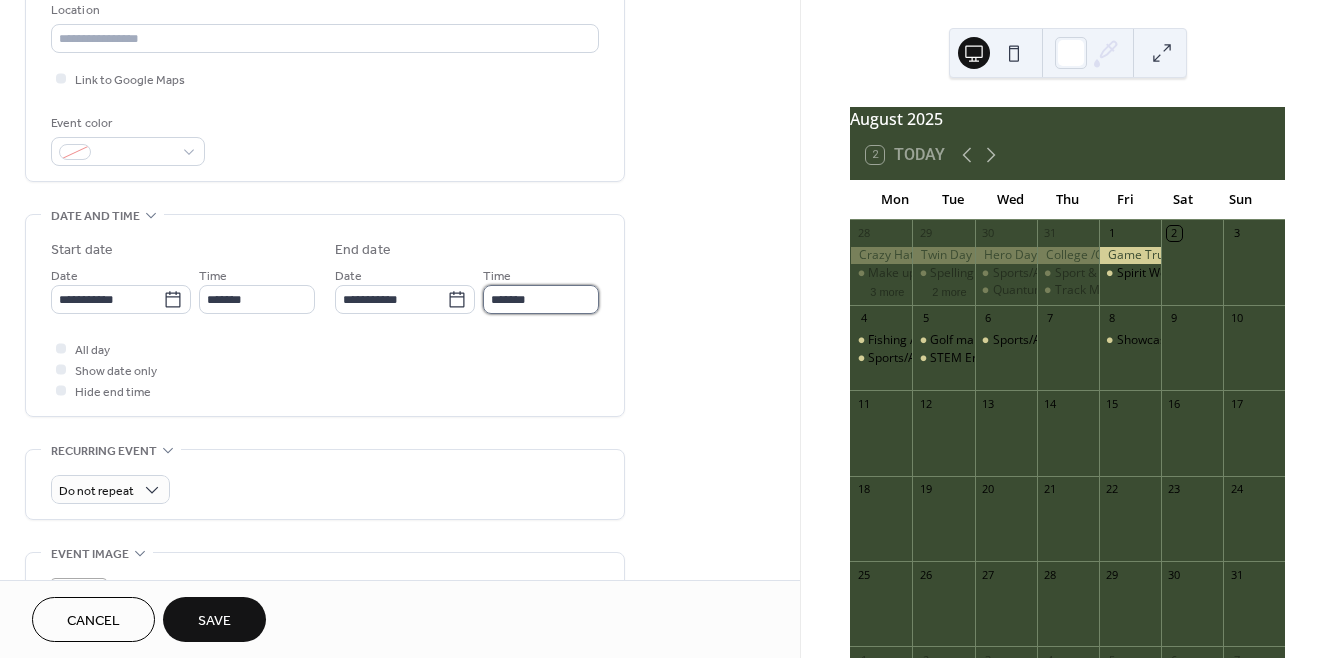 click on "*******" at bounding box center [541, 299] 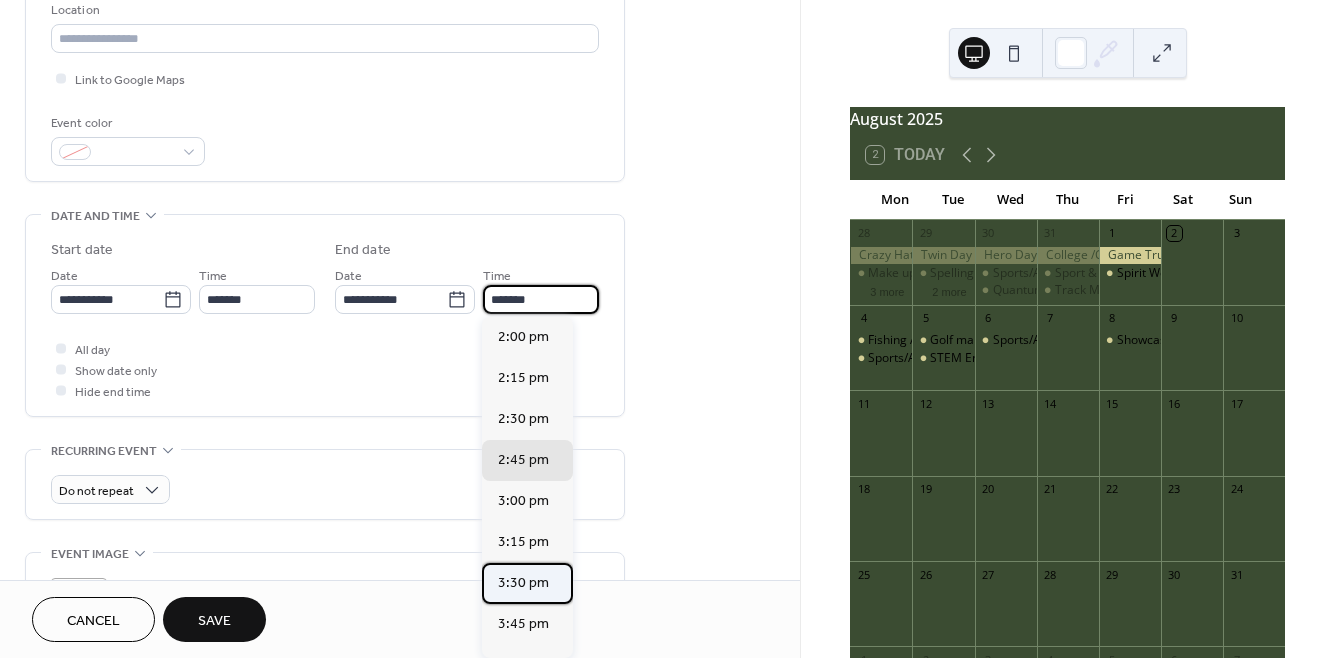 click on "3:30 pm" at bounding box center (523, 582) 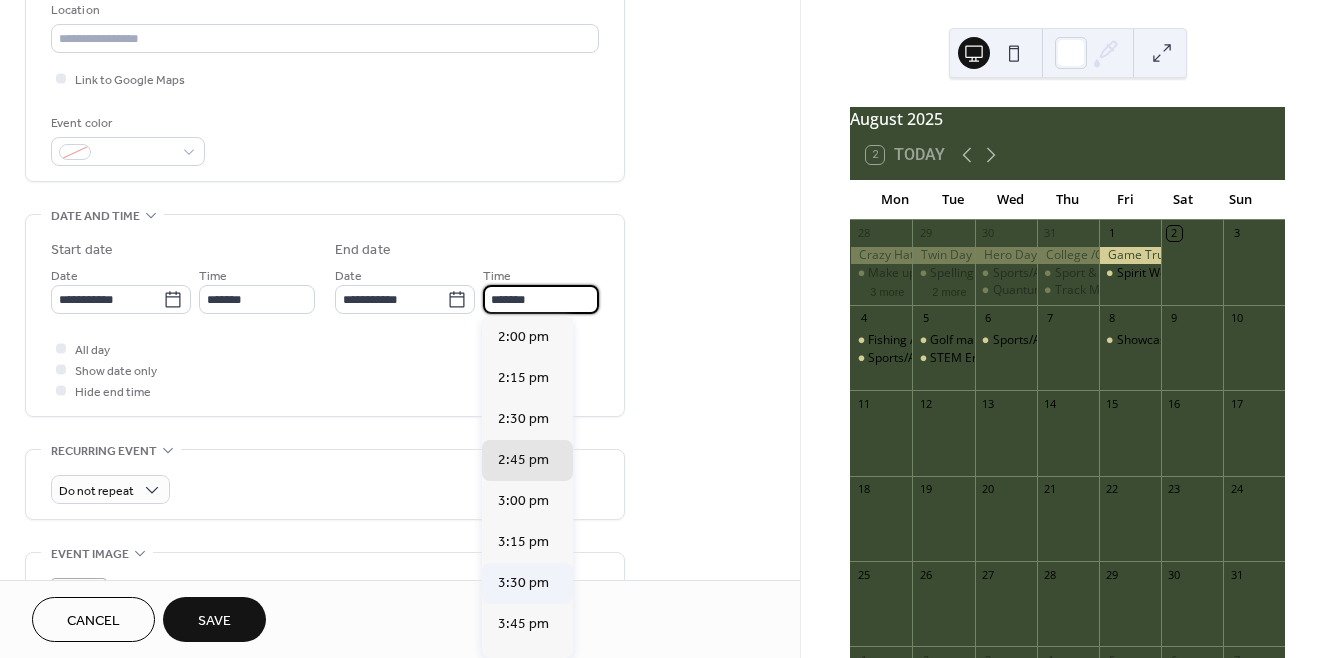 type on "*******" 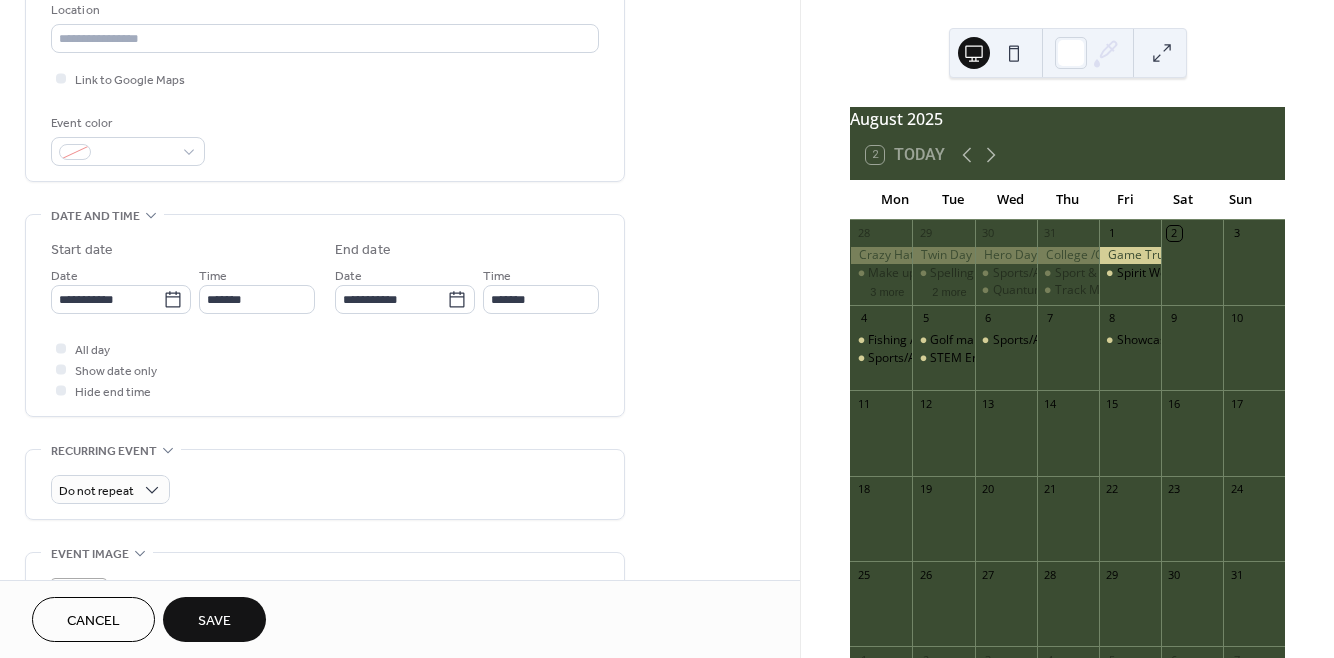 click on "Save" at bounding box center (214, 619) 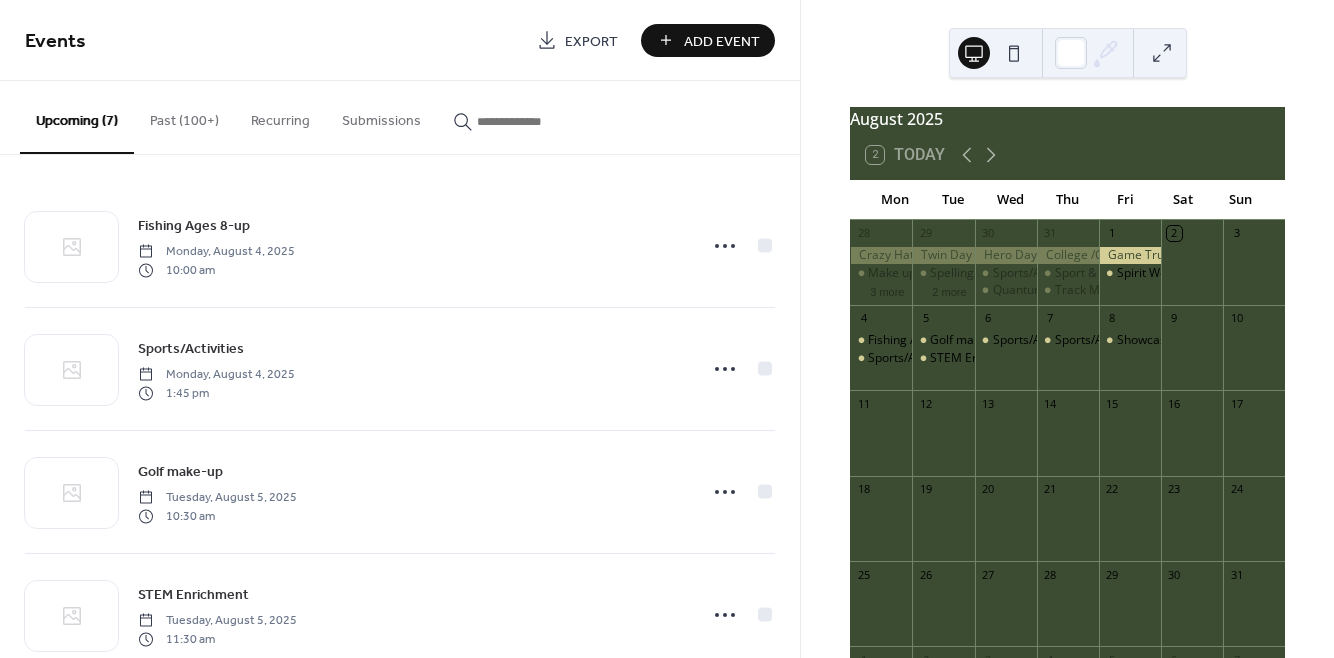 click on "Add Event" at bounding box center (722, 41) 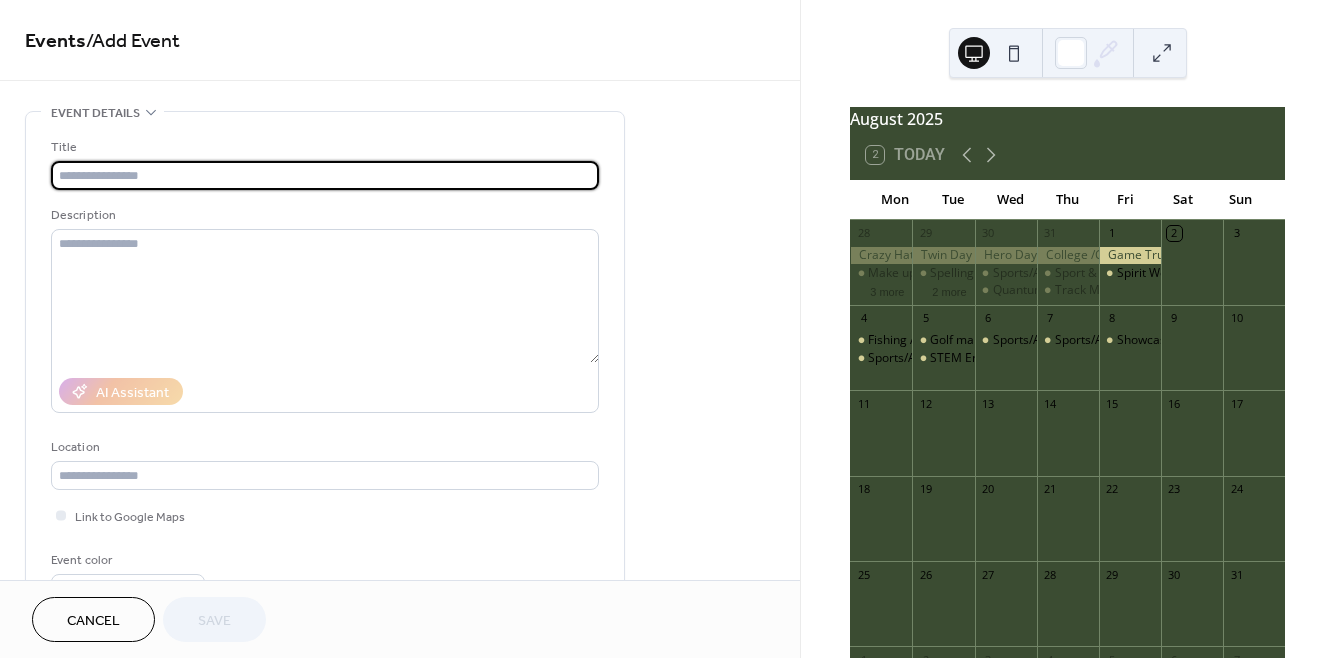 click at bounding box center (325, 175) 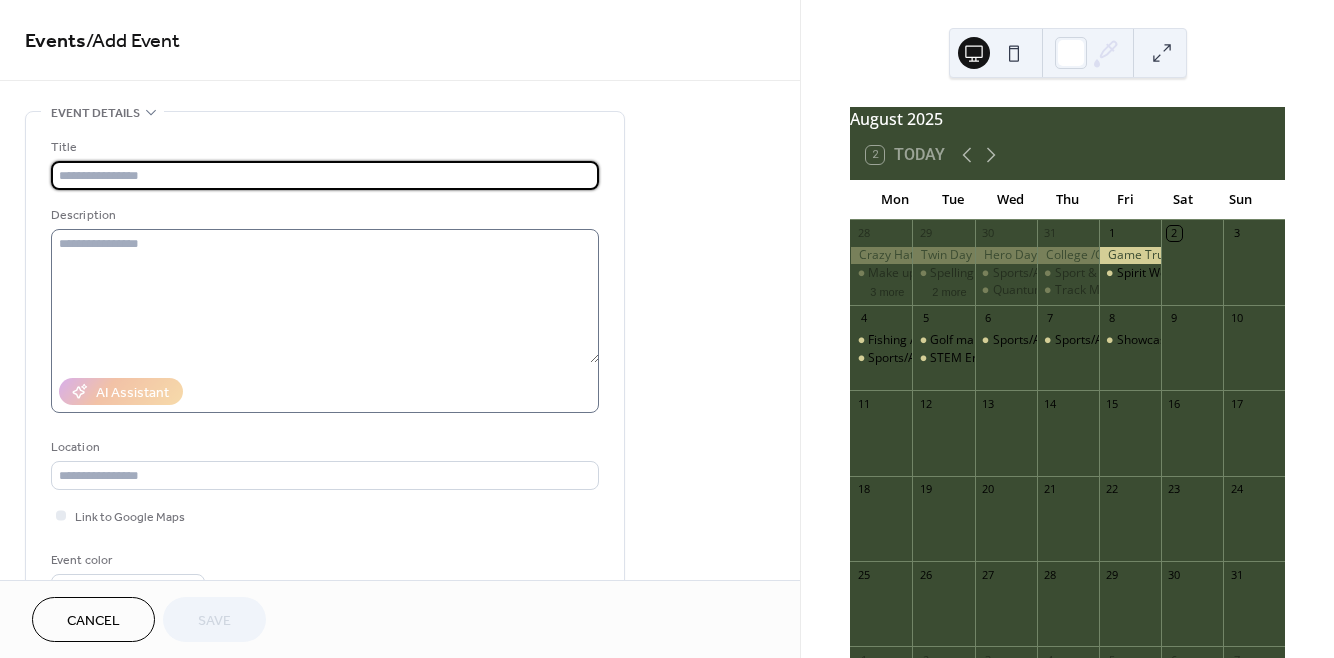 type on "**********" 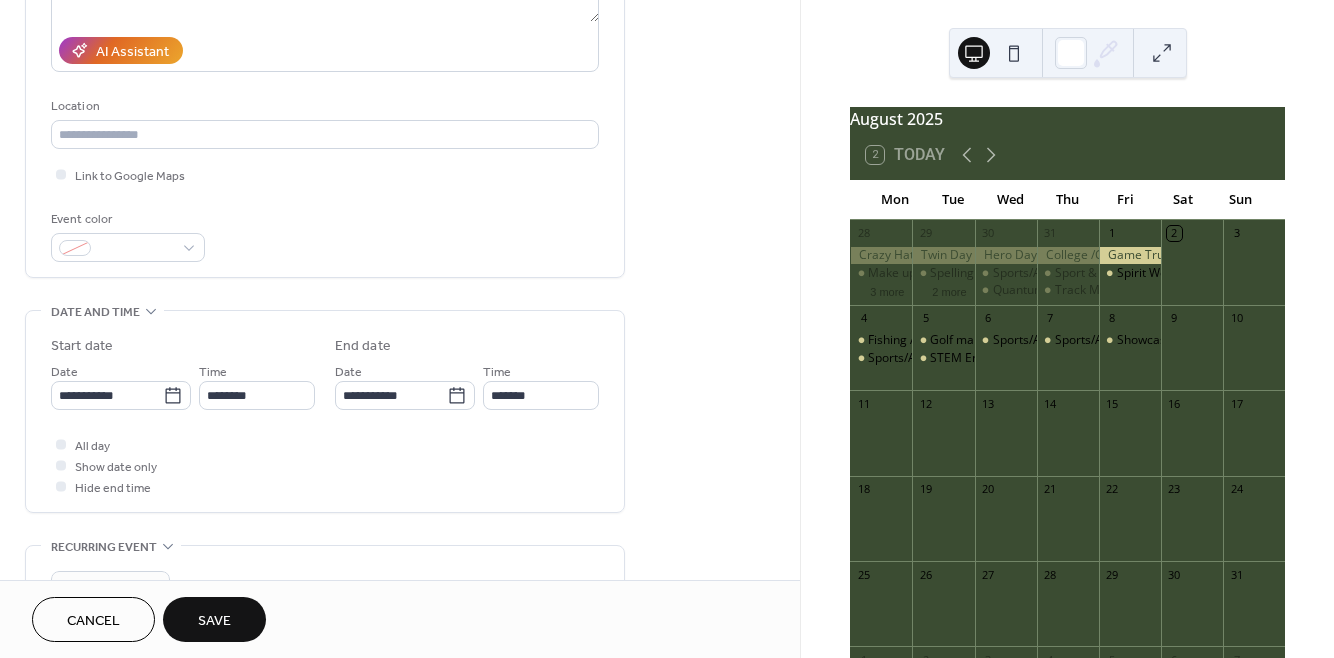 scroll, scrollTop: 360, scrollLeft: 0, axis: vertical 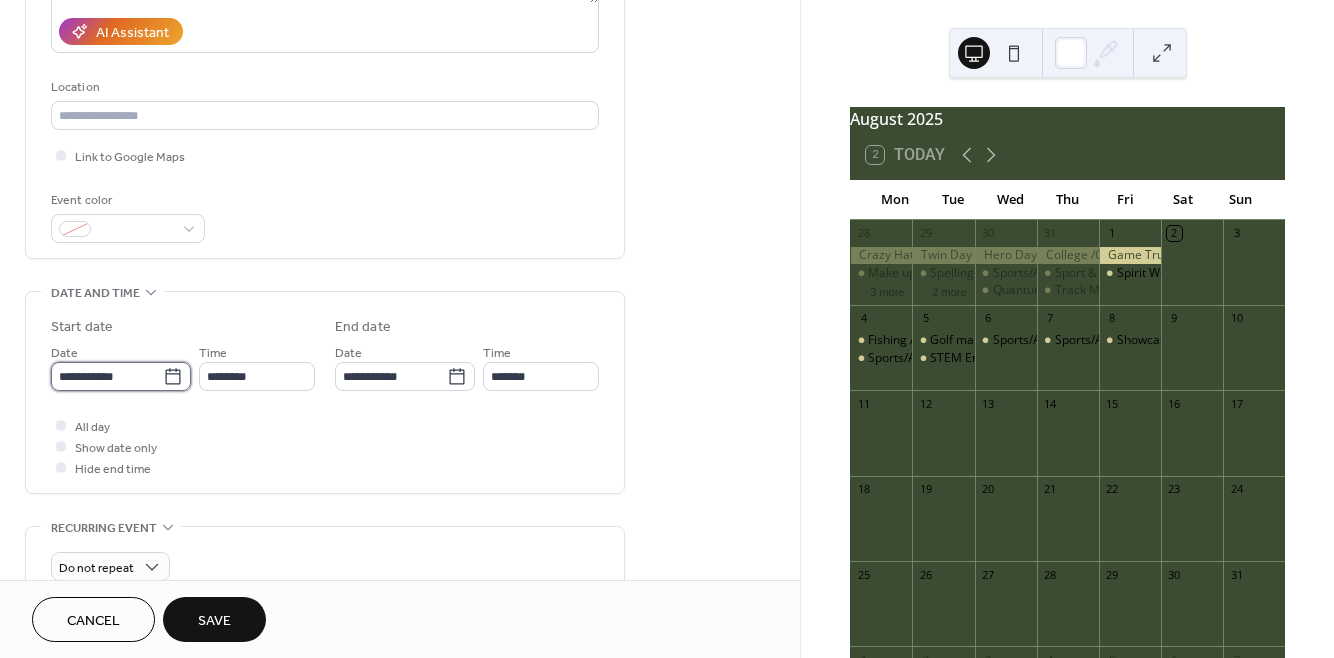 click on "**********" at bounding box center (107, 376) 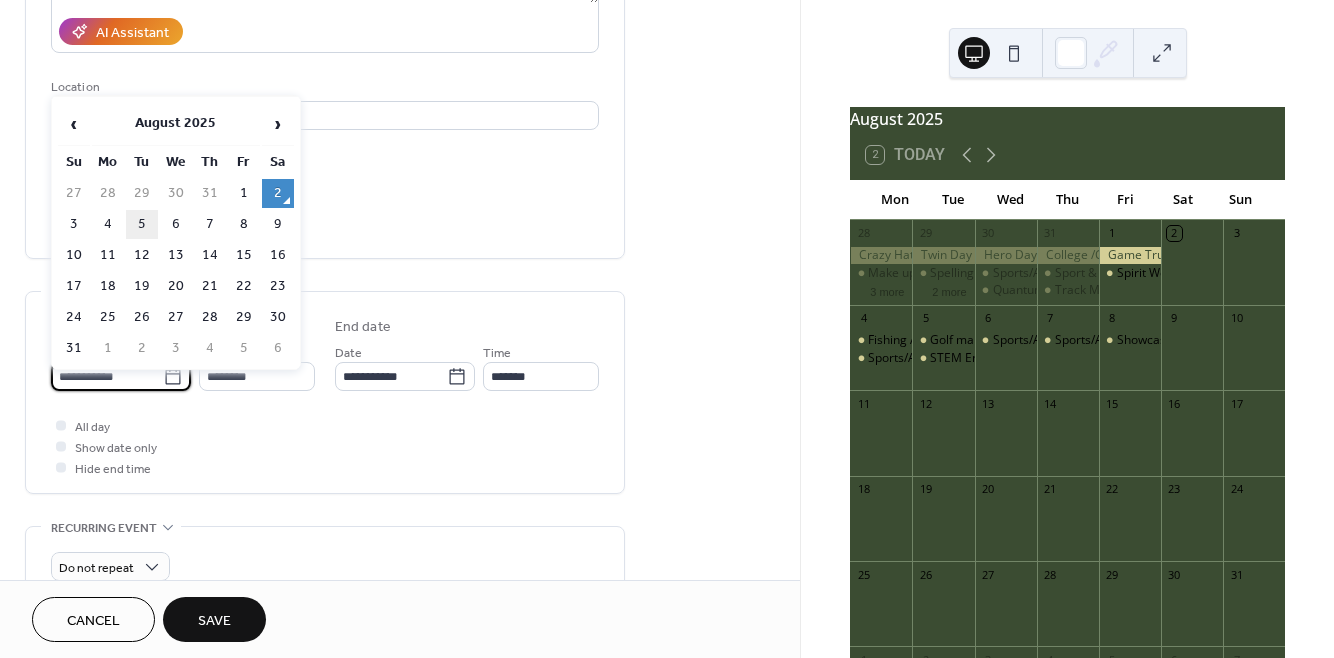 click on "5" at bounding box center [142, 224] 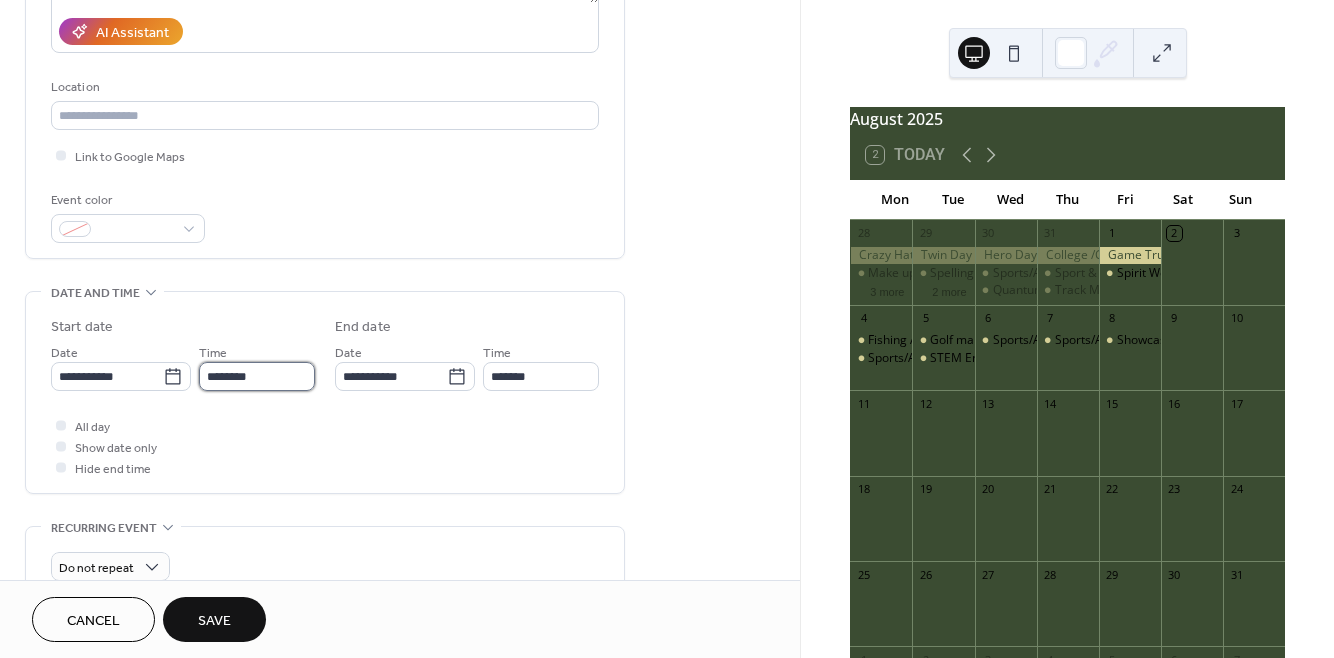click on "********" at bounding box center (257, 376) 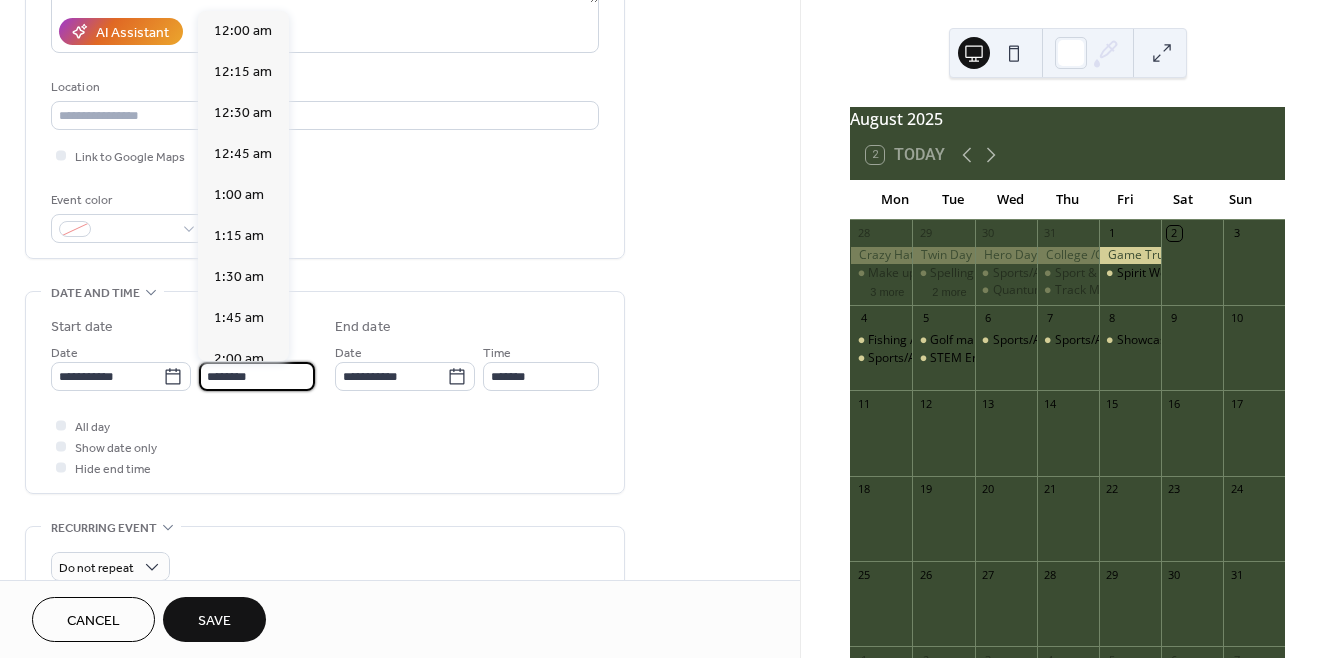 scroll, scrollTop: 1968, scrollLeft: 0, axis: vertical 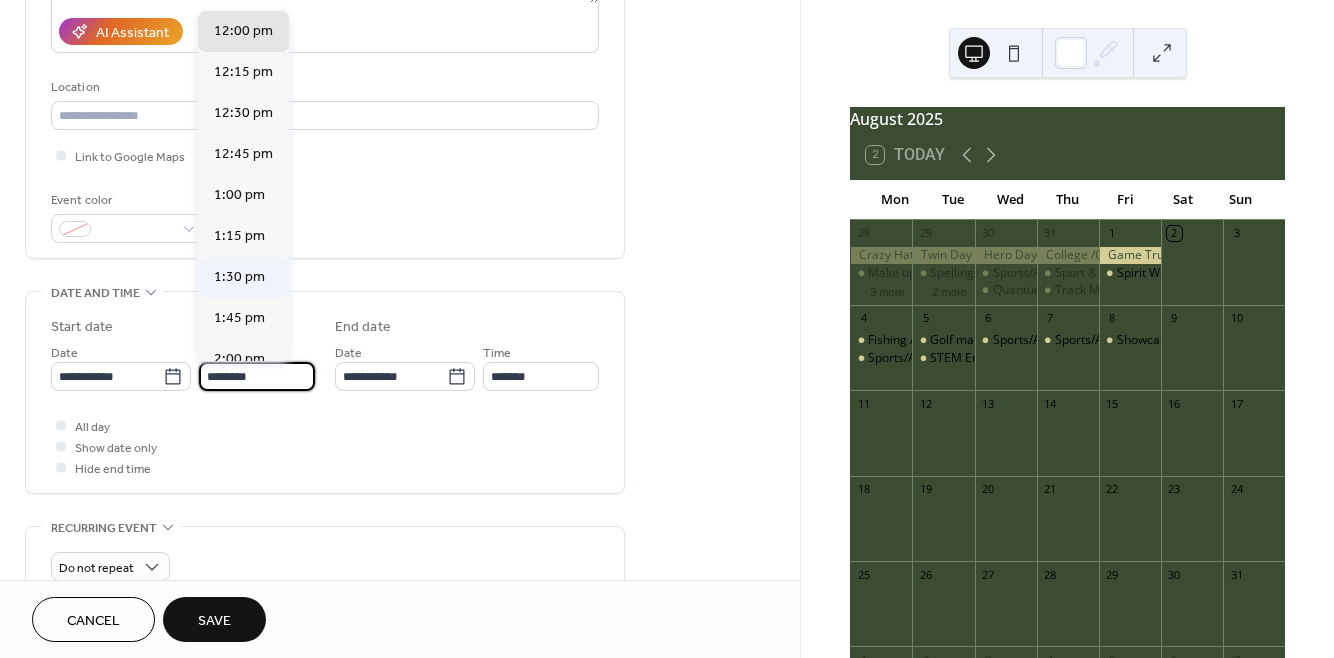 click on "1:30 pm" at bounding box center [243, 277] 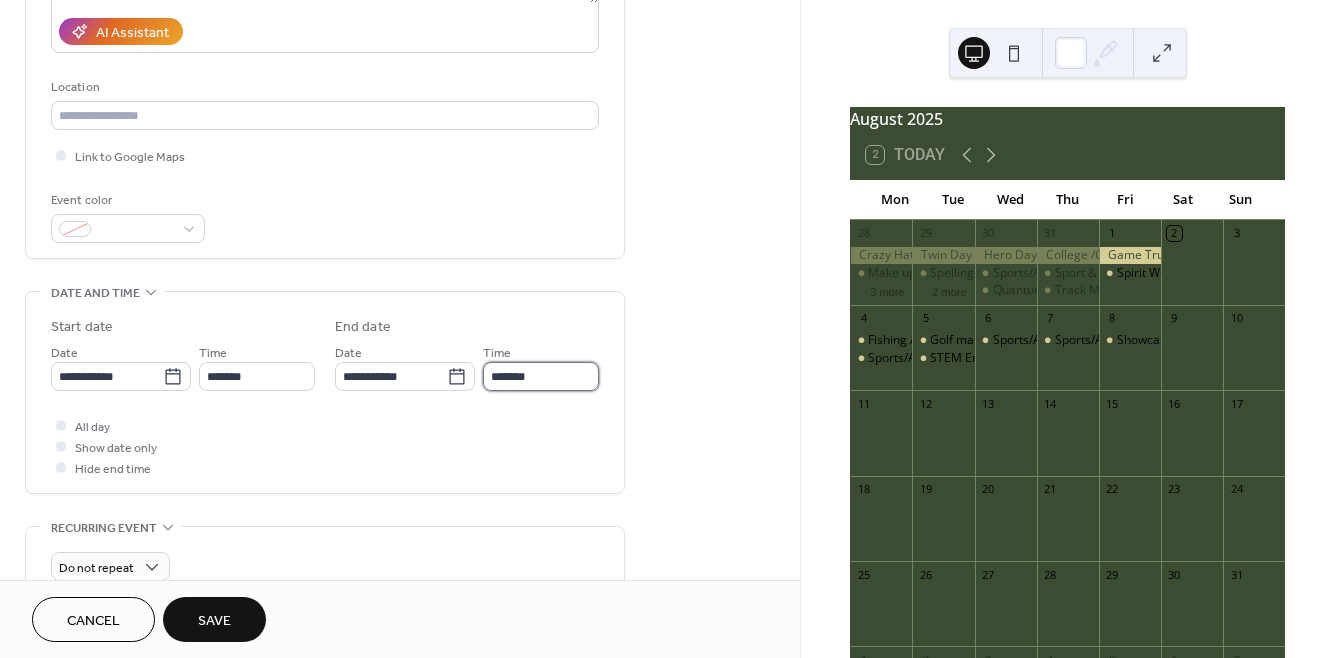 click on "*******" at bounding box center [541, 376] 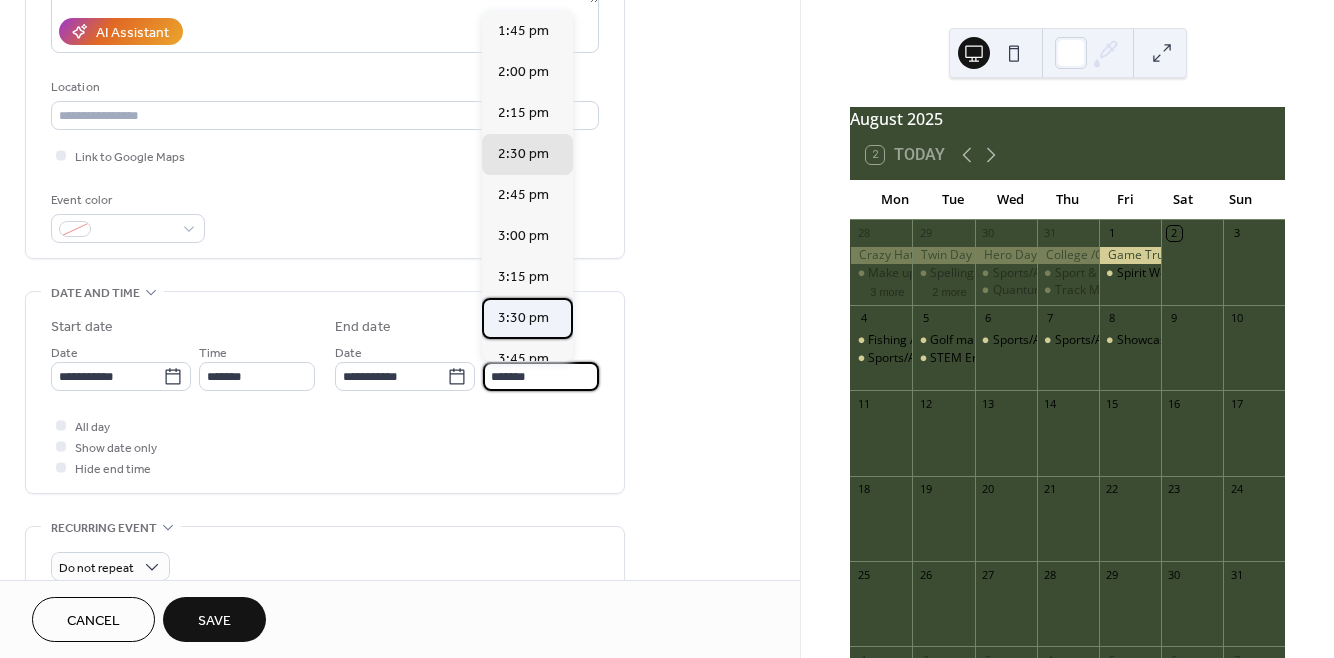 click on "3:30 pm" at bounding box center [527, 318] 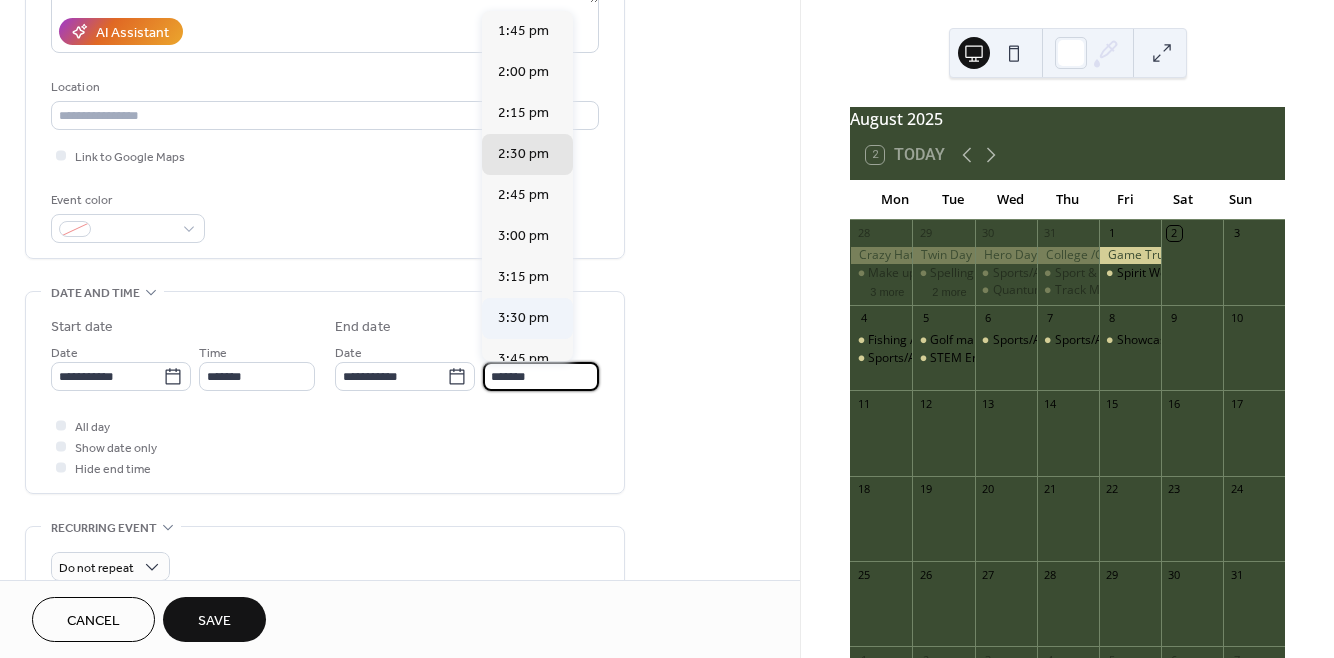 type on "*******" 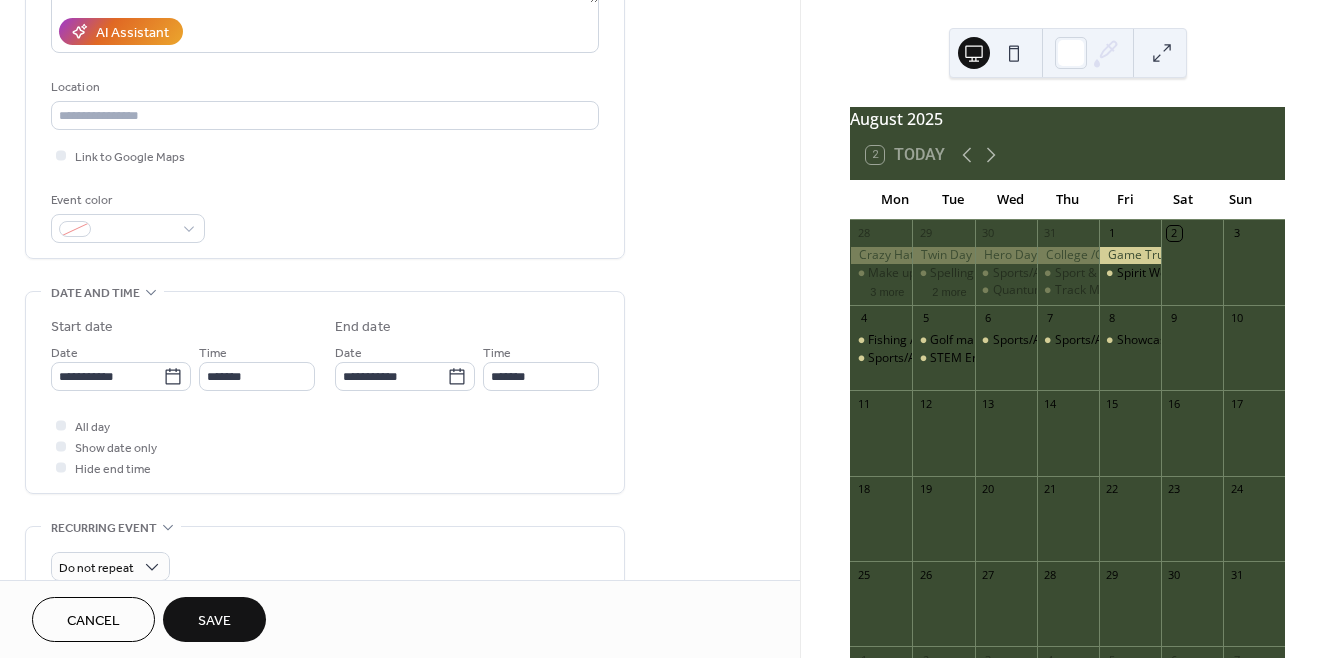 click on "Save" at bounding box center (214, 621) 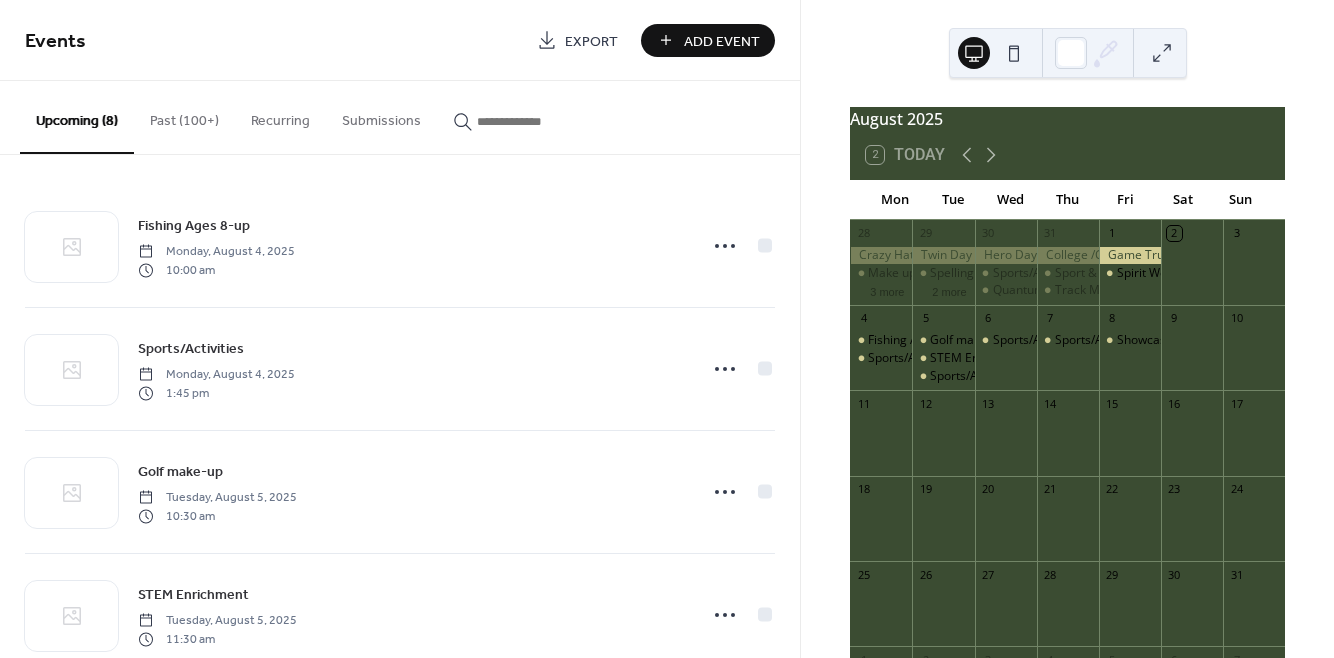 click on "Showcase Talent Show" at bounding box center [1130, 357] 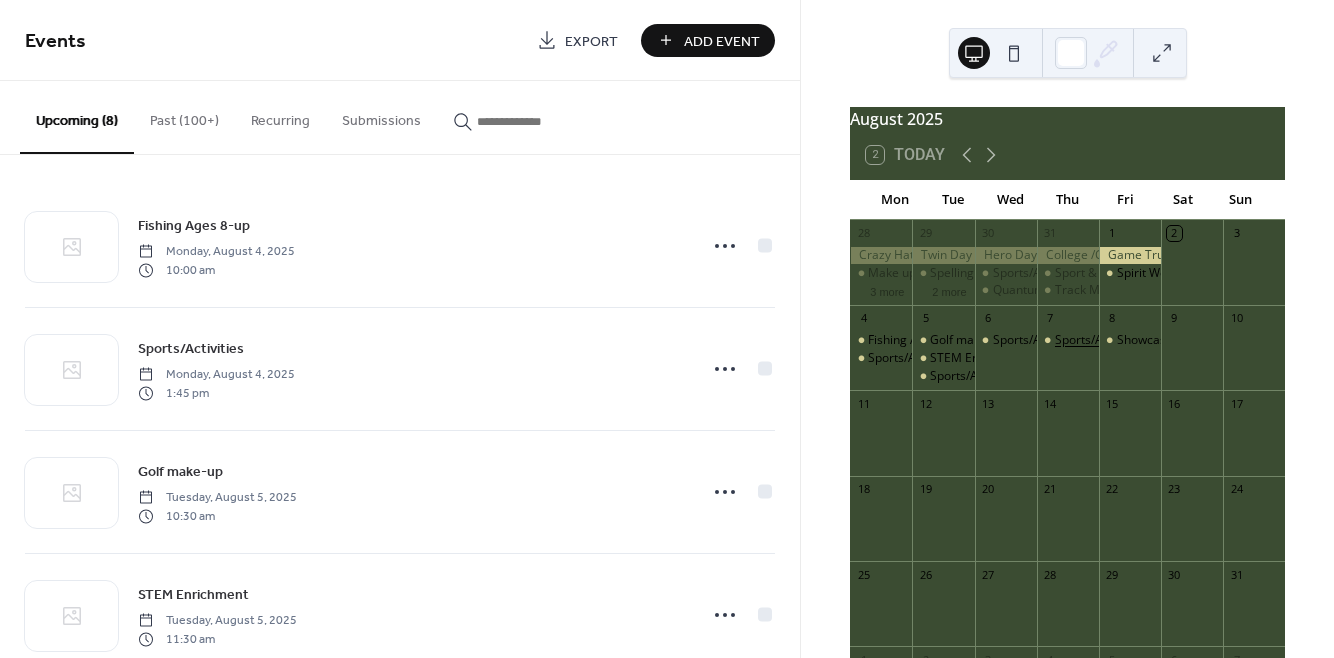 click on "Sports/Activities" at bounding box center (1100, 340) 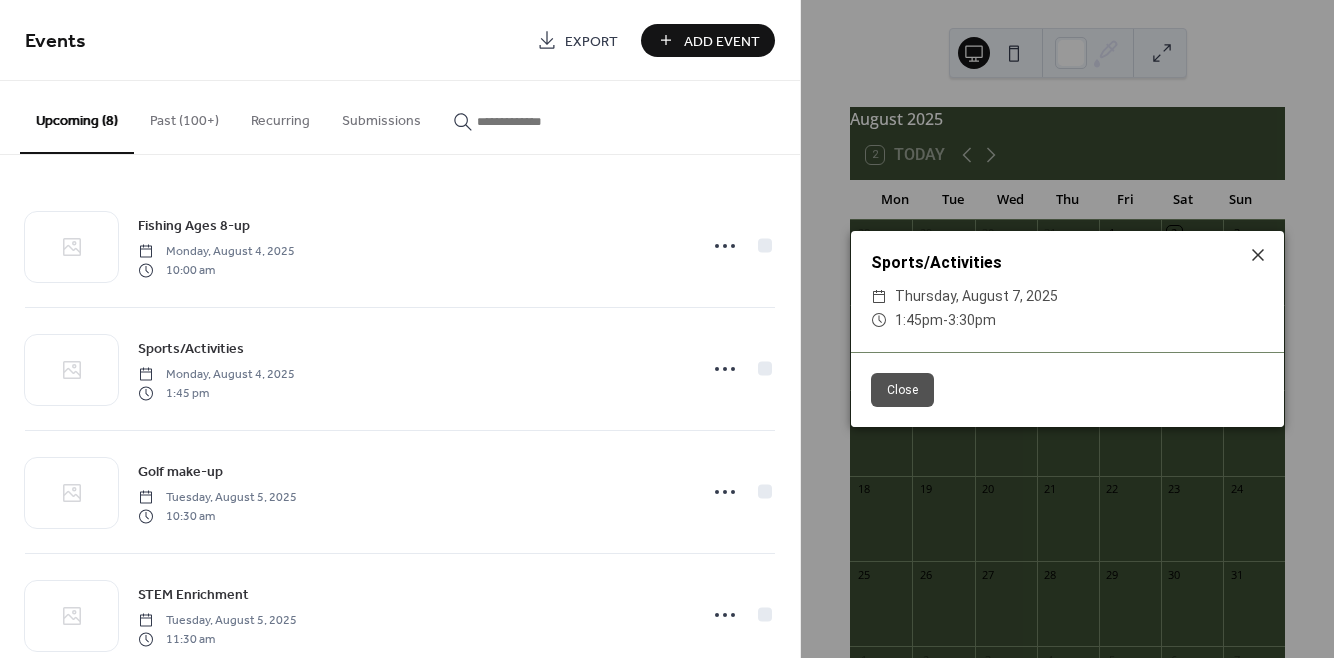 click on "Add Event" at bounding box center (722, 41) 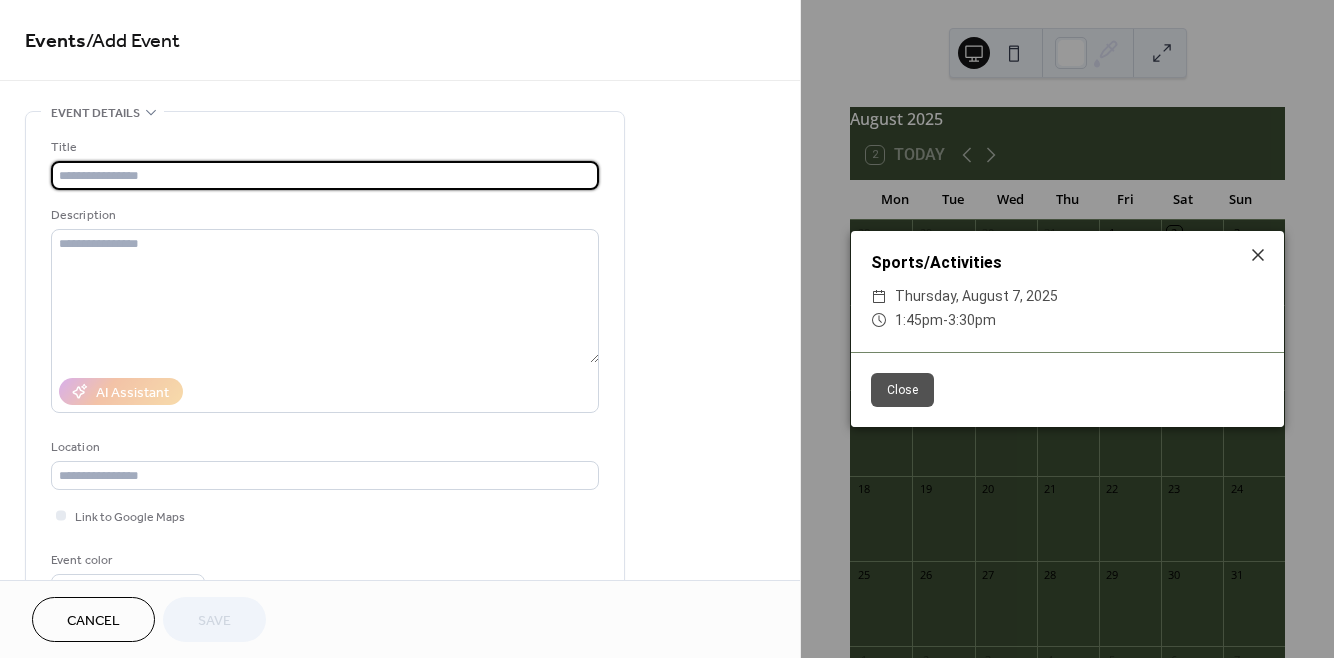 click at bounding box center (325, 175) 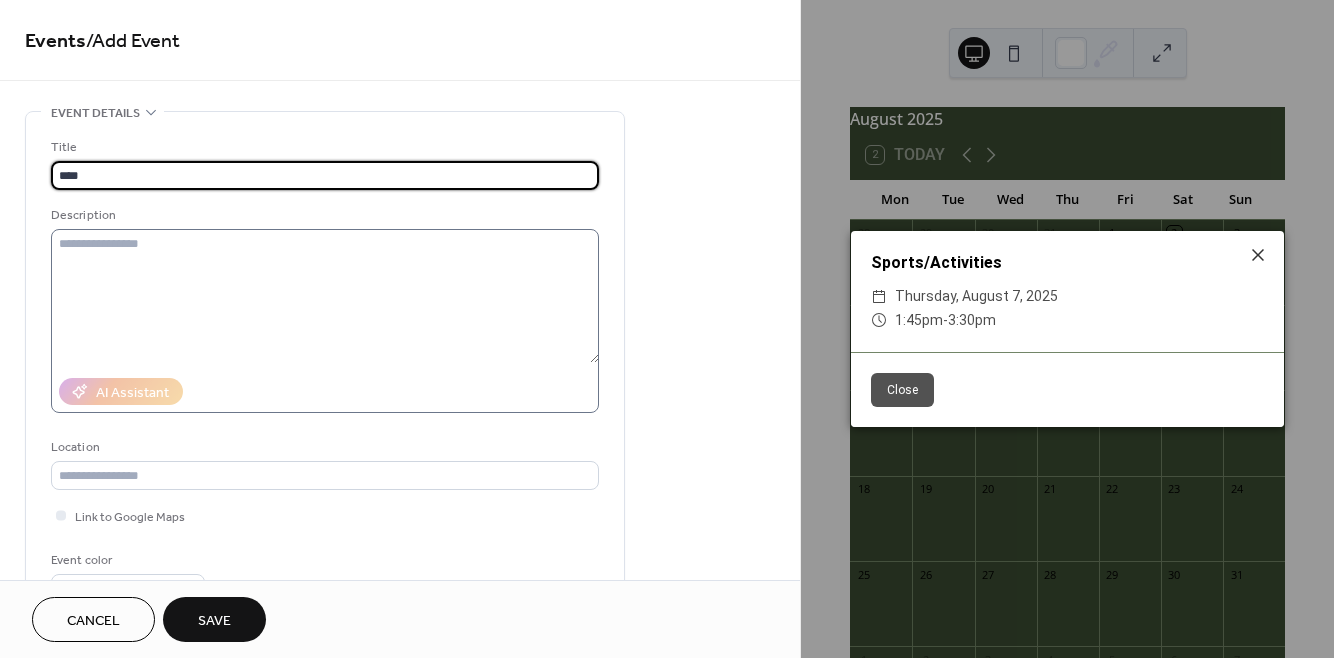 type on "**********" 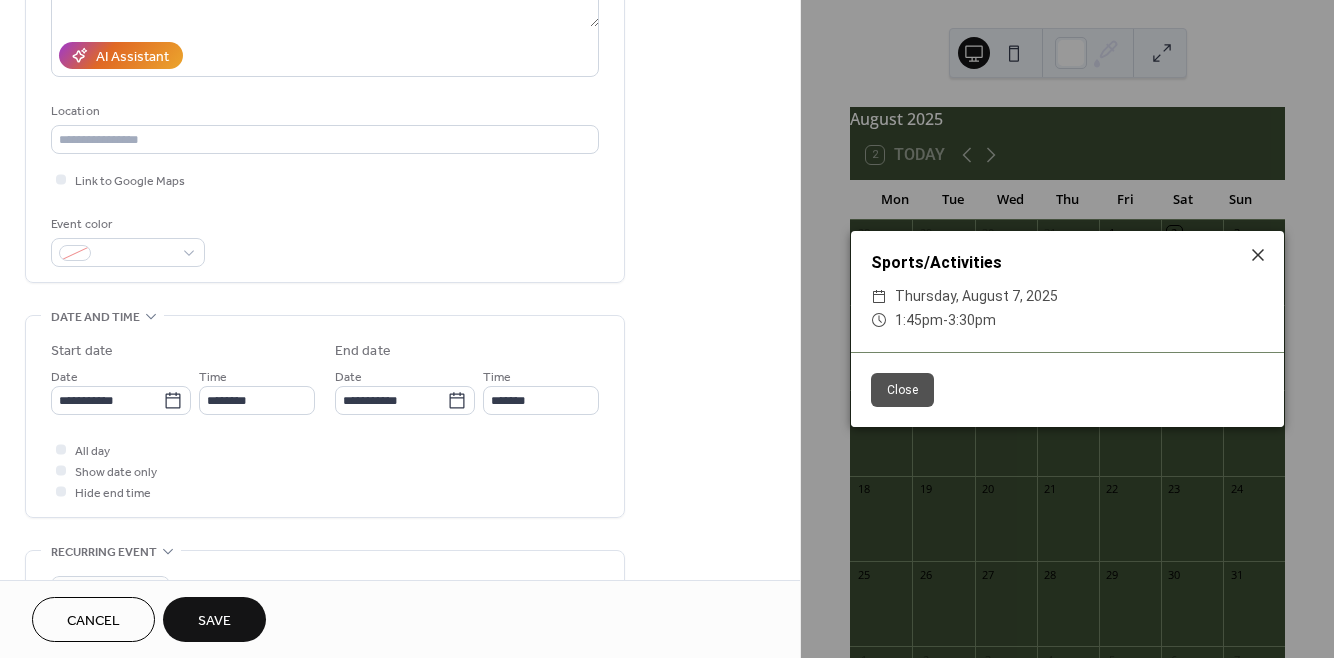 scroll, scrollTop: 365, scrollLeft: 0, axis: vertical 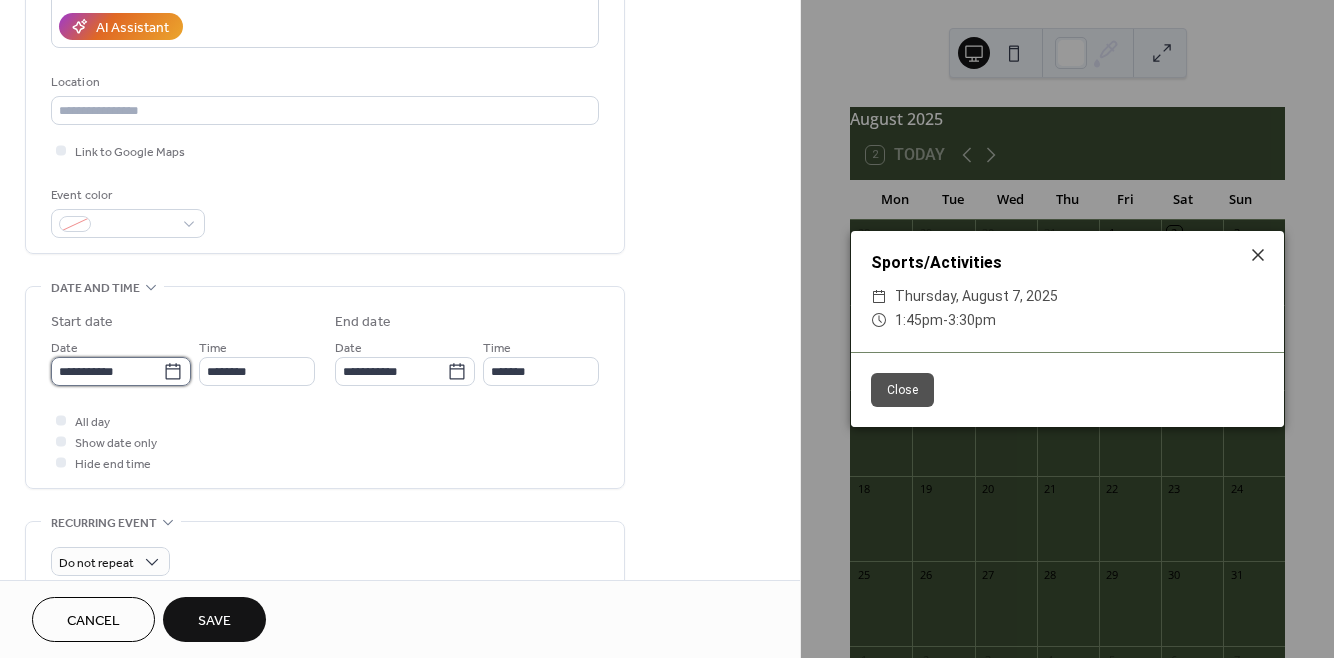 click on "**********" at bounding box center [107, 371] 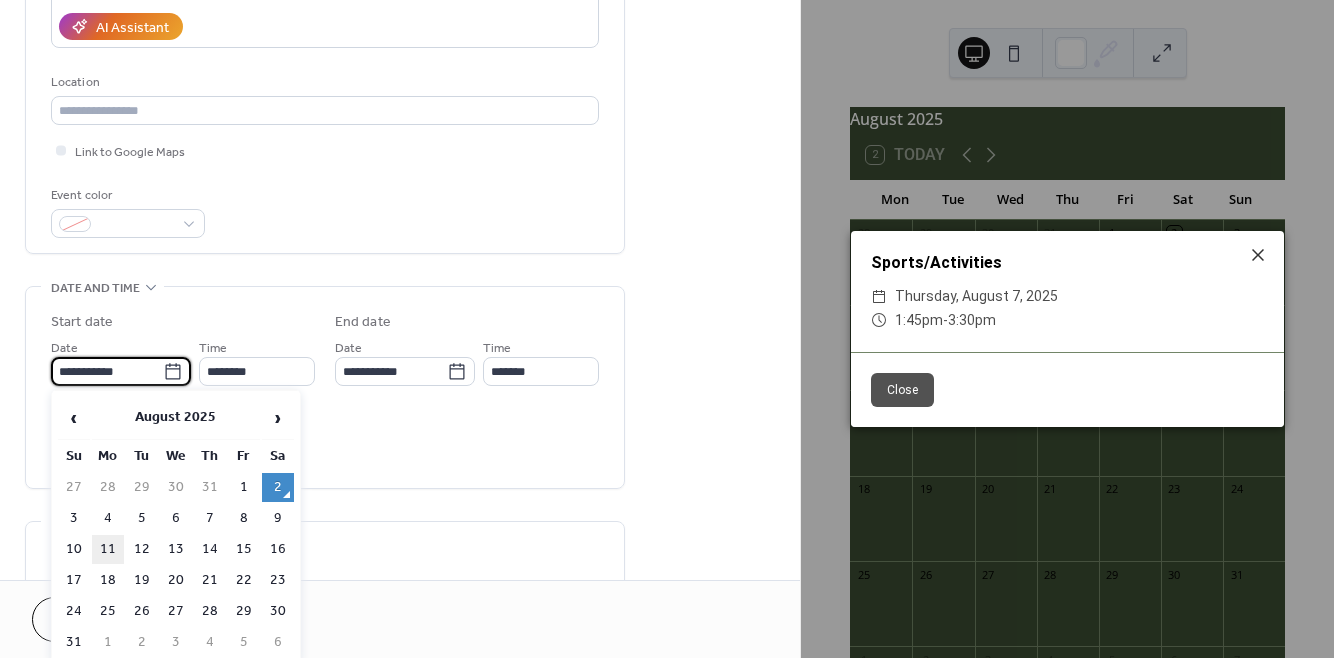 click on "11" at bounding box center [108, 549] 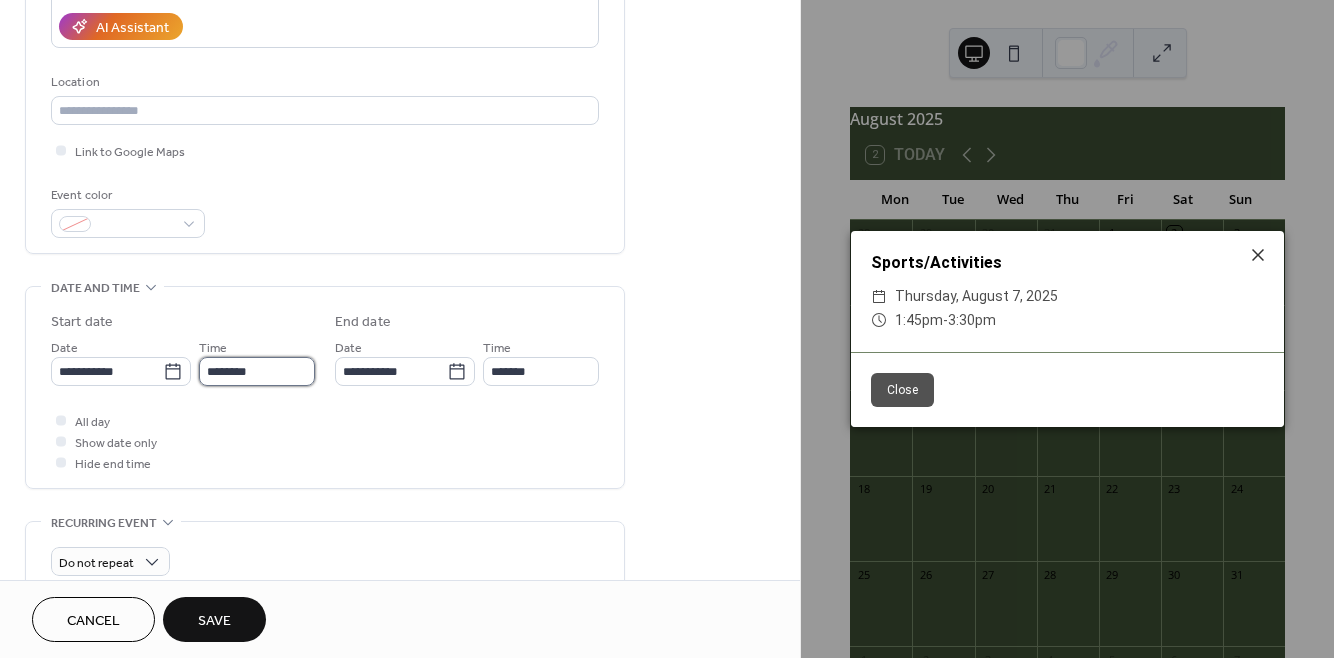click on "********" at bounding box center (257, 371) 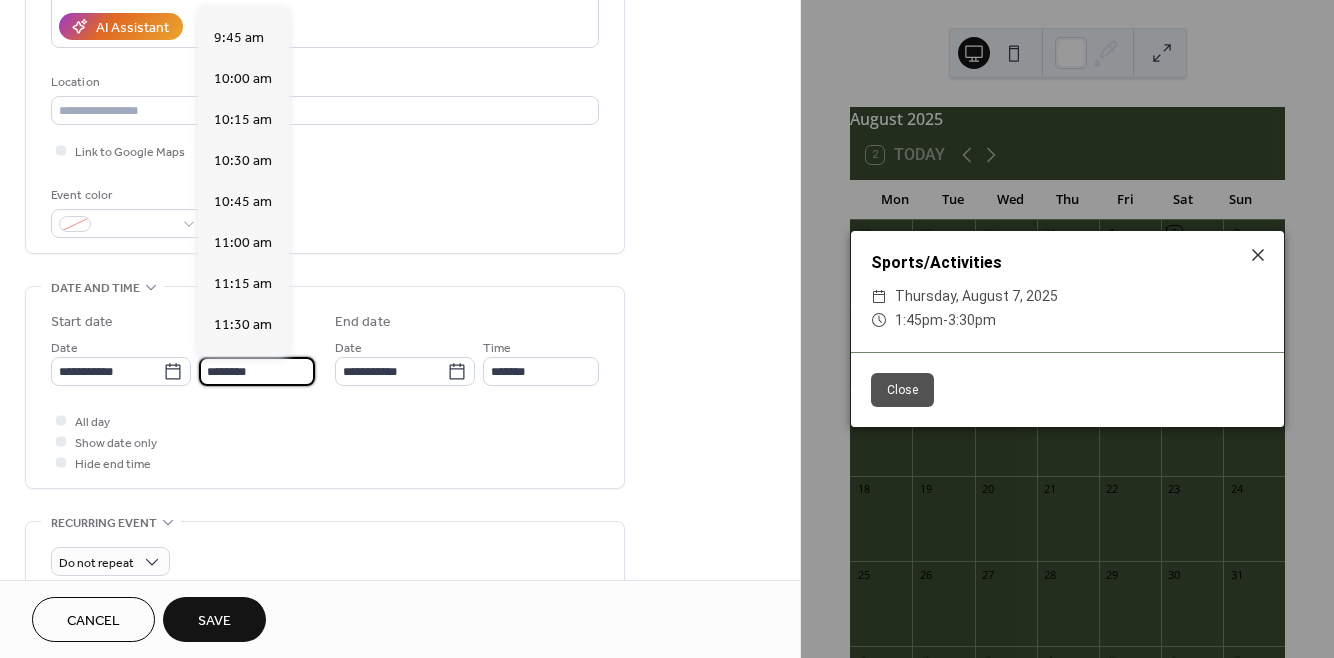 scroll, scrollTop: 1586, scrollLeft: 0, axis: vertical 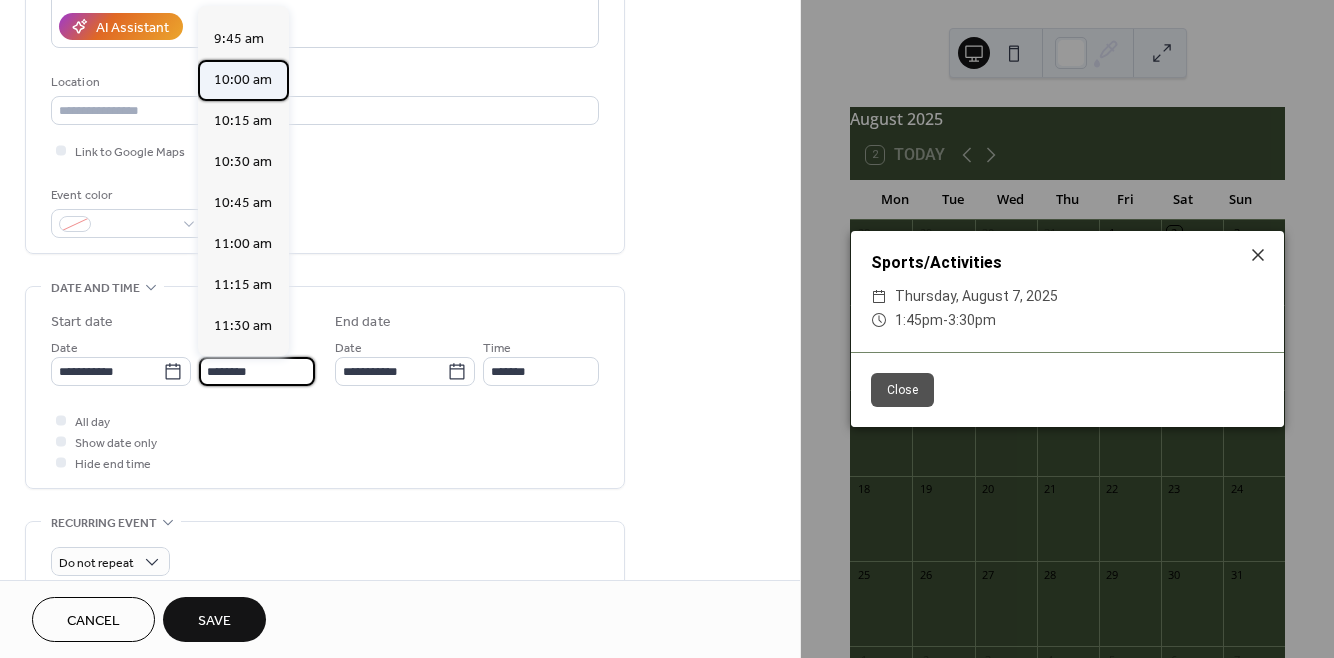 click on "10:00 am" at bounding box center [243, 79] 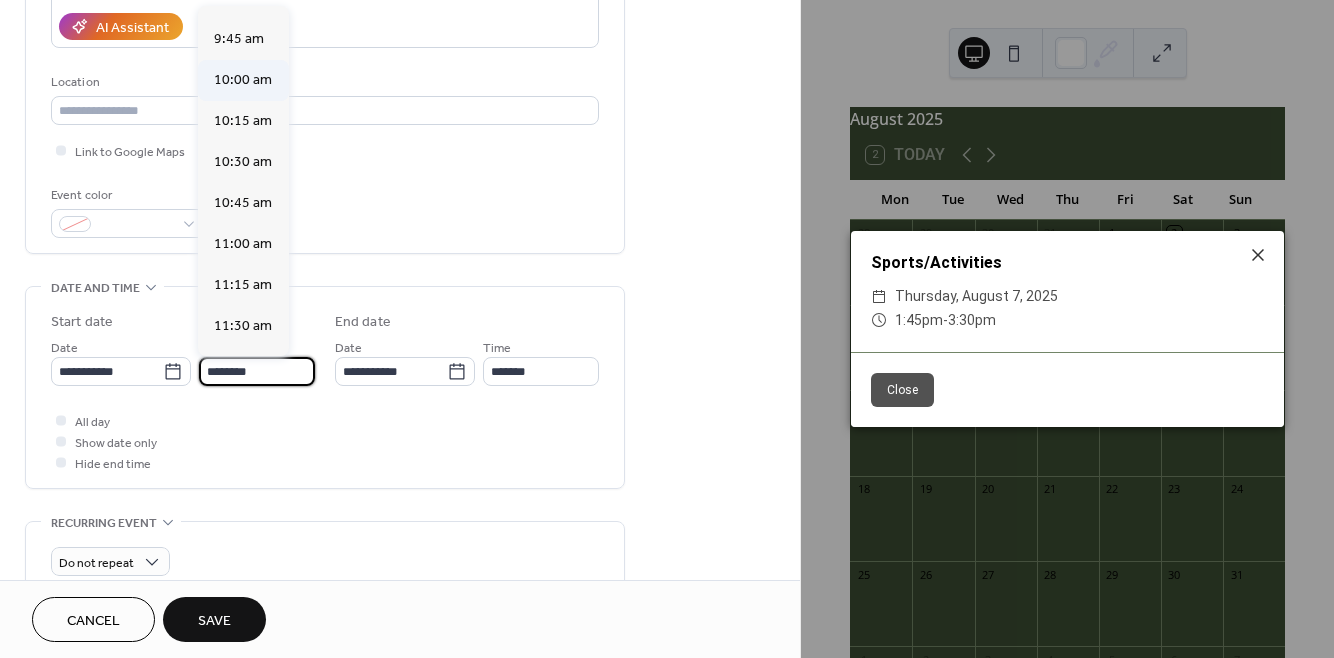 type on "********" 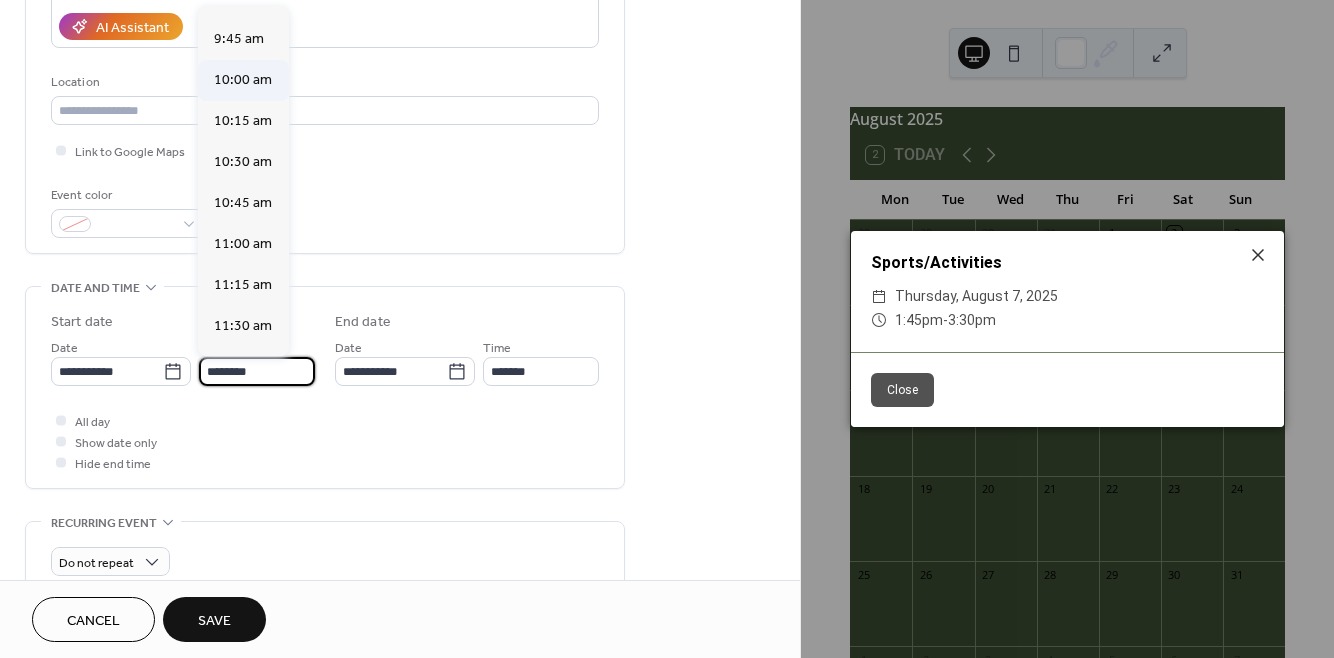 type on "********" 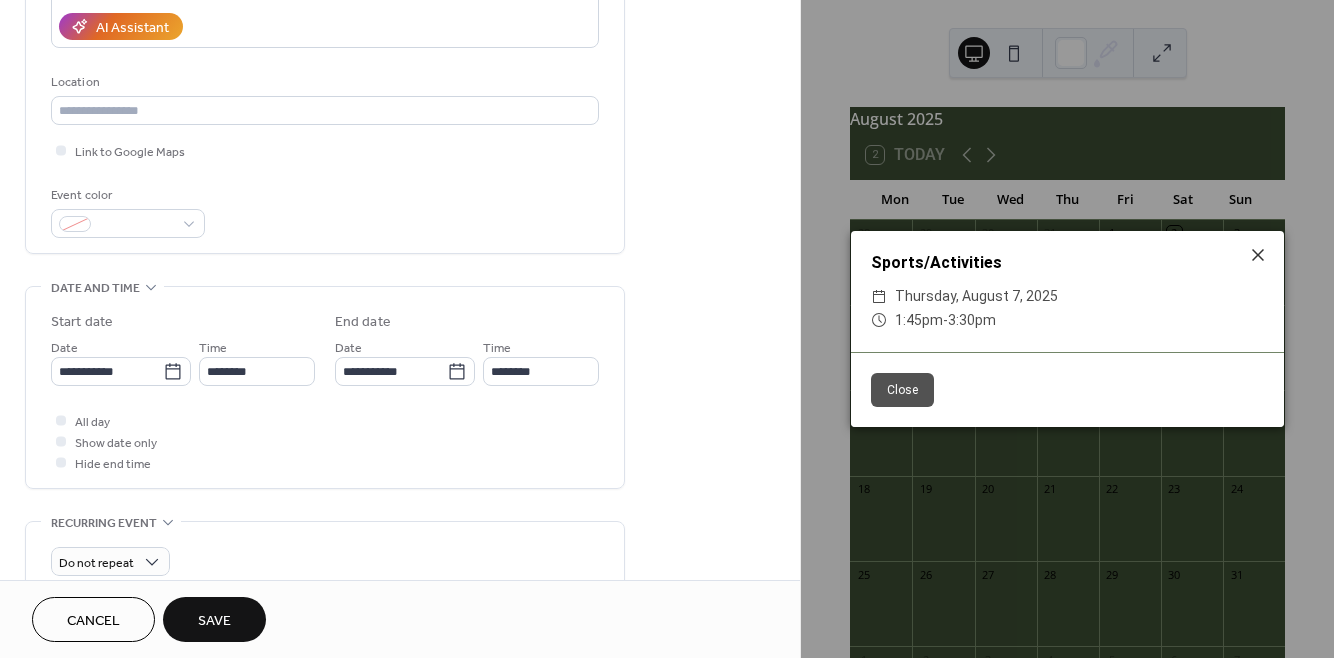 click on "Save" at bounding box center (214, 621) 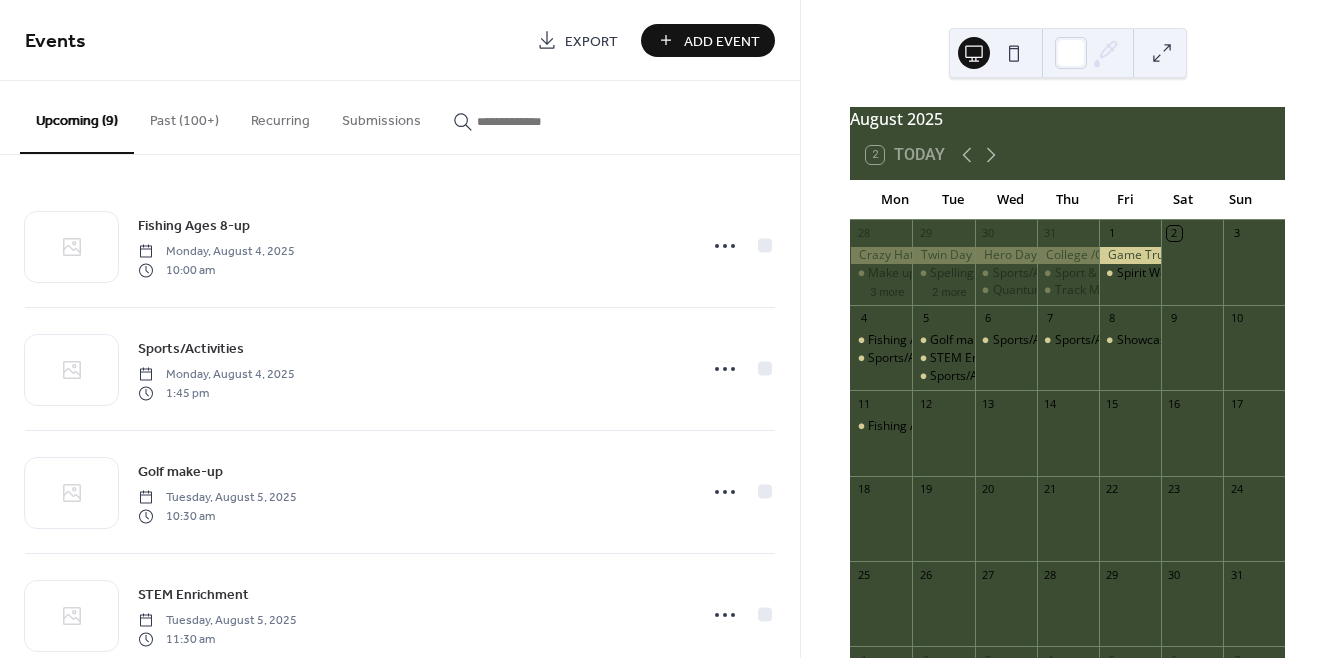 click on "Add Event" at bounding box center [722, 41] 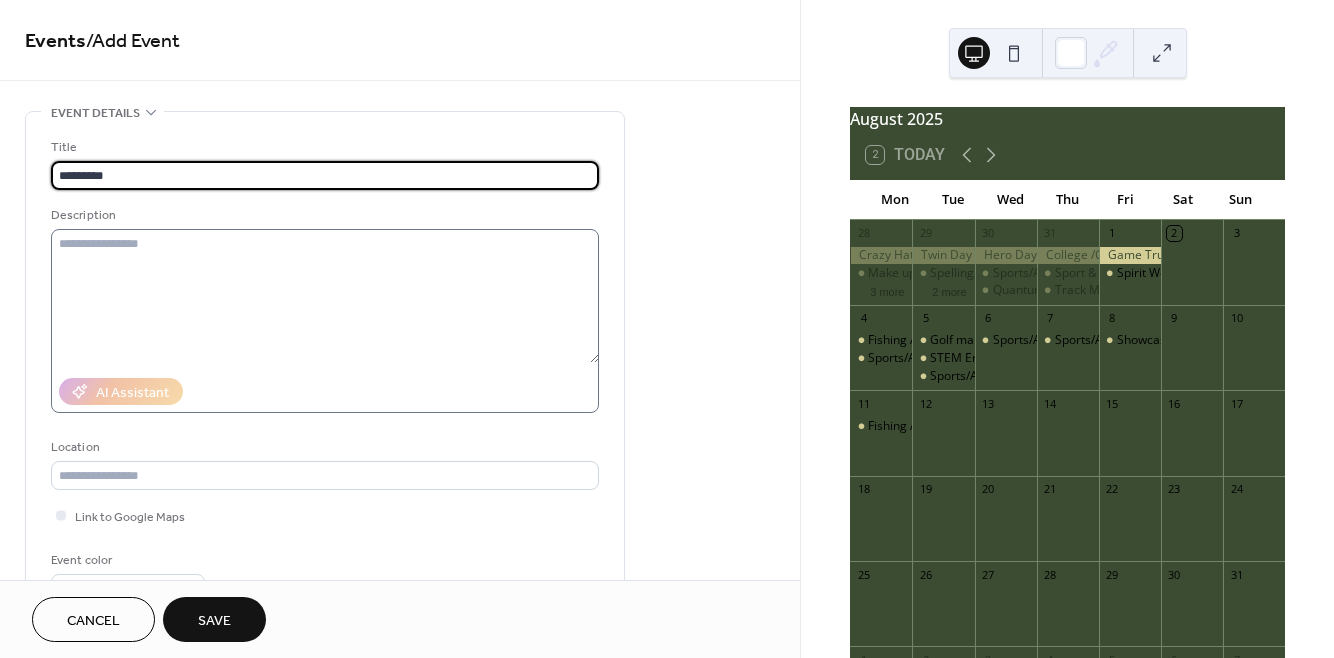 type on "*********" 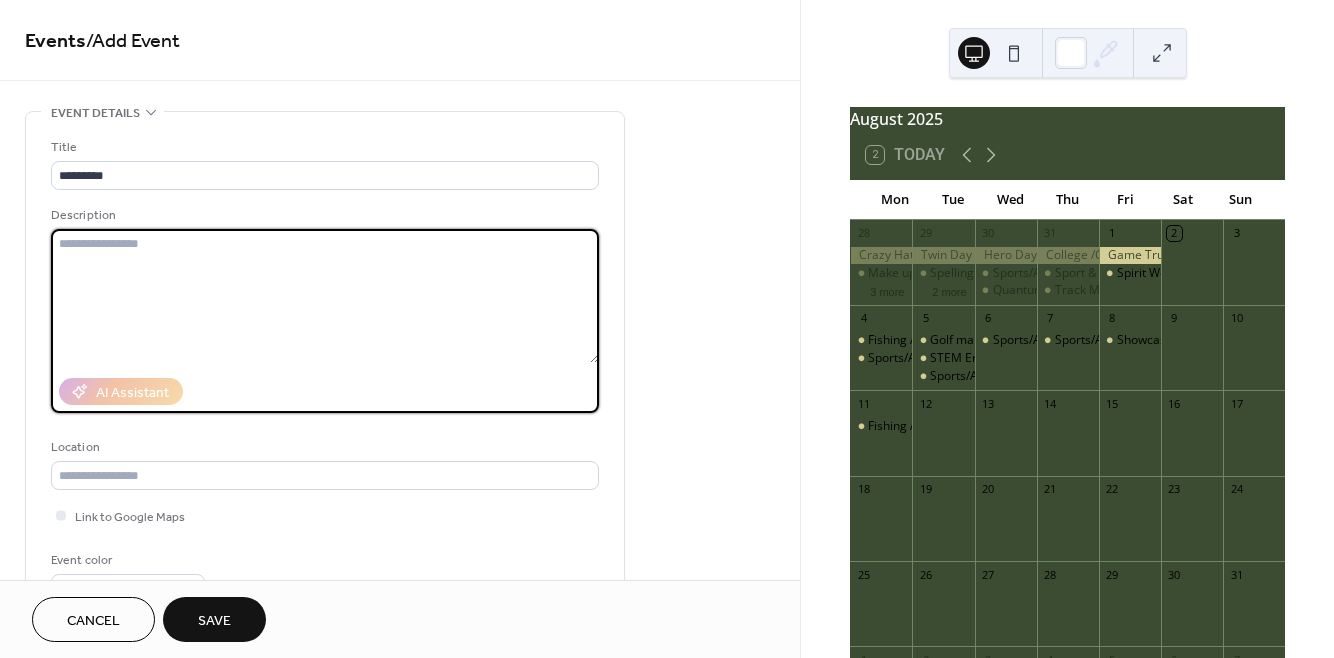 click at bounding box center [325, 296] 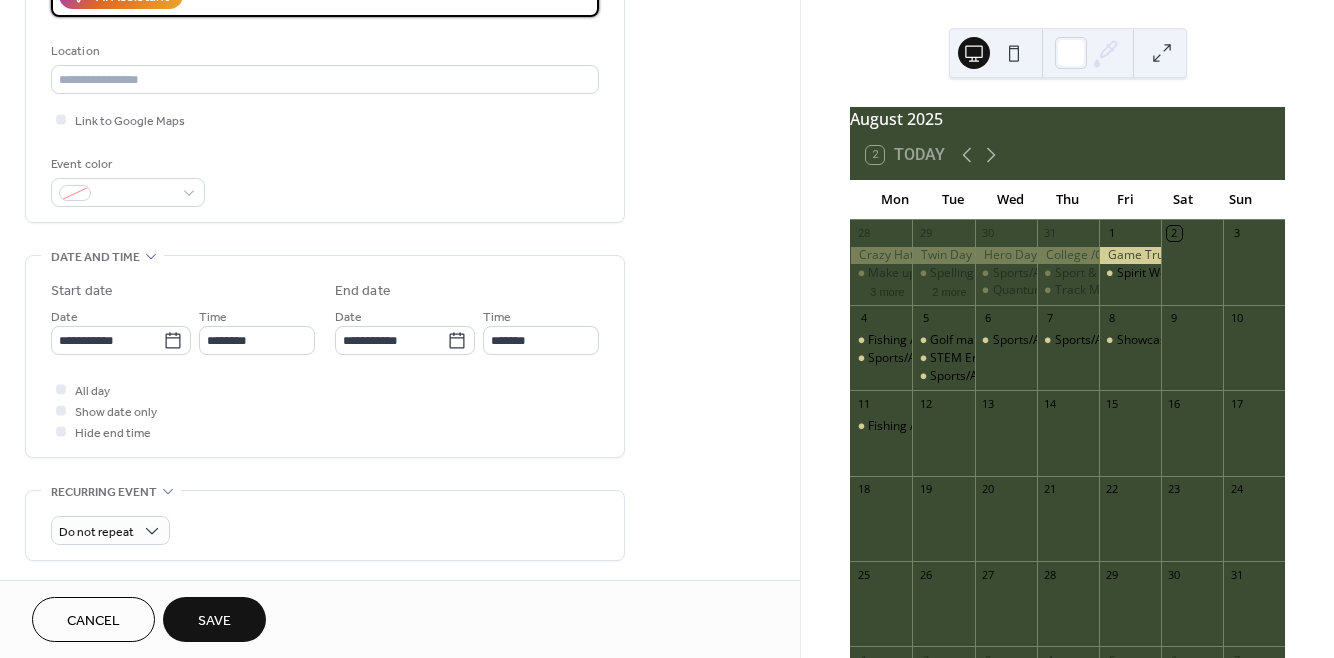 scroll, scrollTop: 403, scrollLeft: 0, axis: vertical 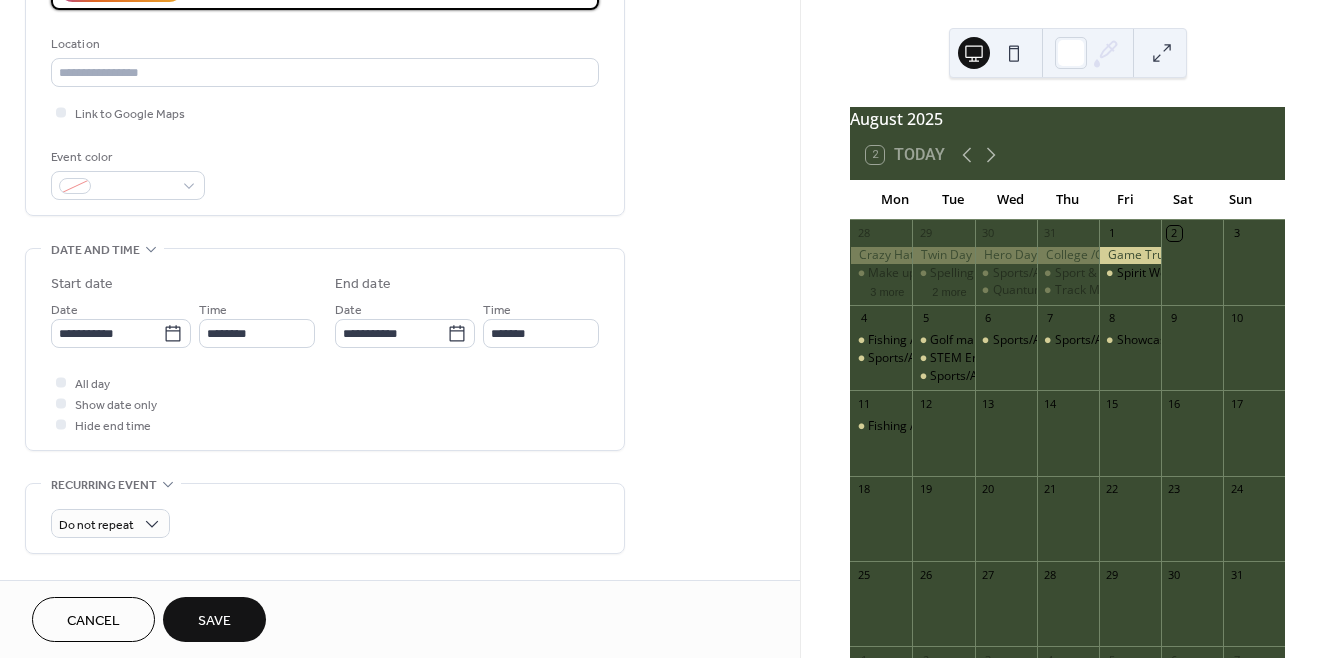 type on "**********" 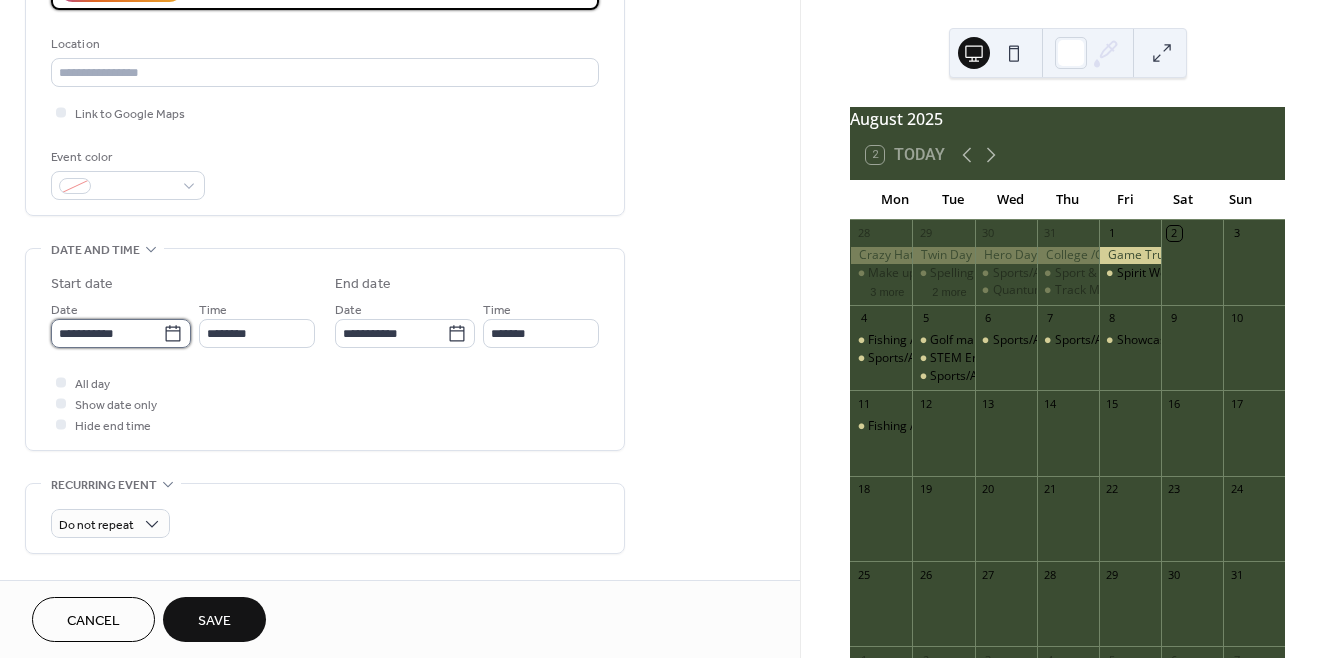 click on "**********" at bounding box center (107, 333) 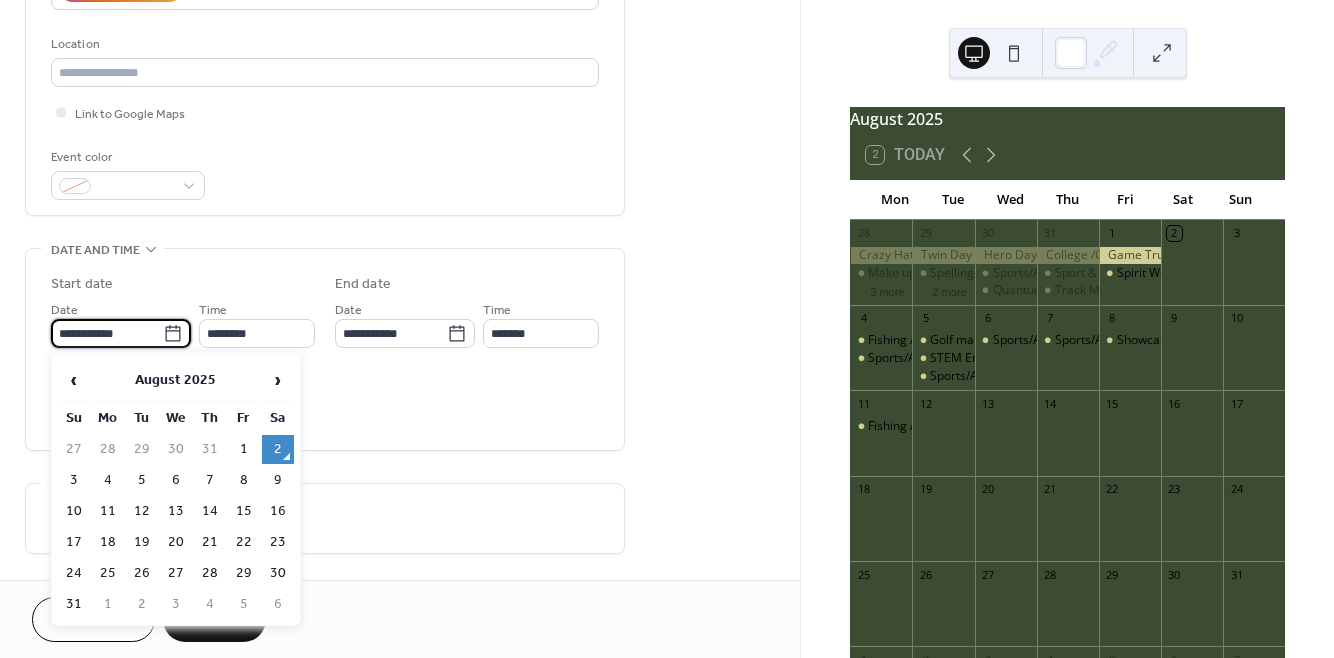 click on "**********" at bounding box center (400, 428) 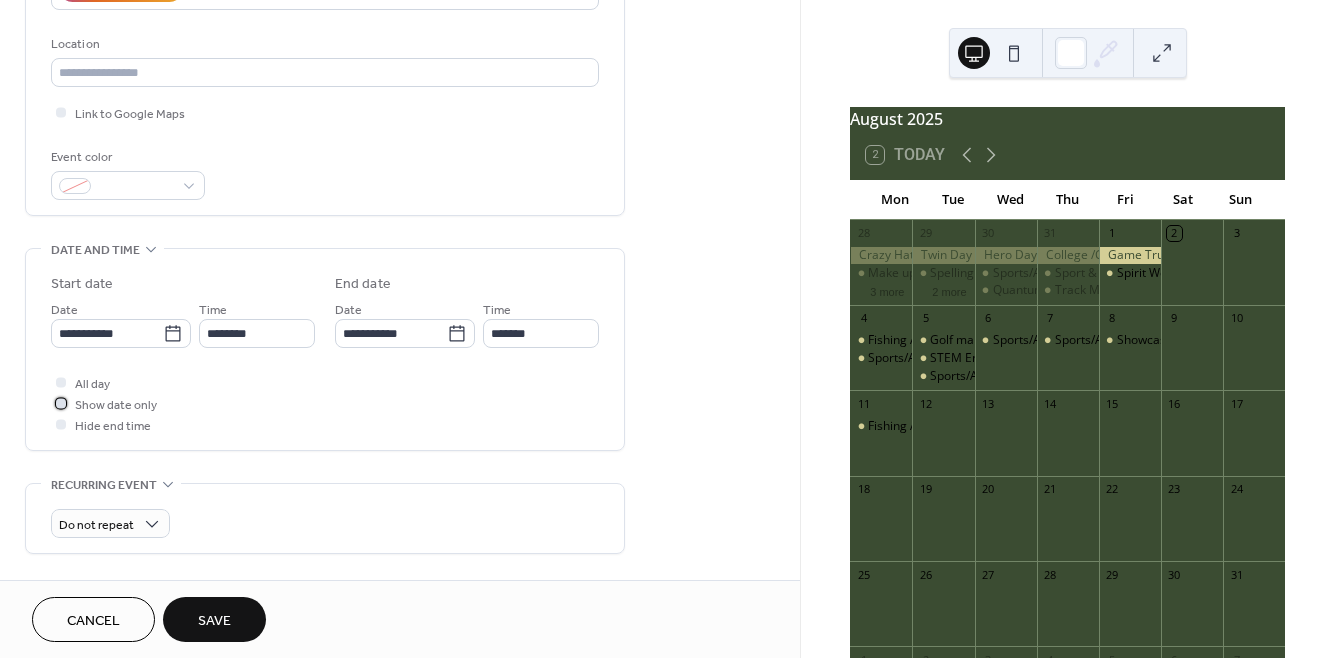 click on "Show date only" at bounding box center (116, 405) 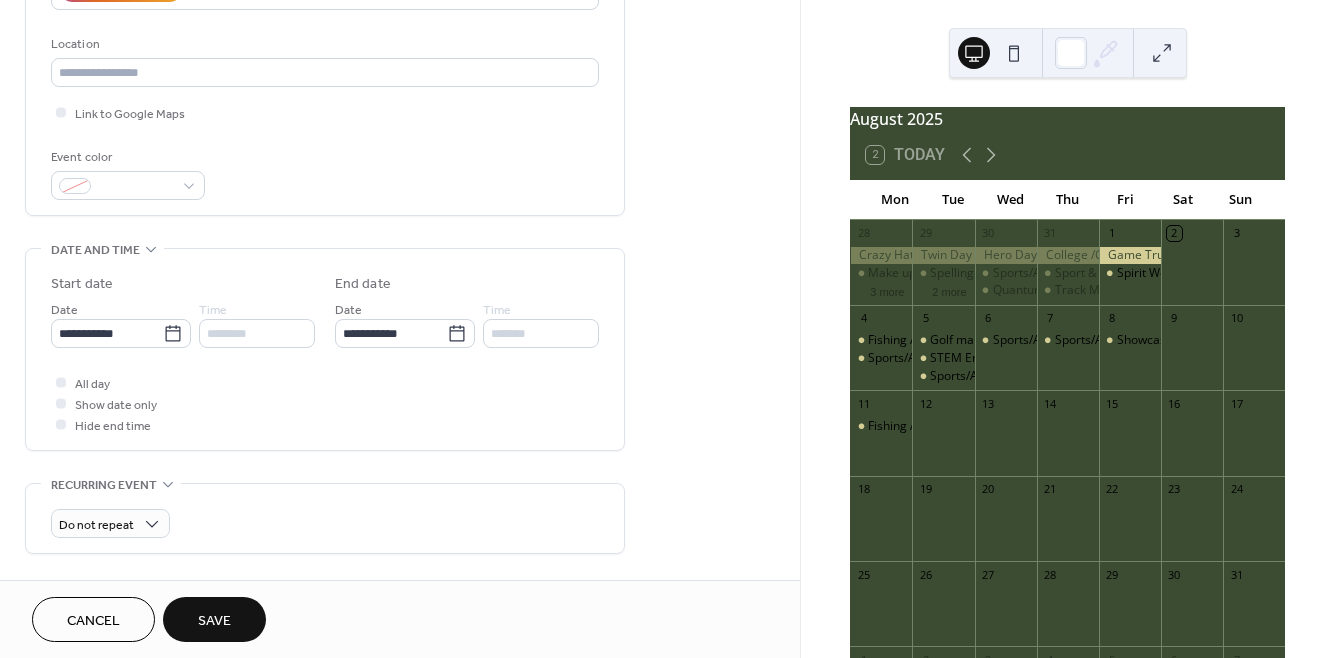 click on "All day" at bounding box center (92, 384) 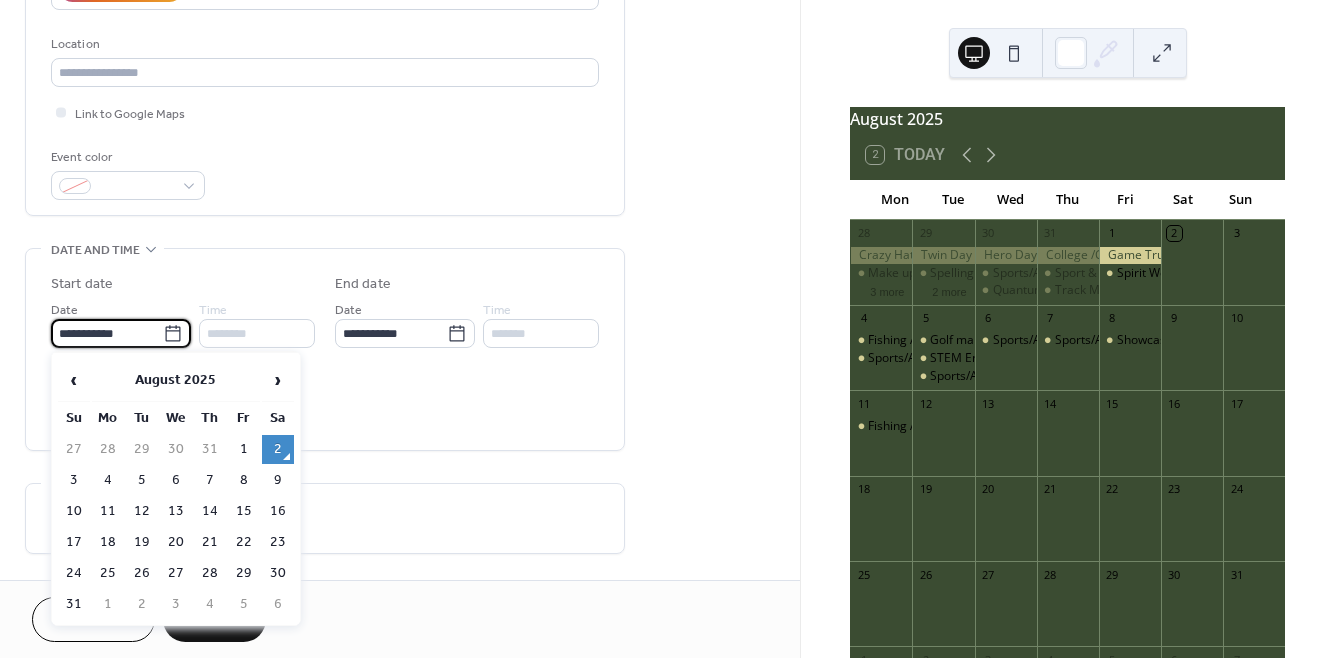 click on "**********" at bounding box center [107, 333] 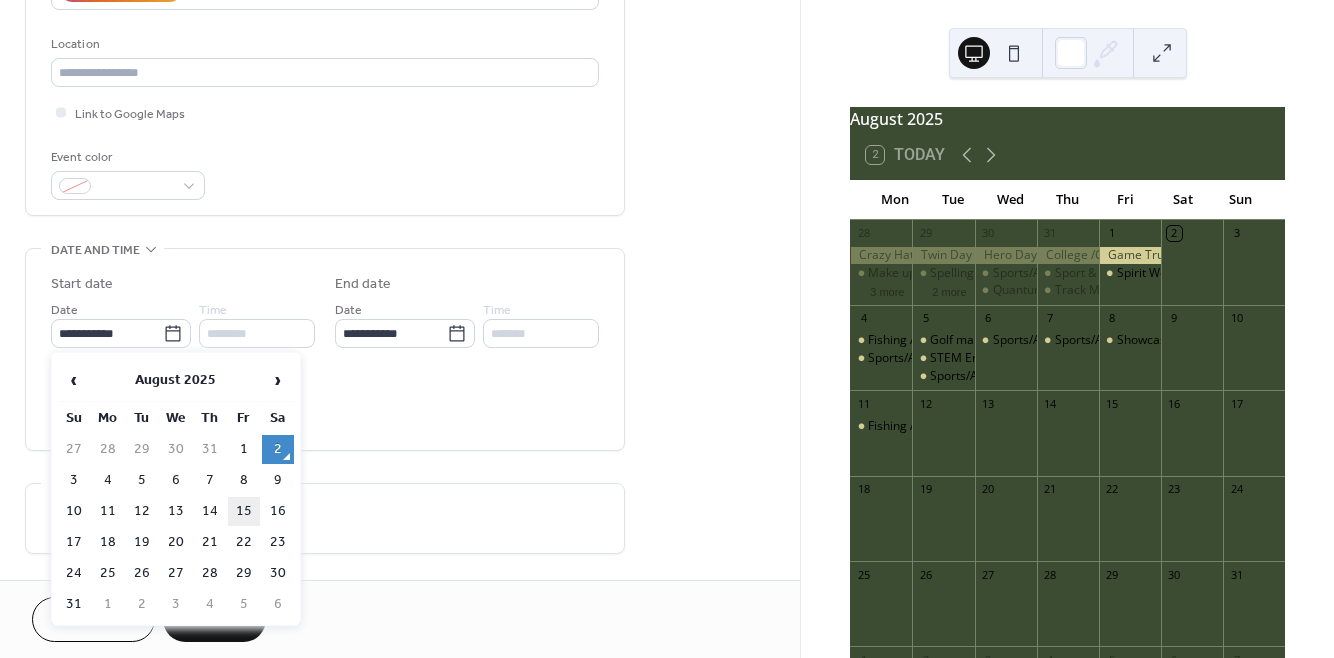 click on "15" at bounding box center [244, 511] 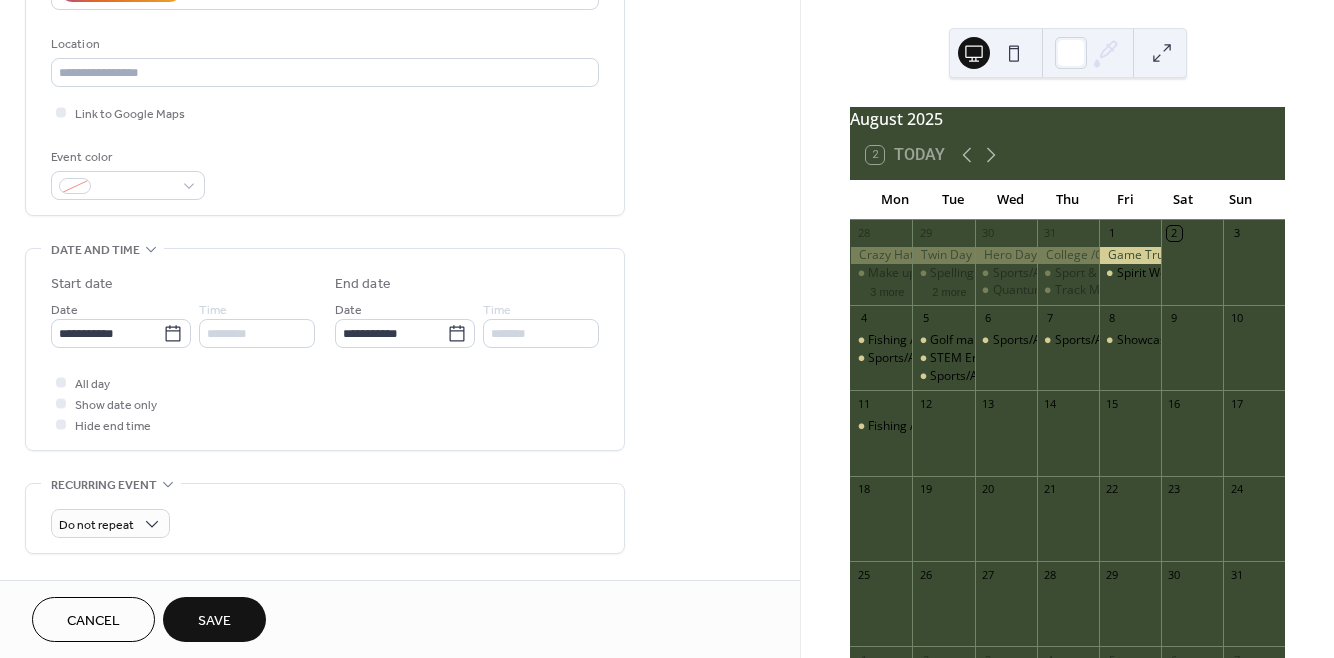 click at bounding box center (61, 382) 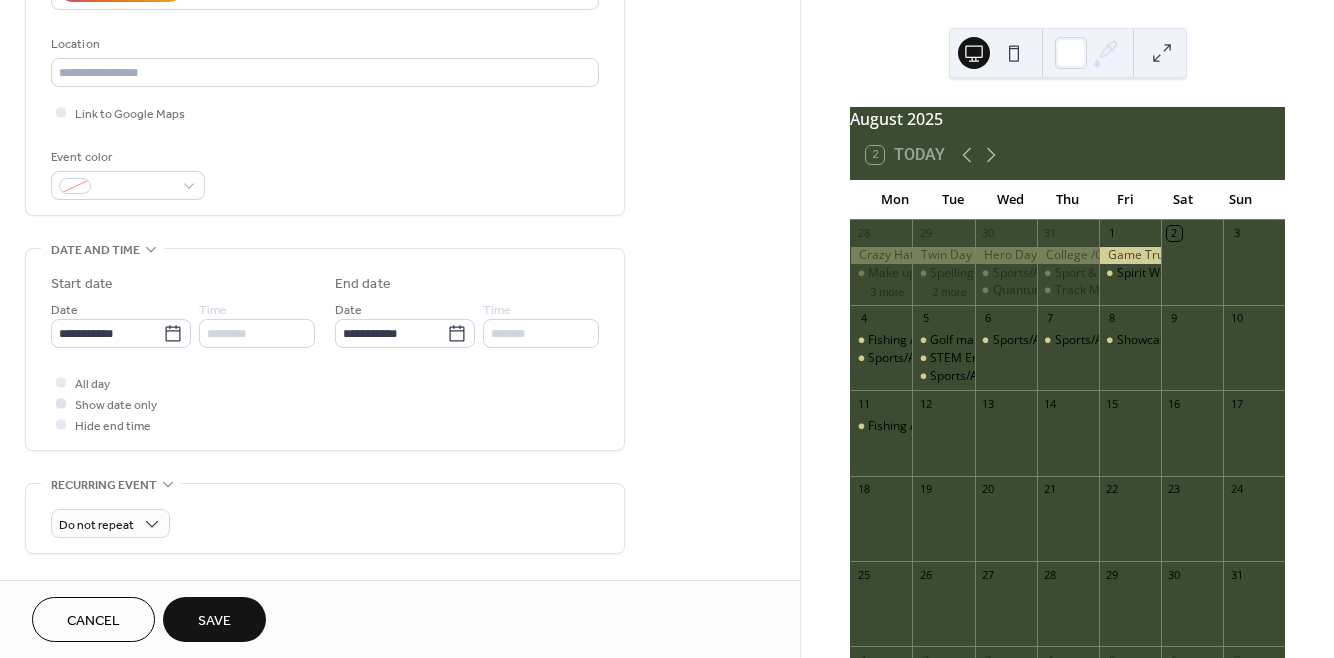 drag, startPoint x: 63, startPoint y: 384, endPoint x: 59, endPoint y: 402, distance: 18.439089 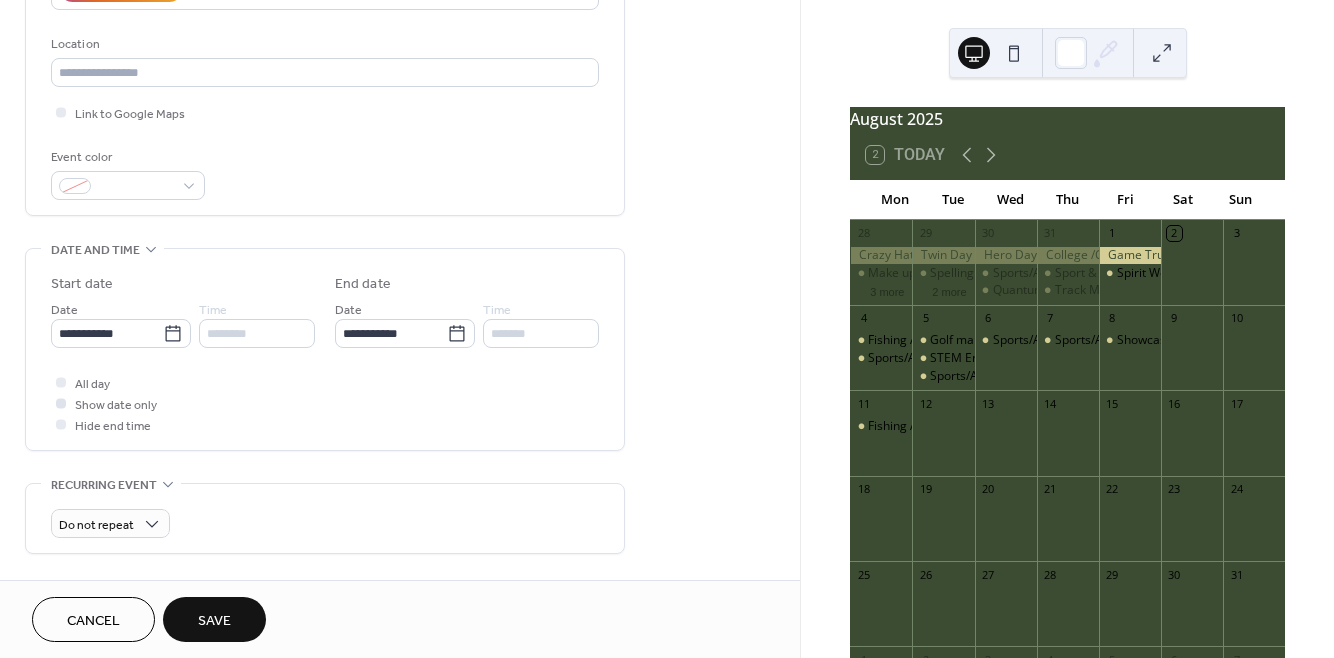 click on "All day Show date only Hide end time" at bounding box center (325, 403) 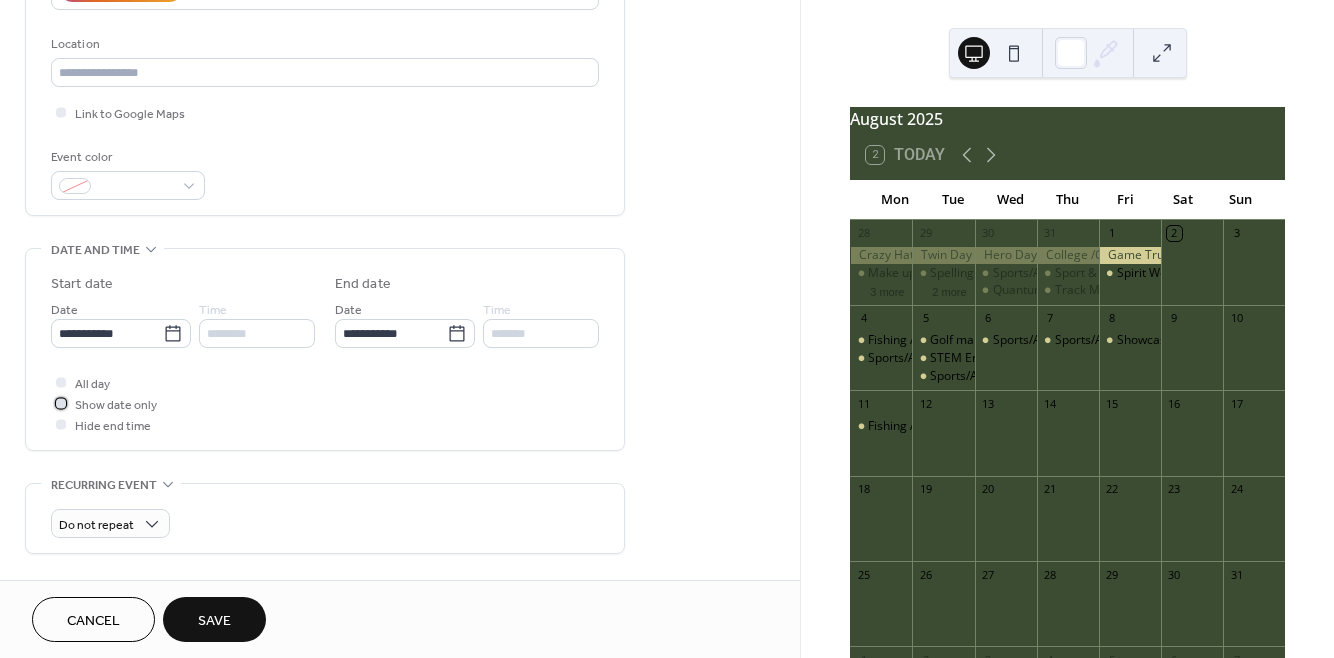 click 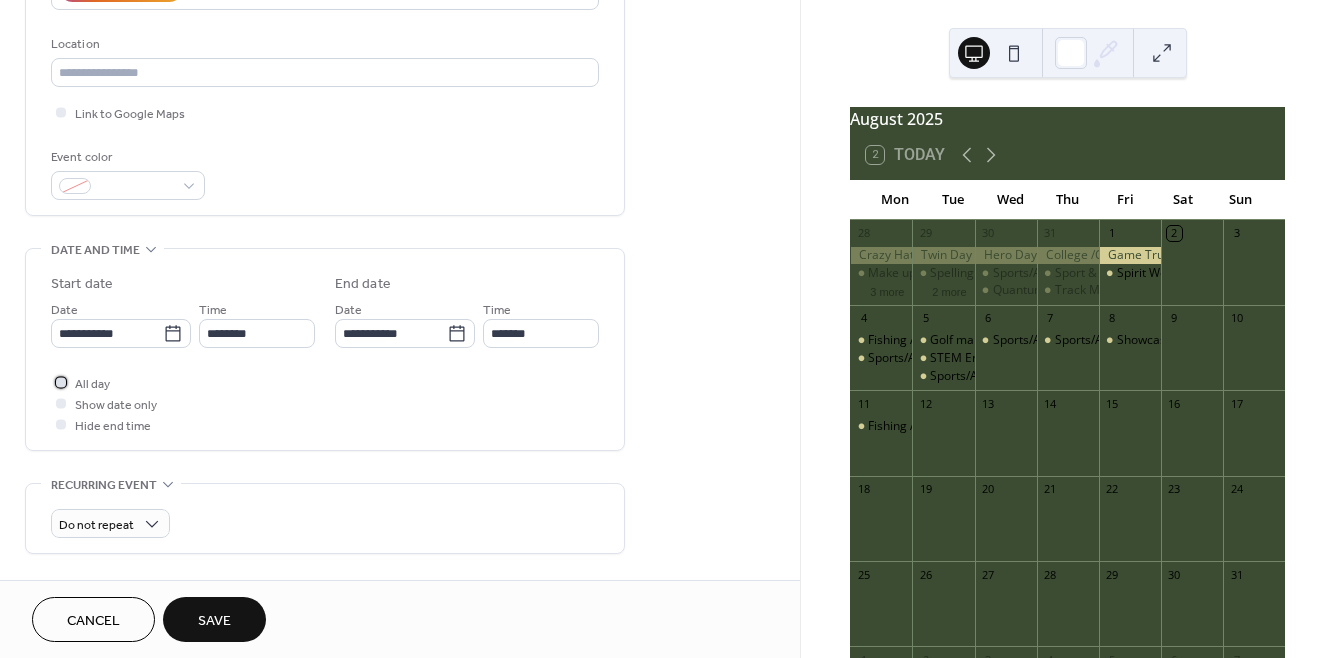 click at bounding box center (61, 382) 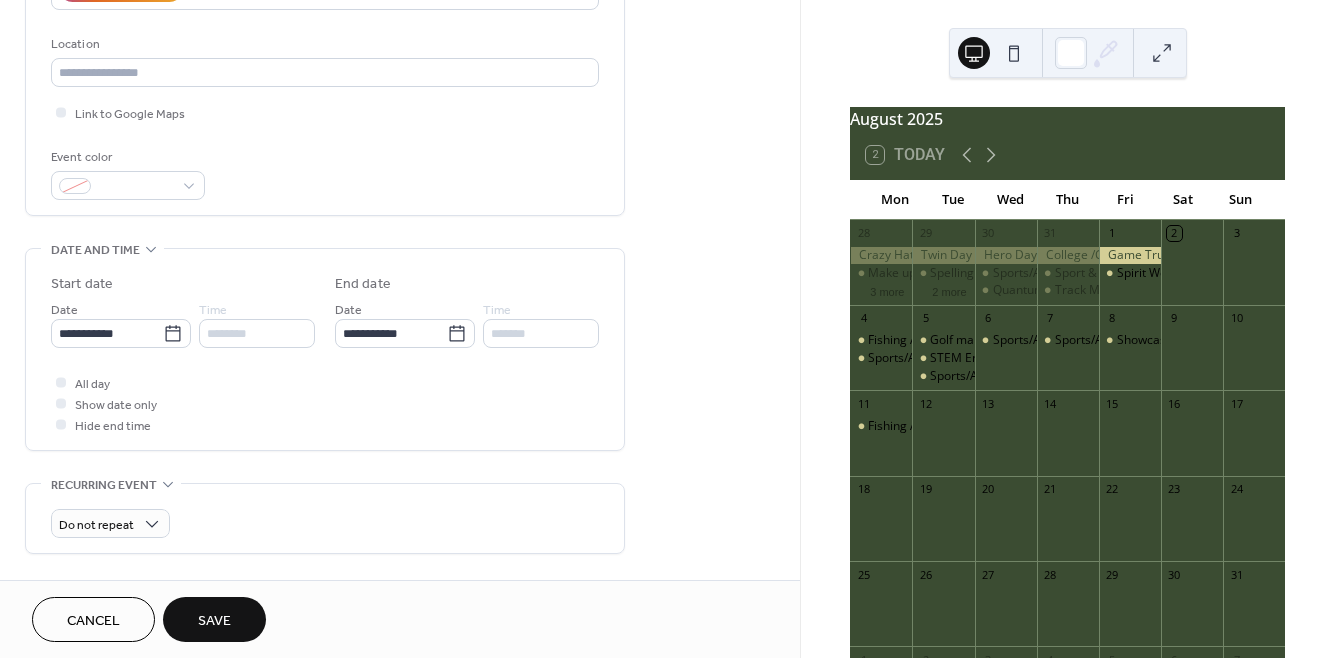 click on "Save" at bounding box center (214, 621) 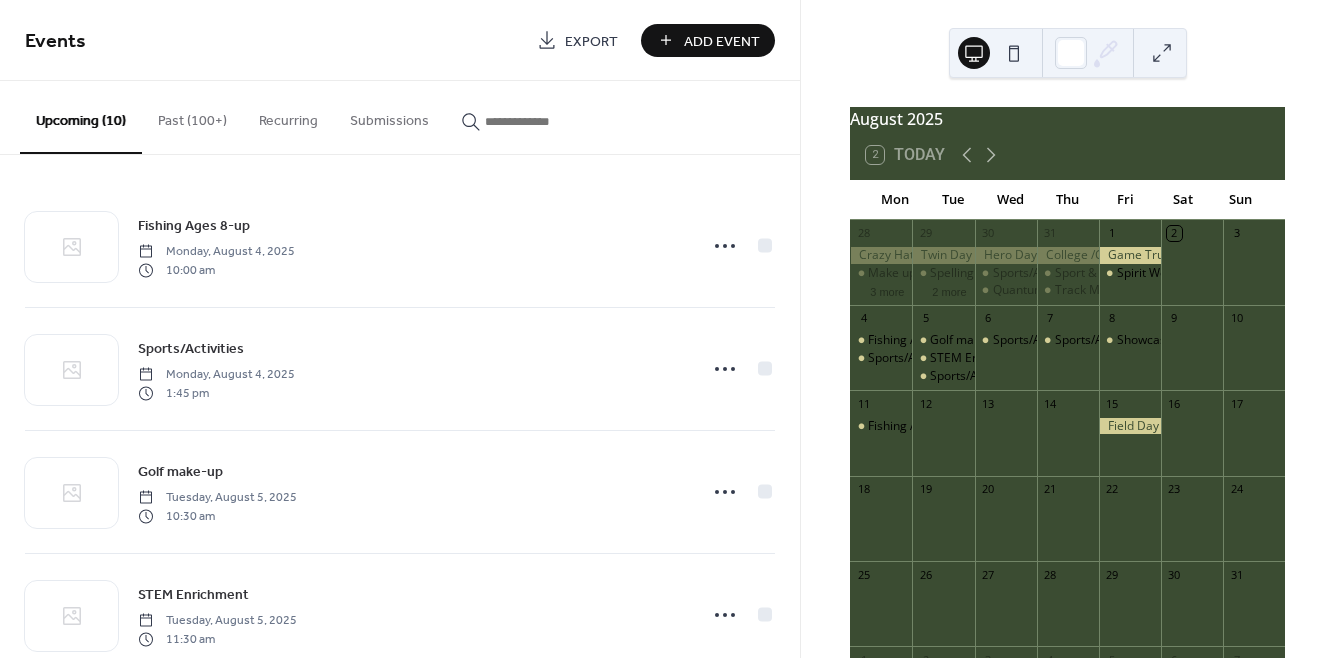 click on "Add Event" at bounding box center (722, 41) 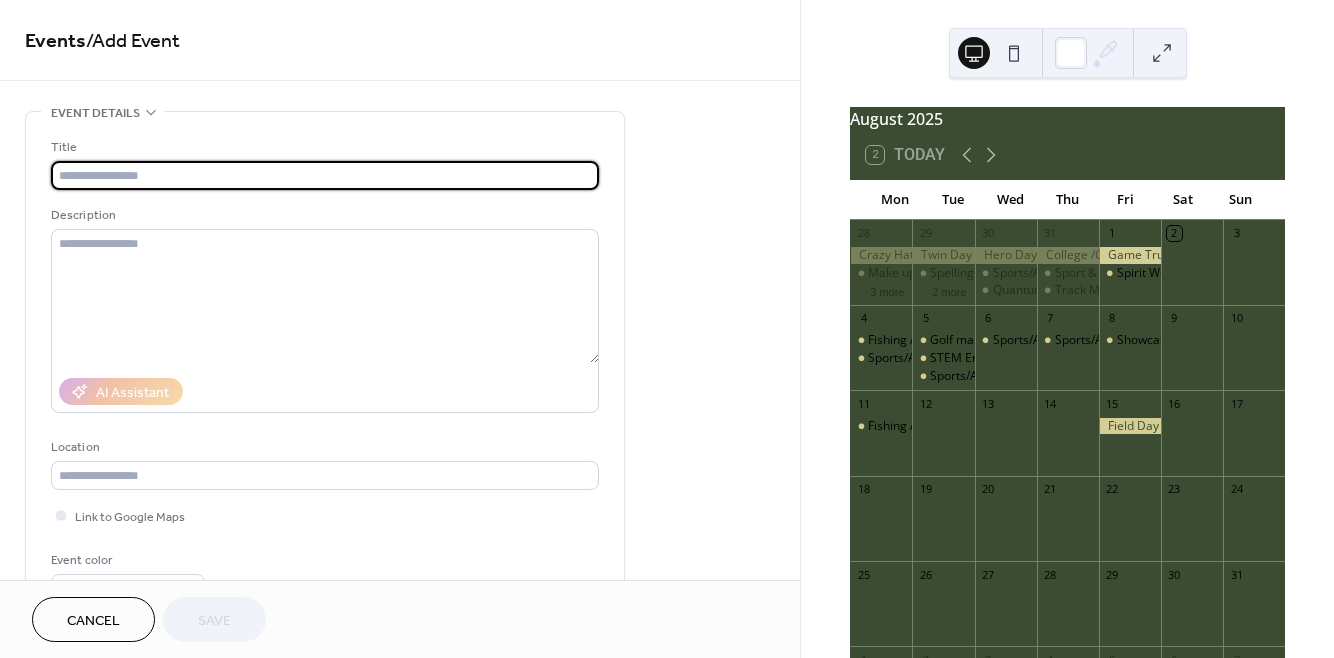 click at bounding box center [325, 175] 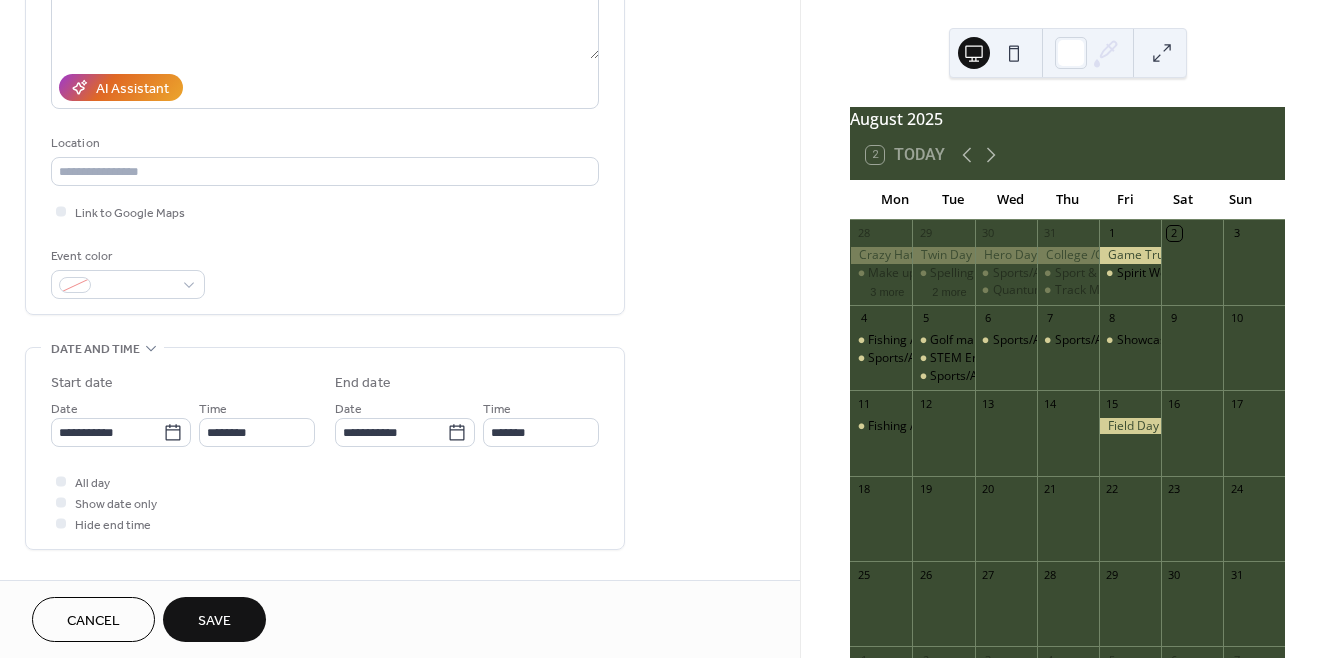 scroll, scrollTop: 322, scrollLeft: 0, axis: vertical 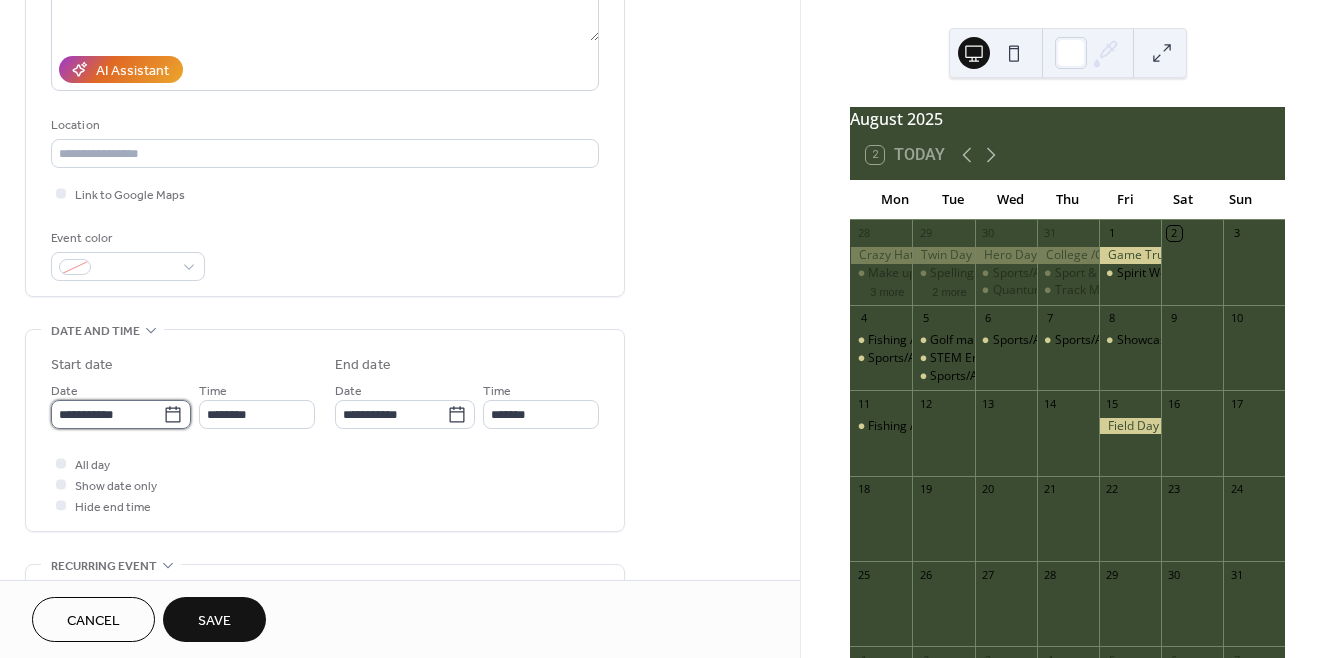 click on "**********" at bounding box center (107, 414) 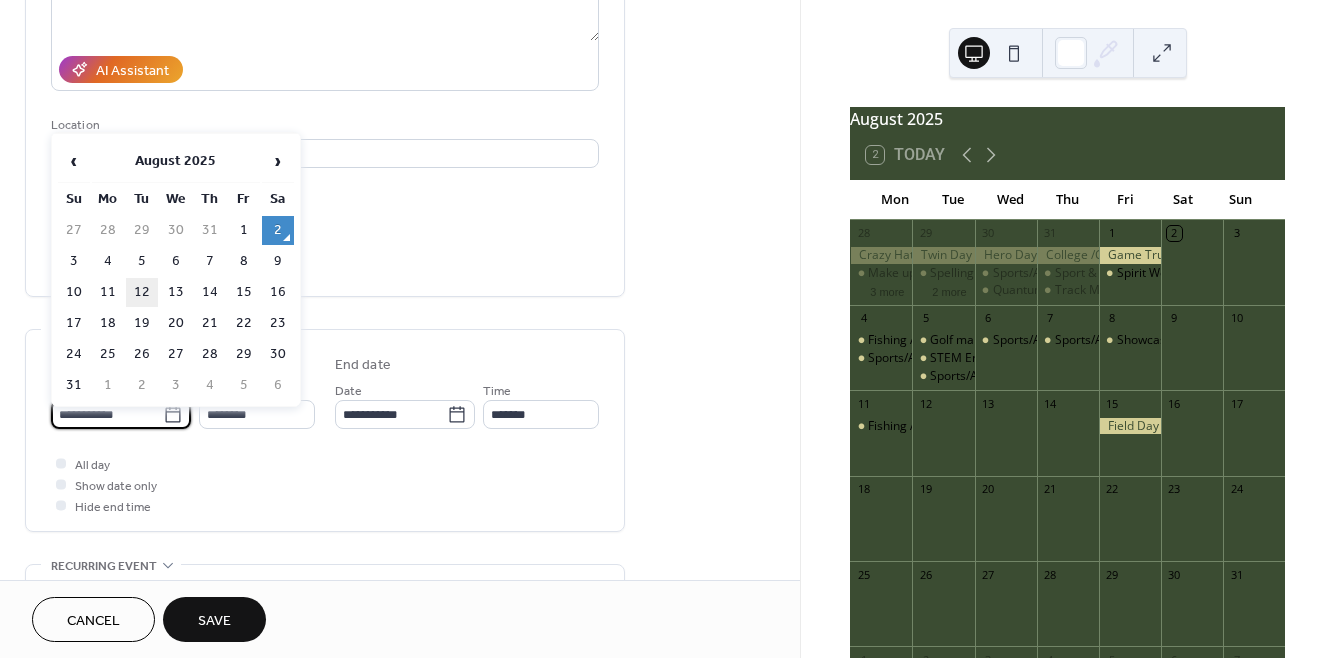 click on "12" at bounding box center (142, 292) 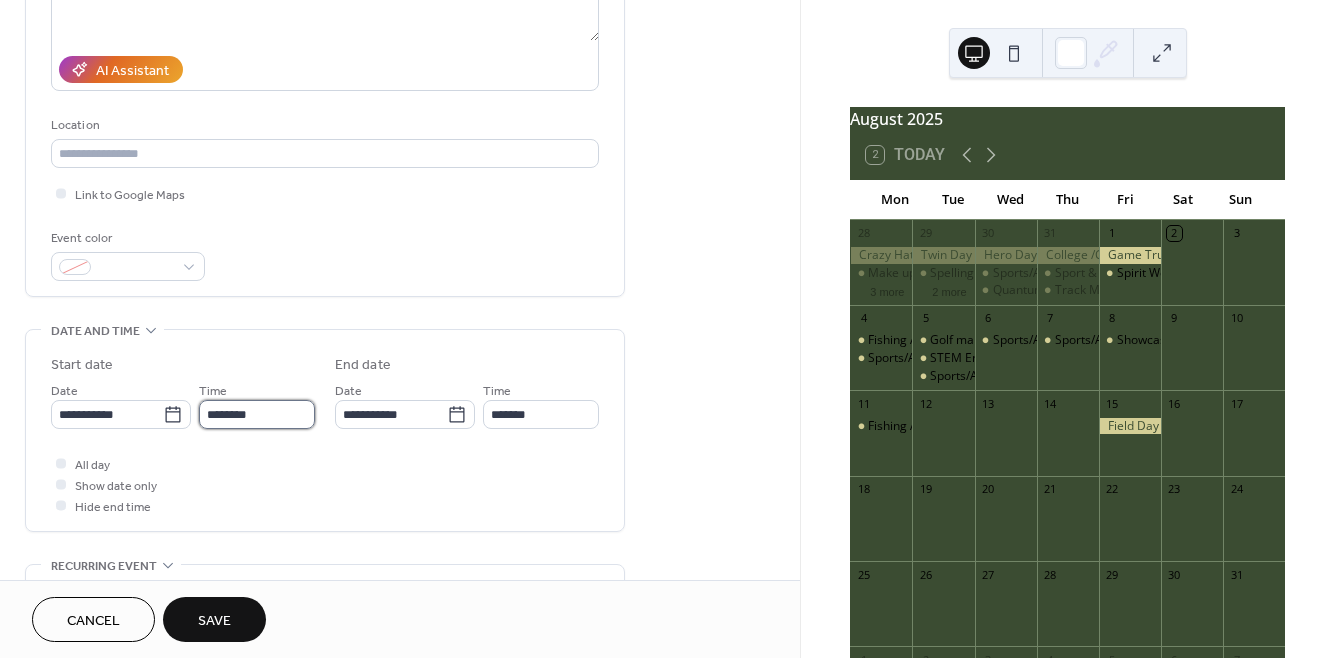 click on "********" at bounding box center [257, 414] 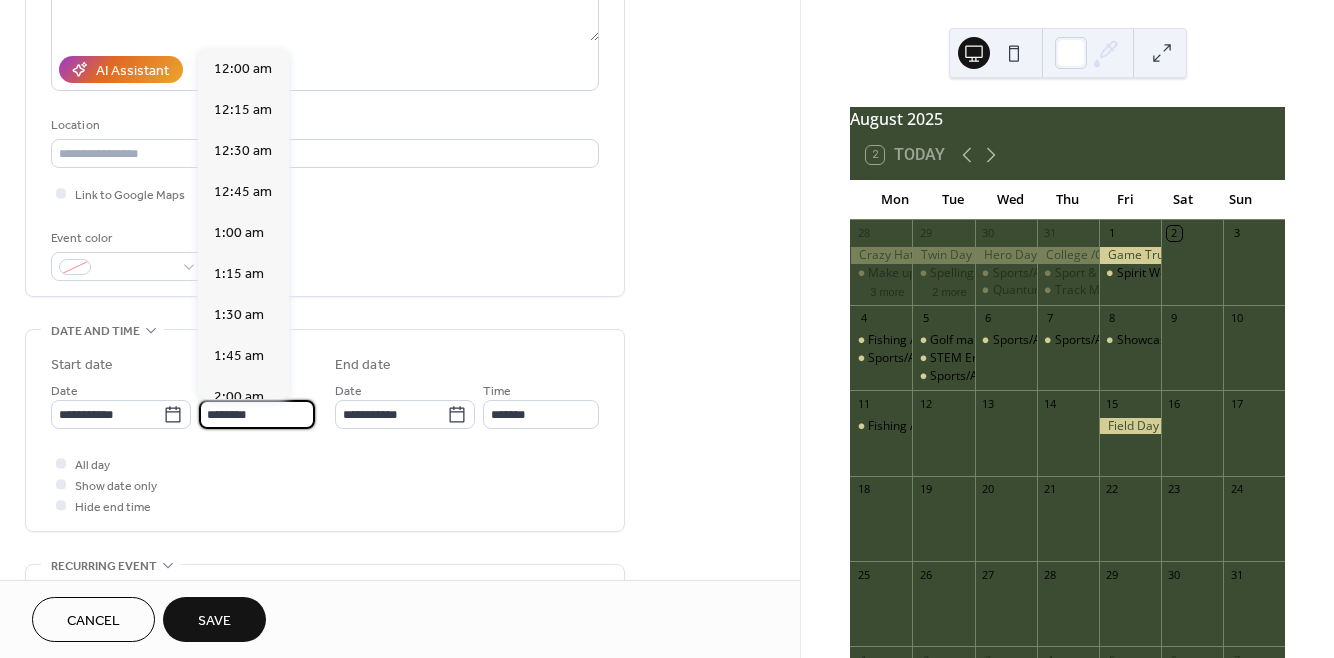 scroll, scrollTop: 1968, scrollLeft: 0, axis: vertical 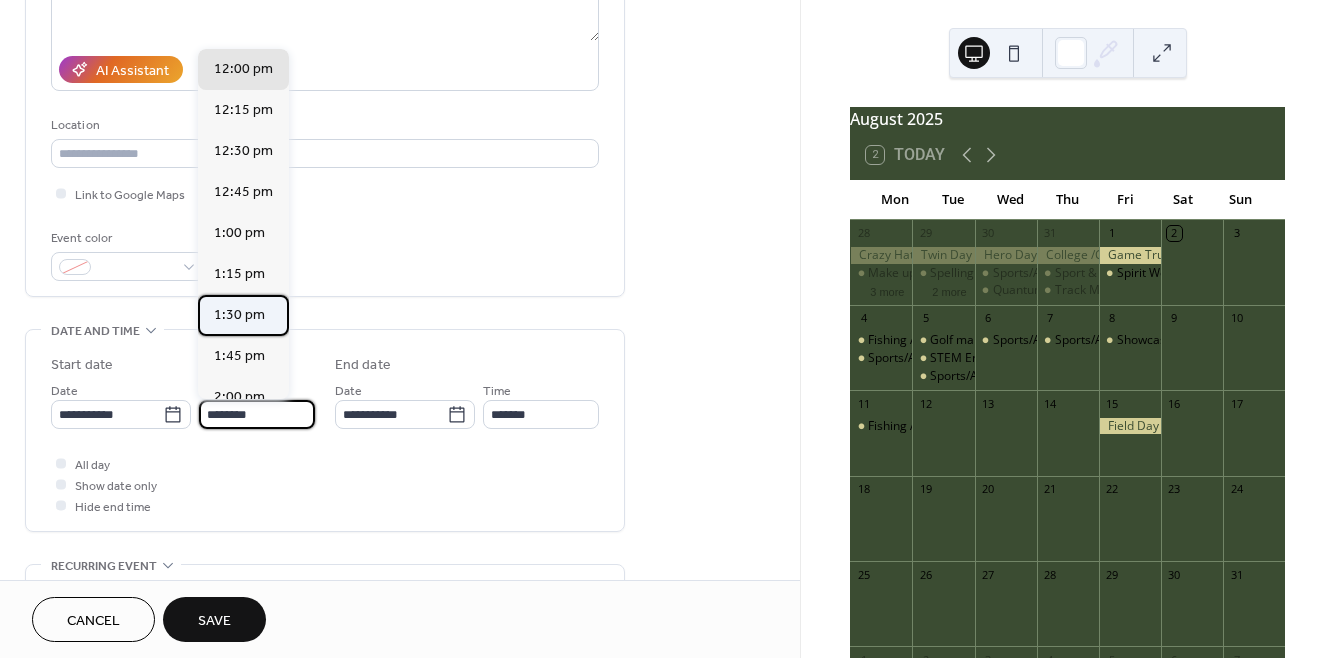 click on "1:30 pm" at bounding box center (239, 314) 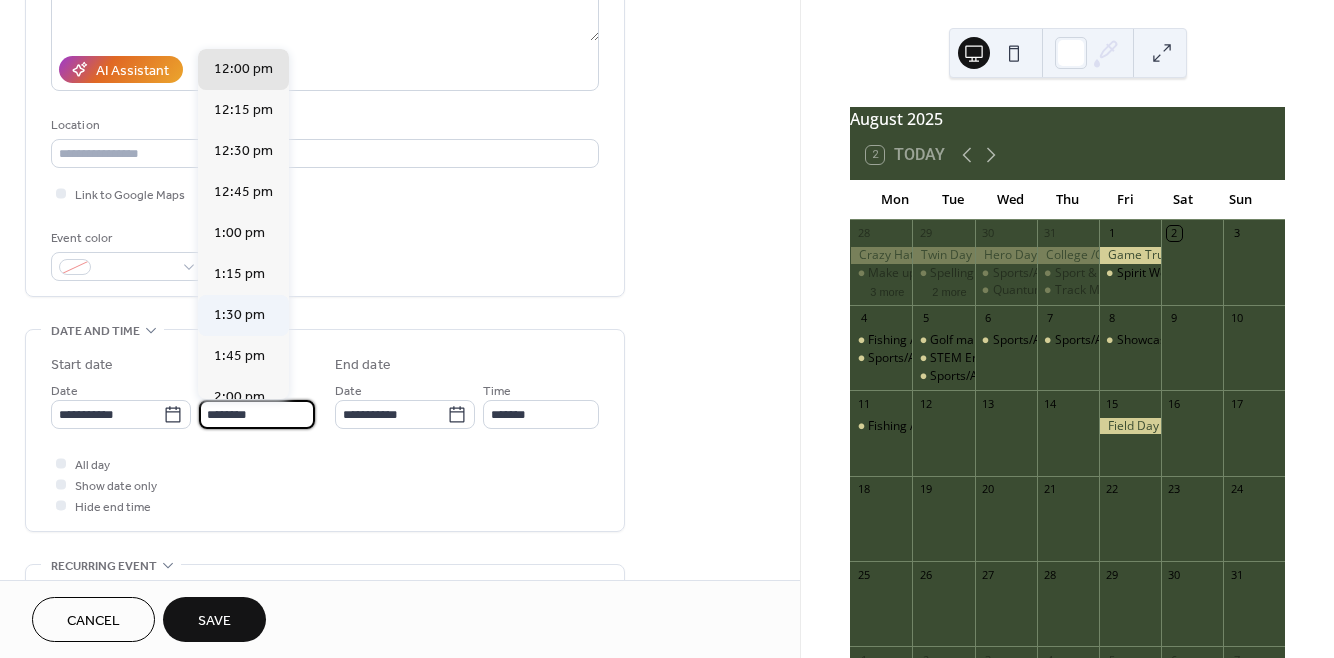 type on "*******" 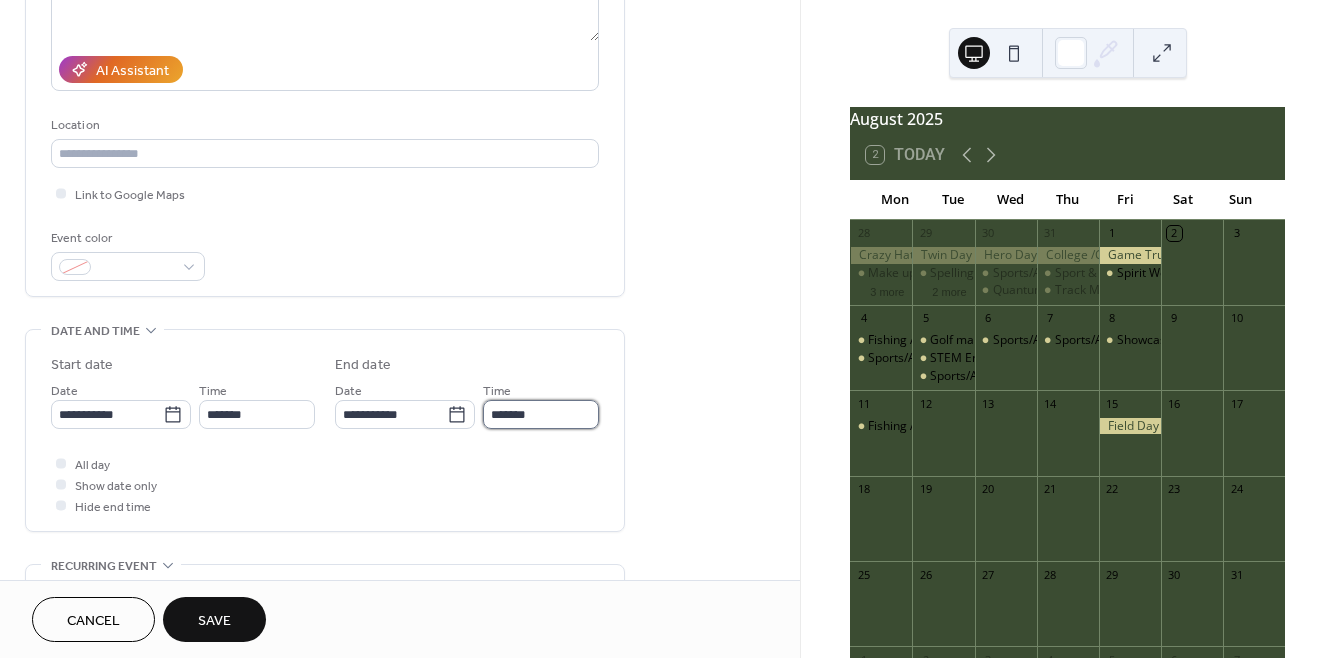click on "*******" at bounding box center (541, 414) 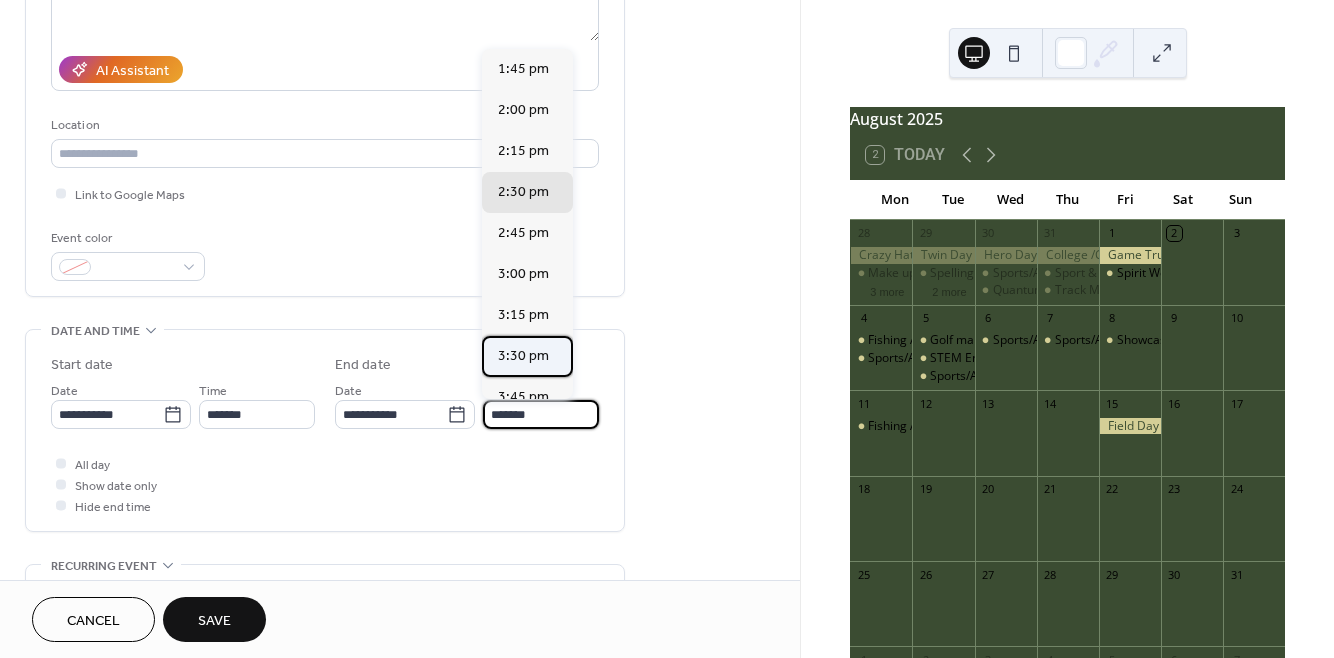 click on "3:30 pm" at bounding box center (523, 355) 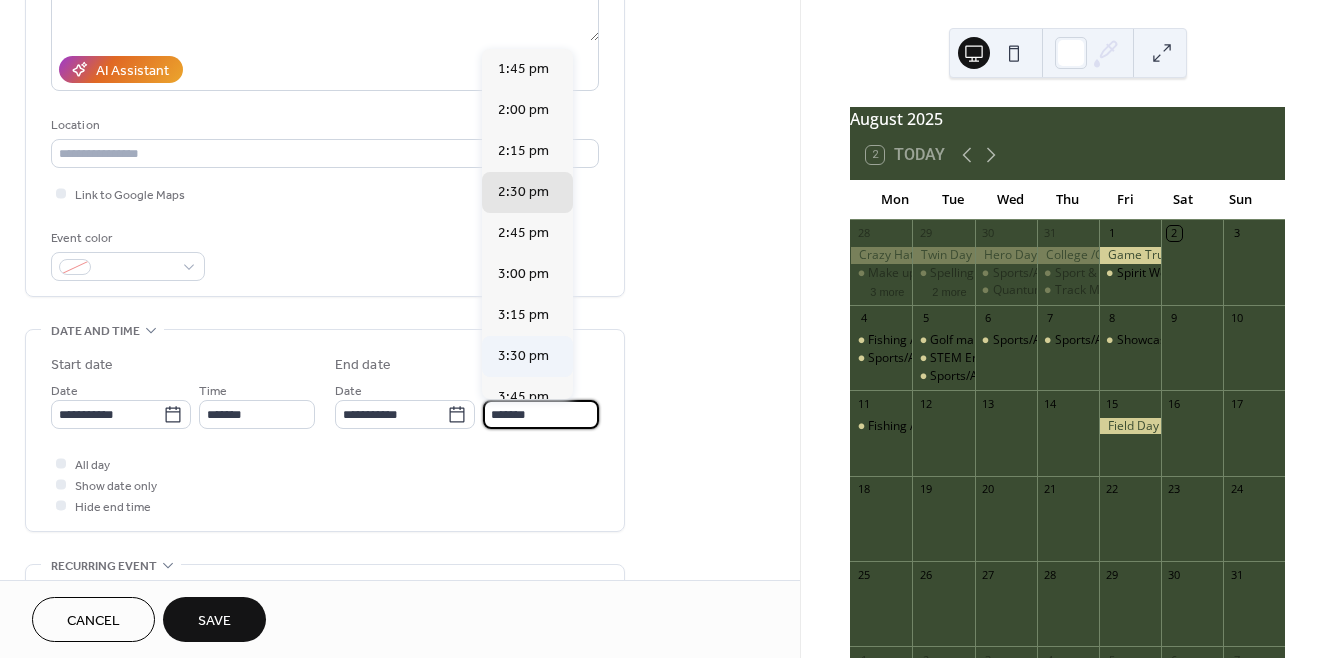 type on "*******" 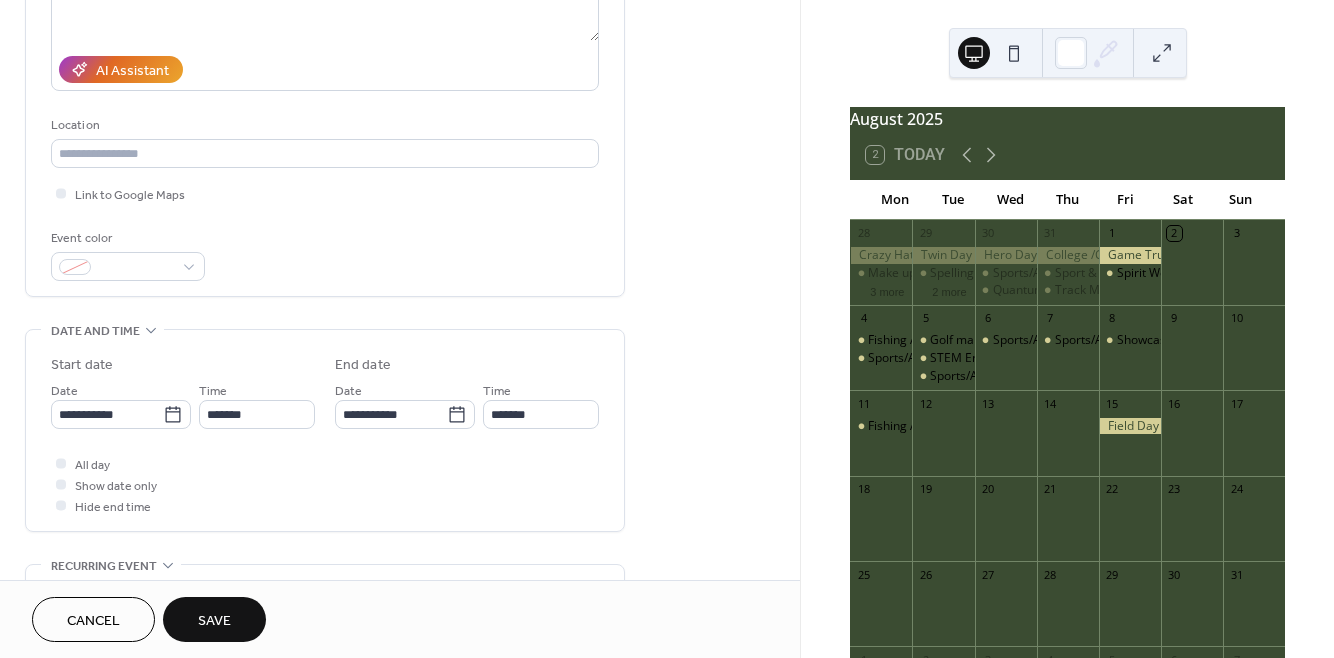 click on "Save" at bounding box center [214, 619] 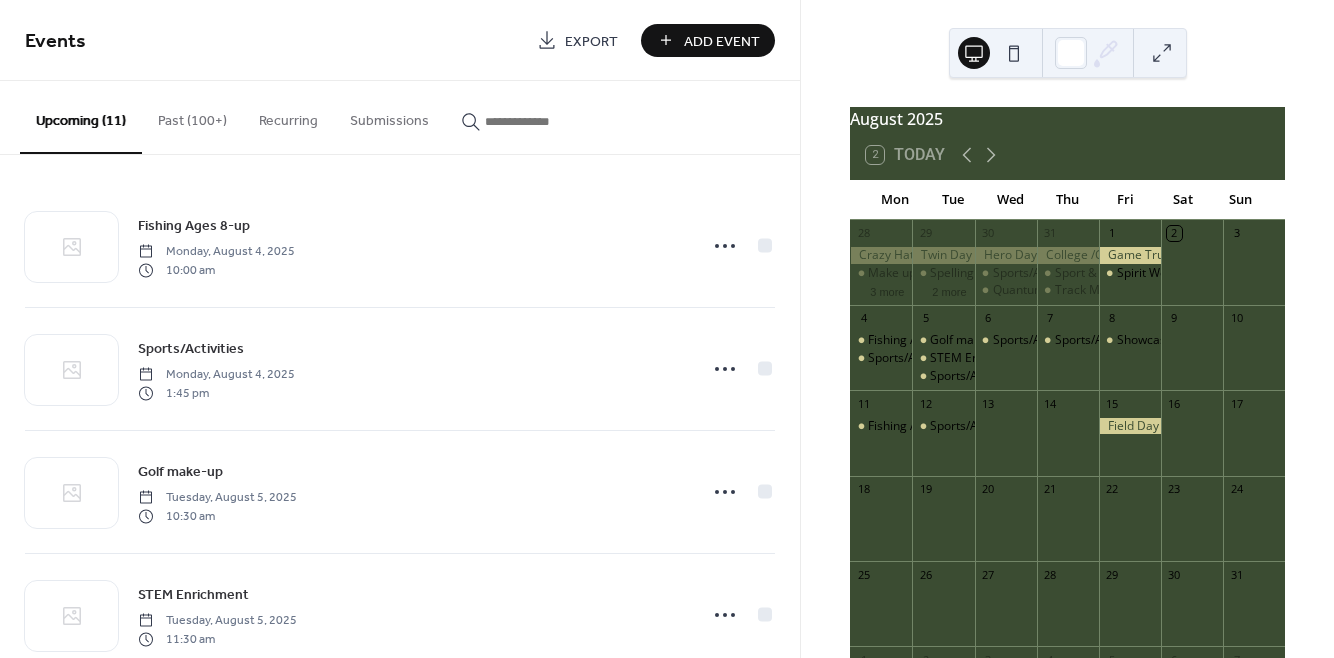 click on "Add Event" at bounding box center [722, 41] 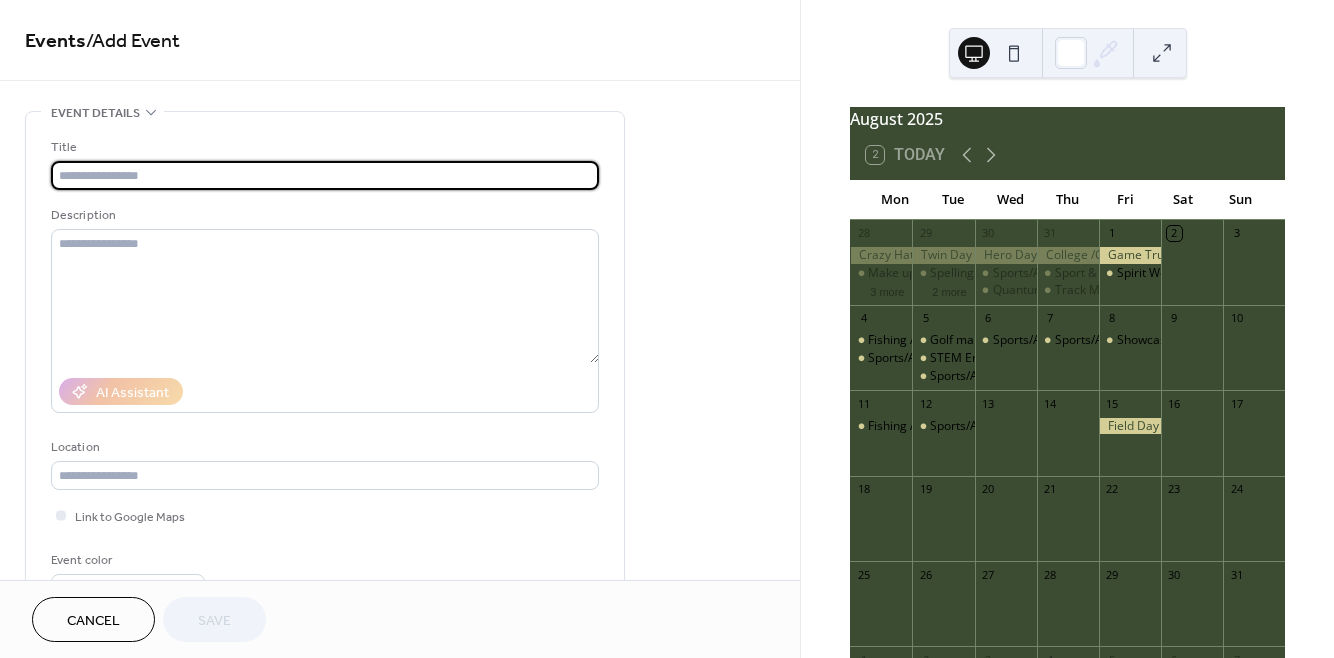 click at bounding box center [325, 175] 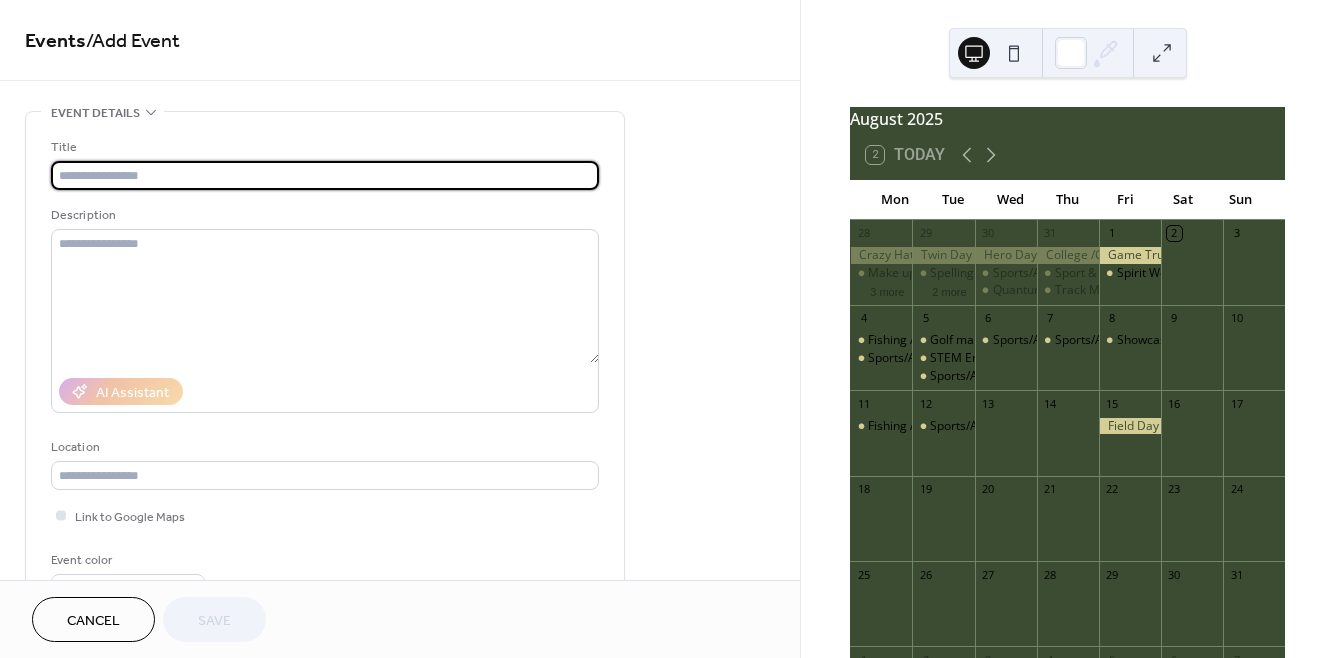type on "**********" 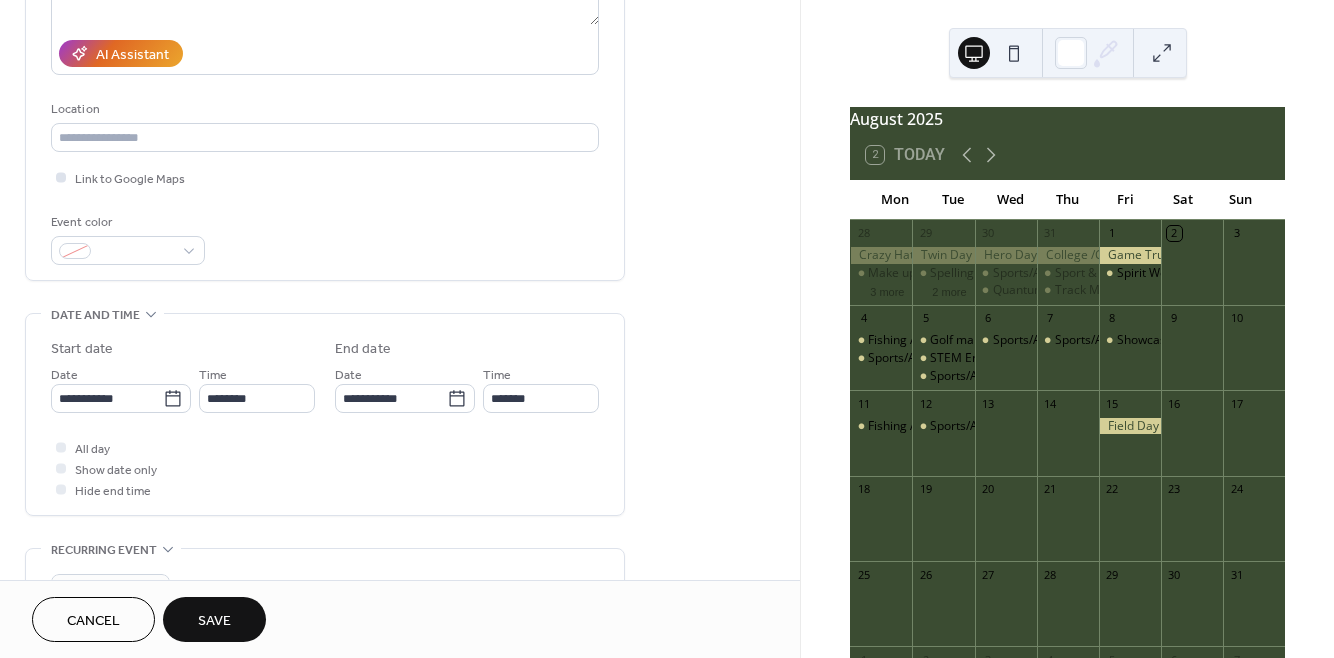 scroll, scrollTop: 339, scrollLeft: 0, axis: vertical 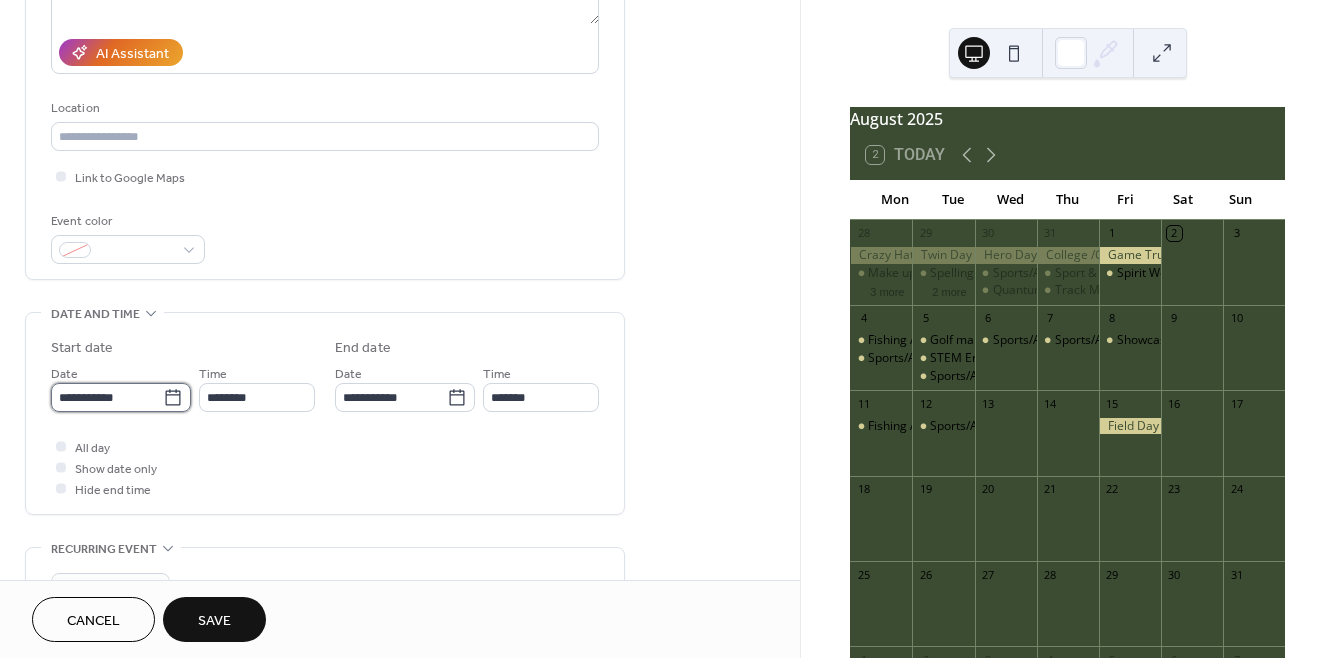 click on "**********" at bounding box center (107, 397) 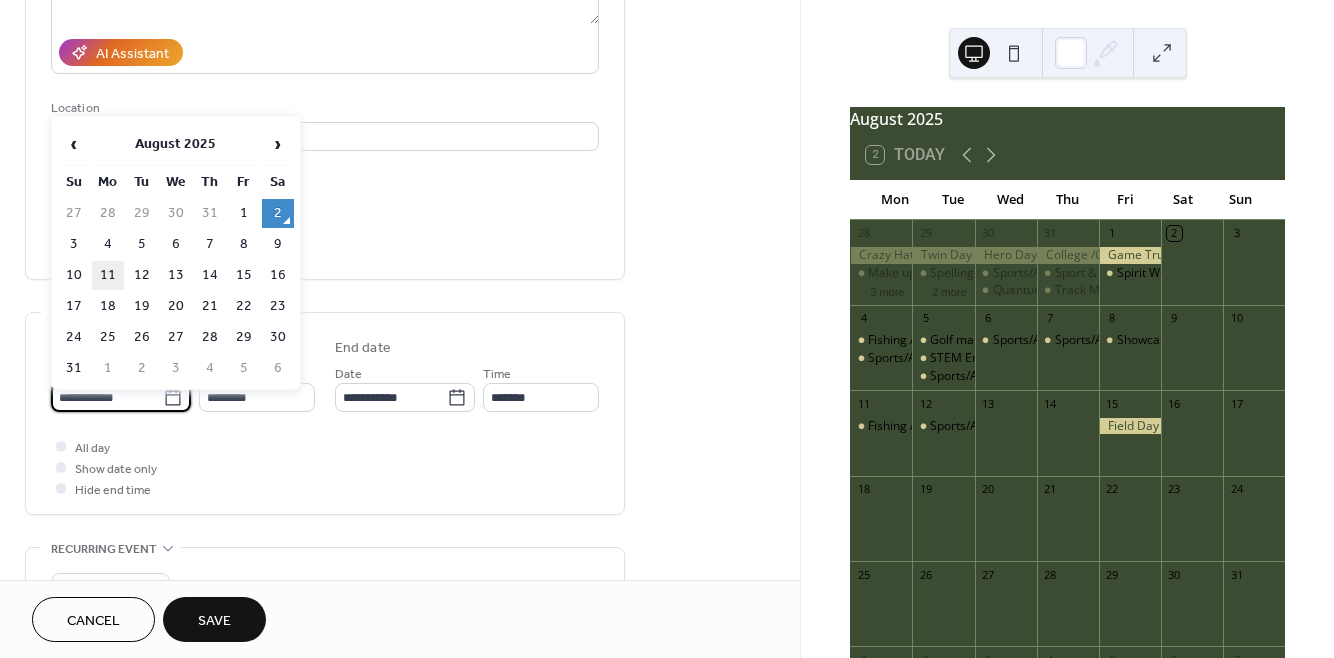 click on "11" at bounding box center (108, 275) 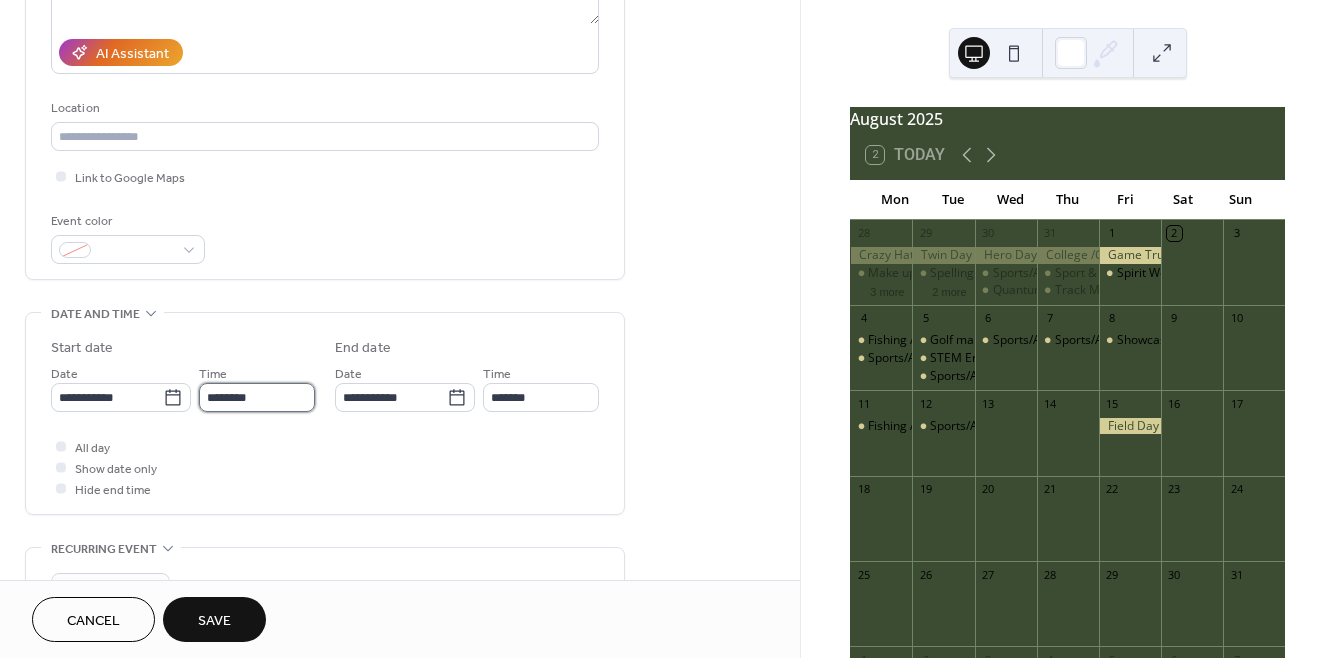 click on "********" at bounding box center (257, 397) 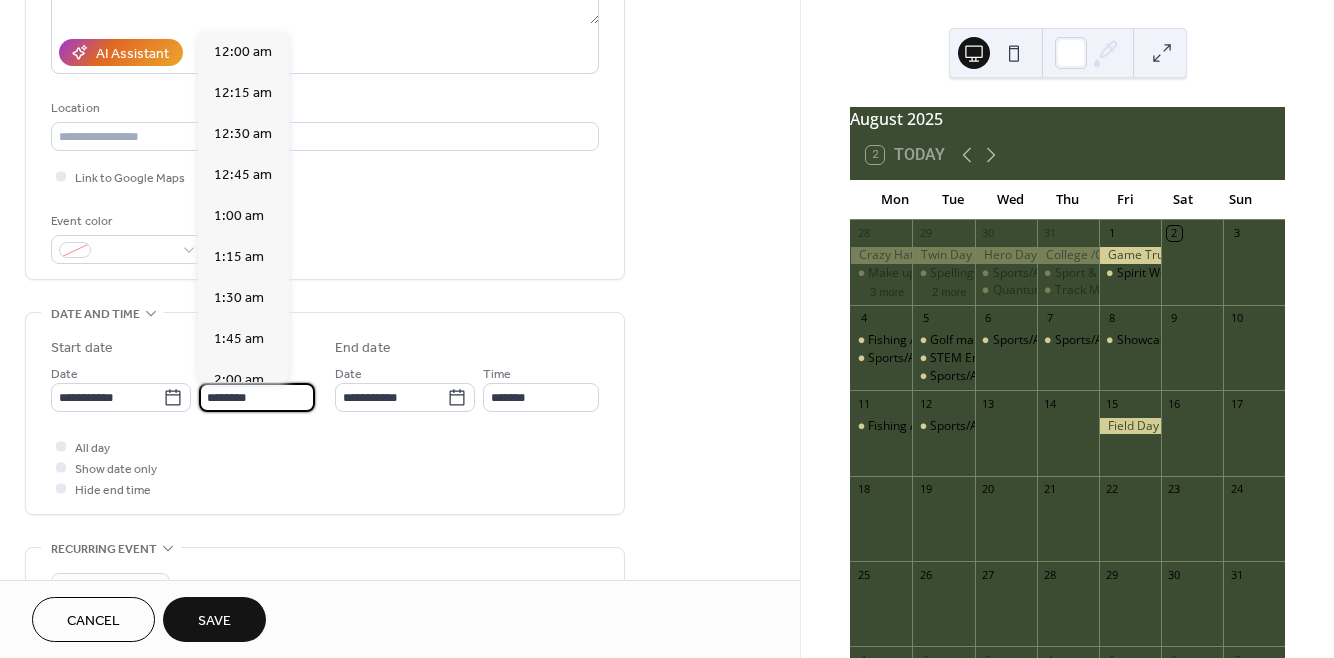 scroll, scrollTop: 1968, scrollLeft: 0, axis: vertical 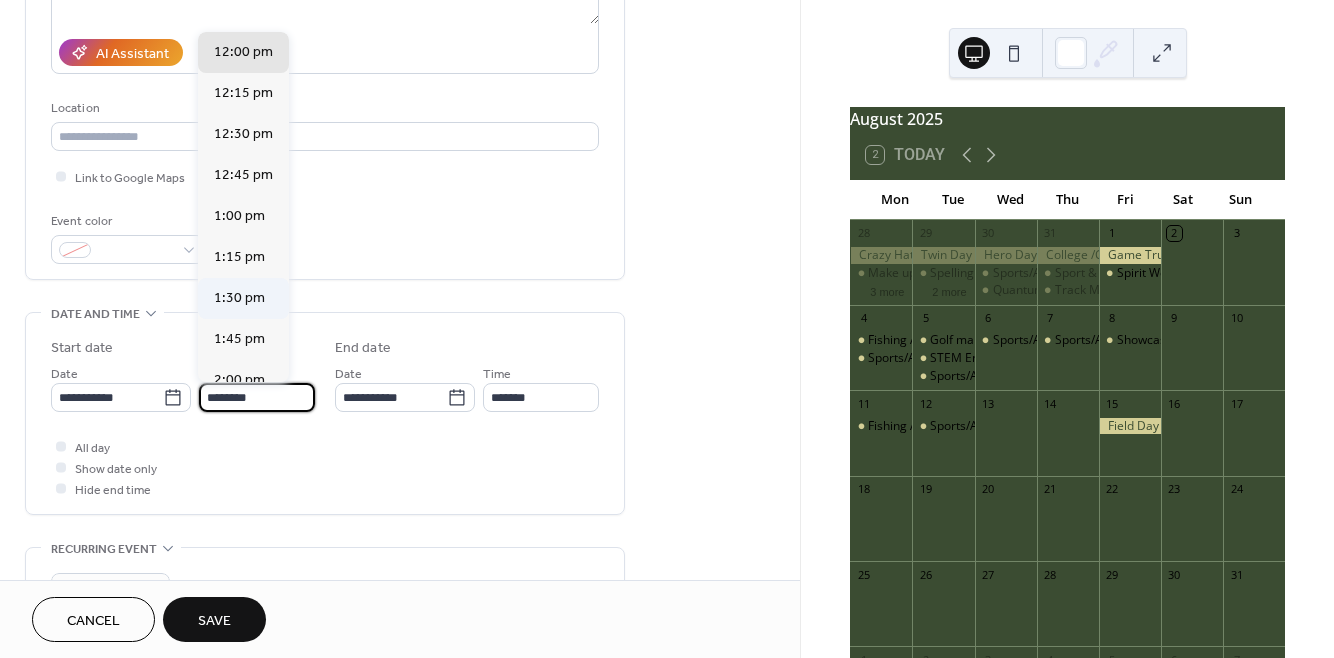 click on "1:30 pm" at bounding box center [239, 298] 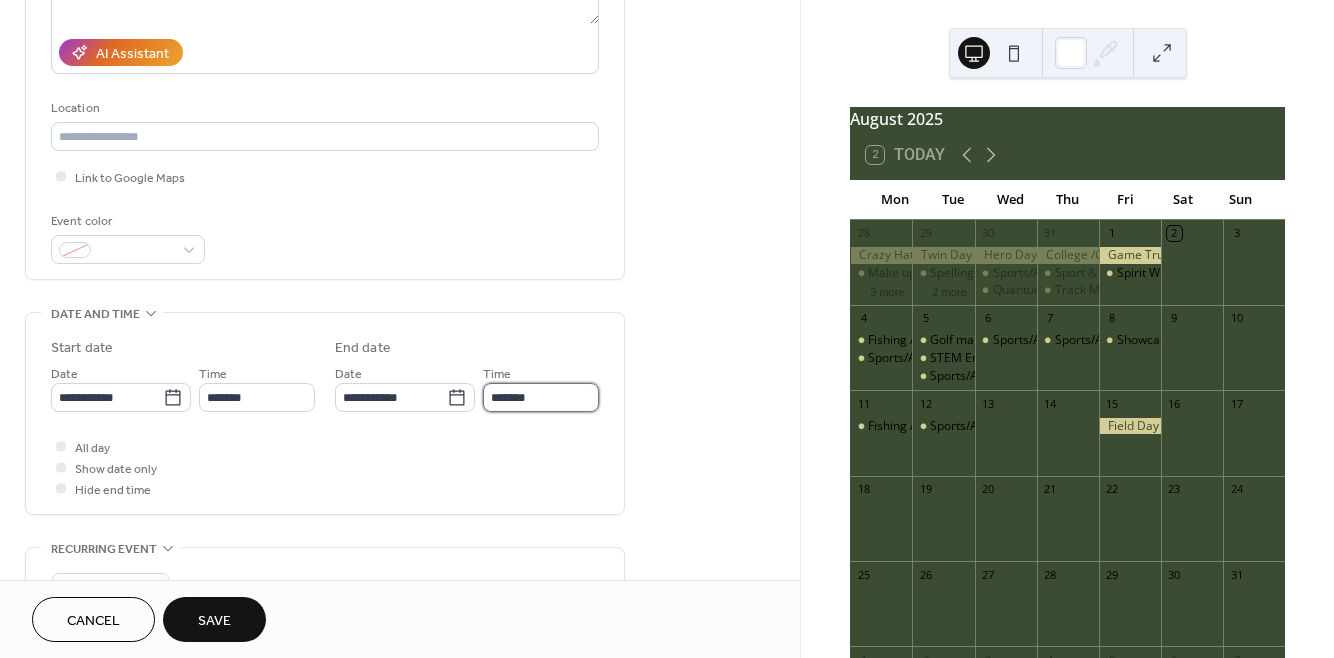 click on "*******" at bounding box center [541, 397] 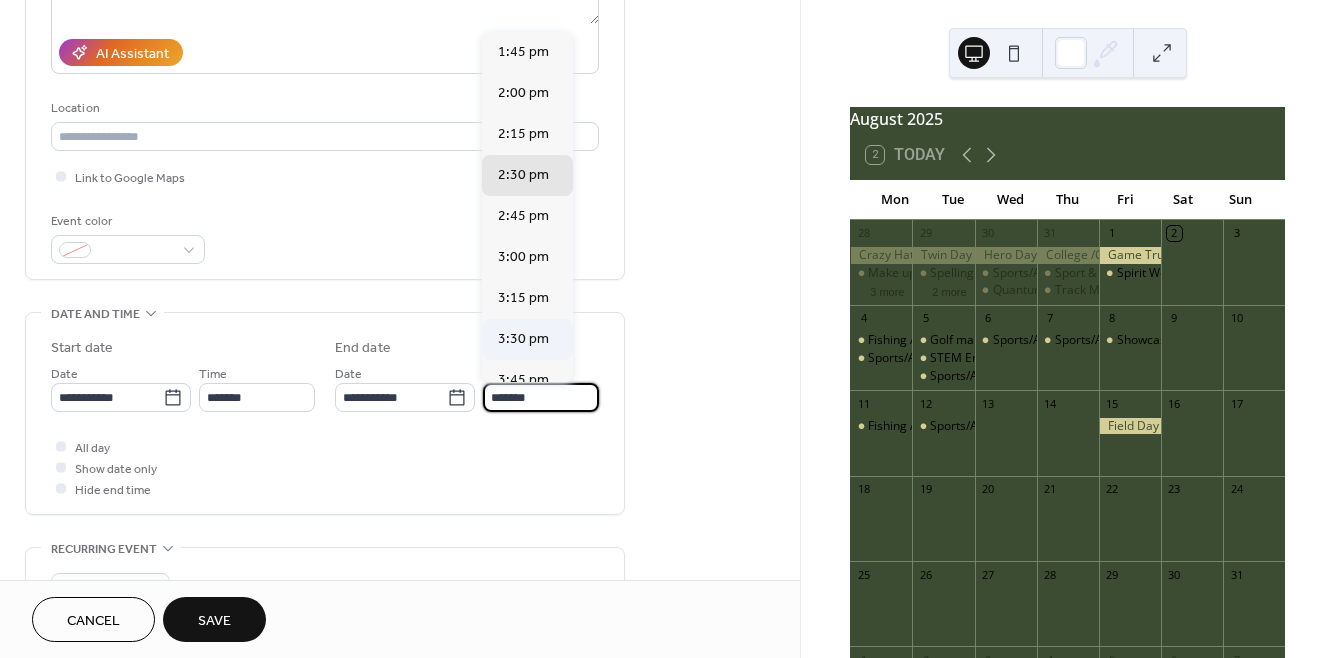 click on "3:30 pm" at bounding box center (527, 339) 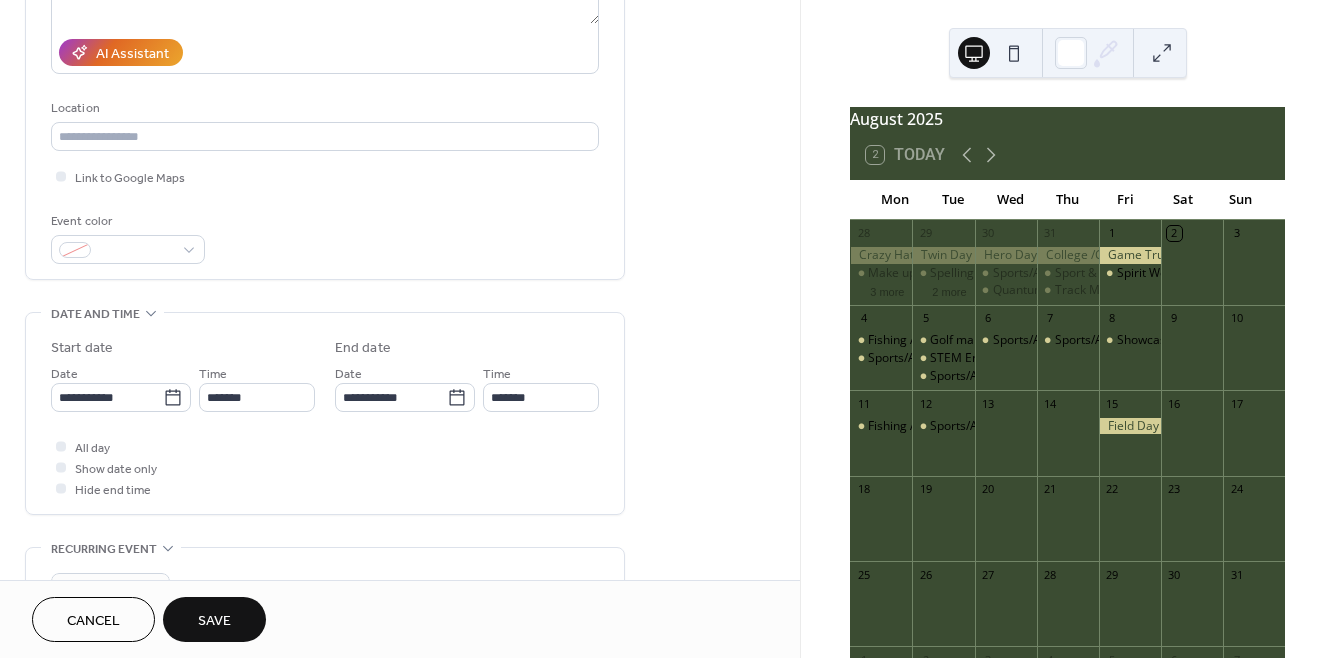click on "Save" at bounding box center (214, 619) 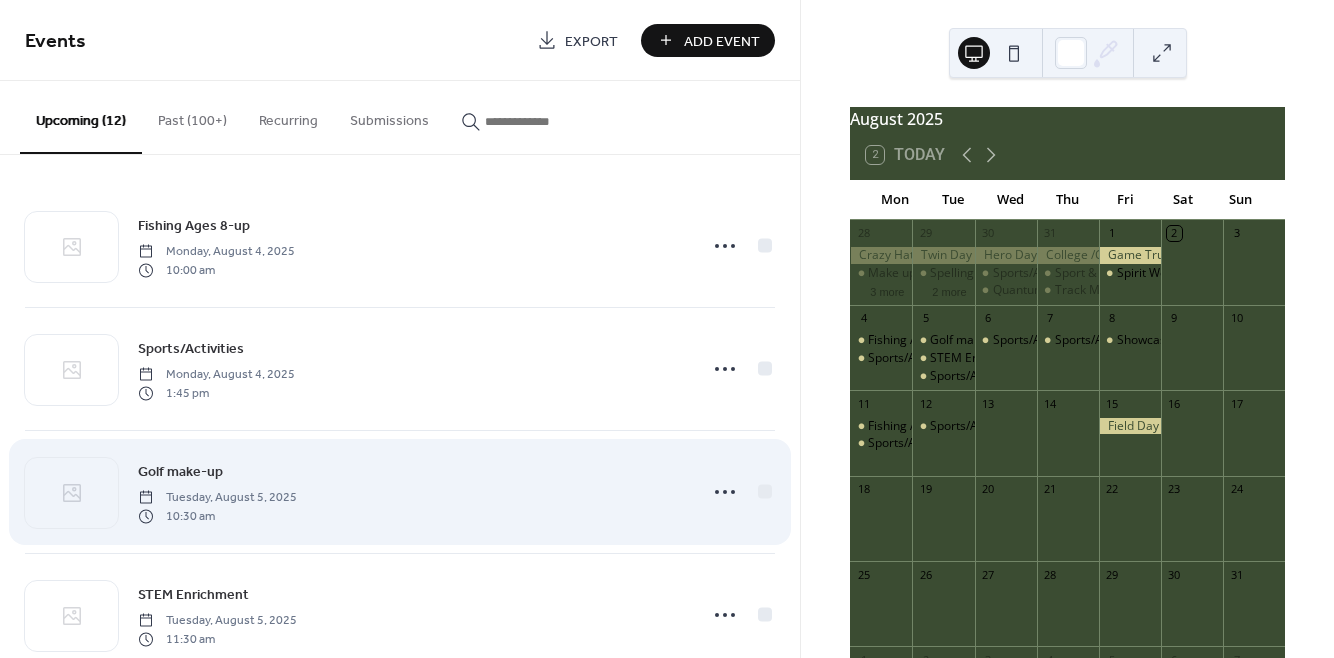 click on "Add Event" at bounding box center [722, 41] 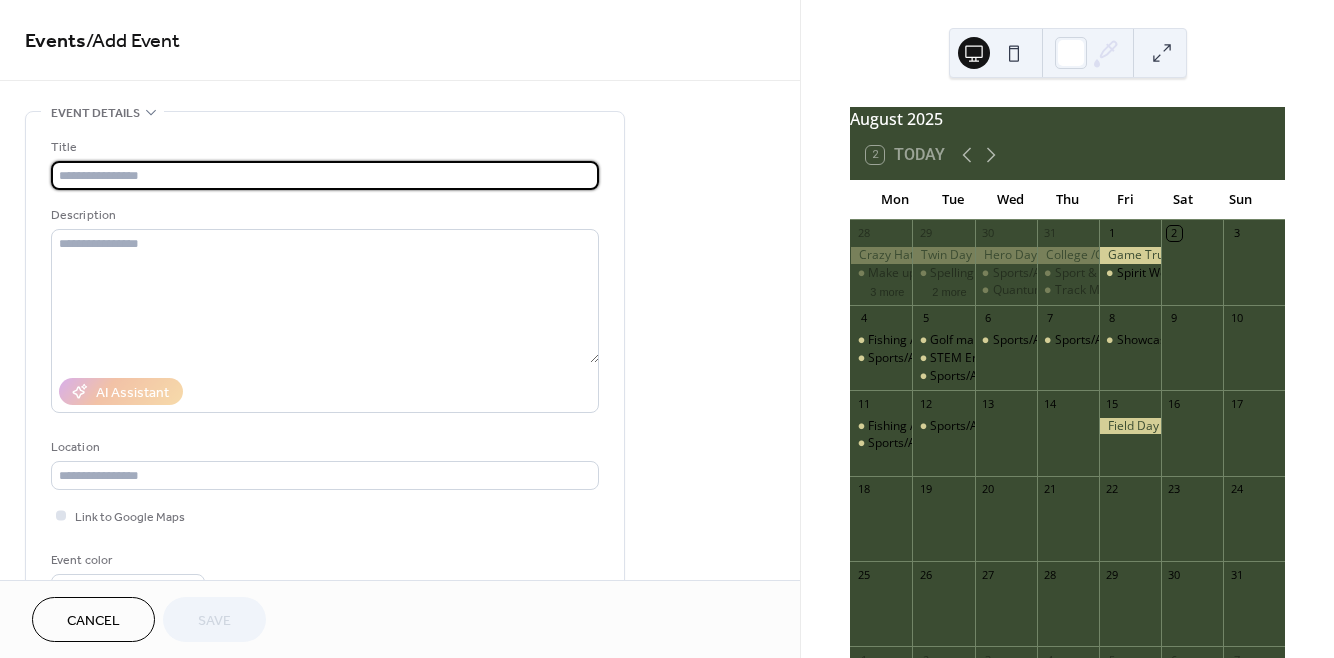 click at bounding box center [325, 175] 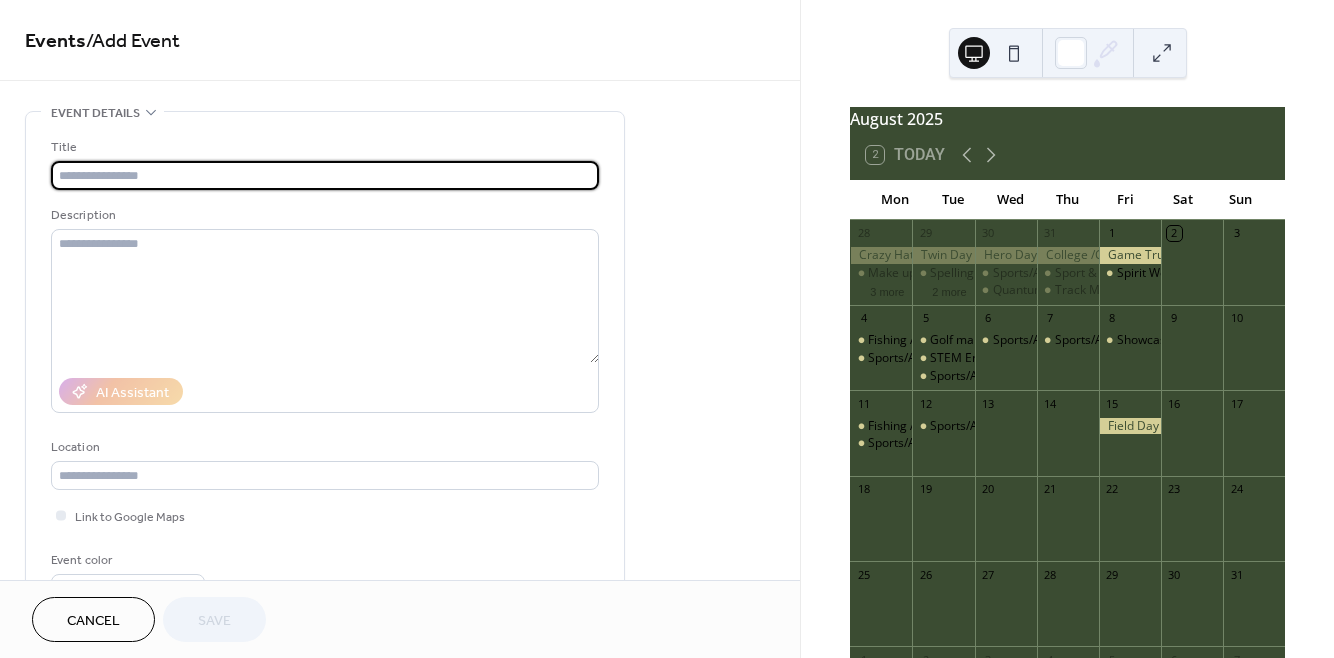 type on "**********" 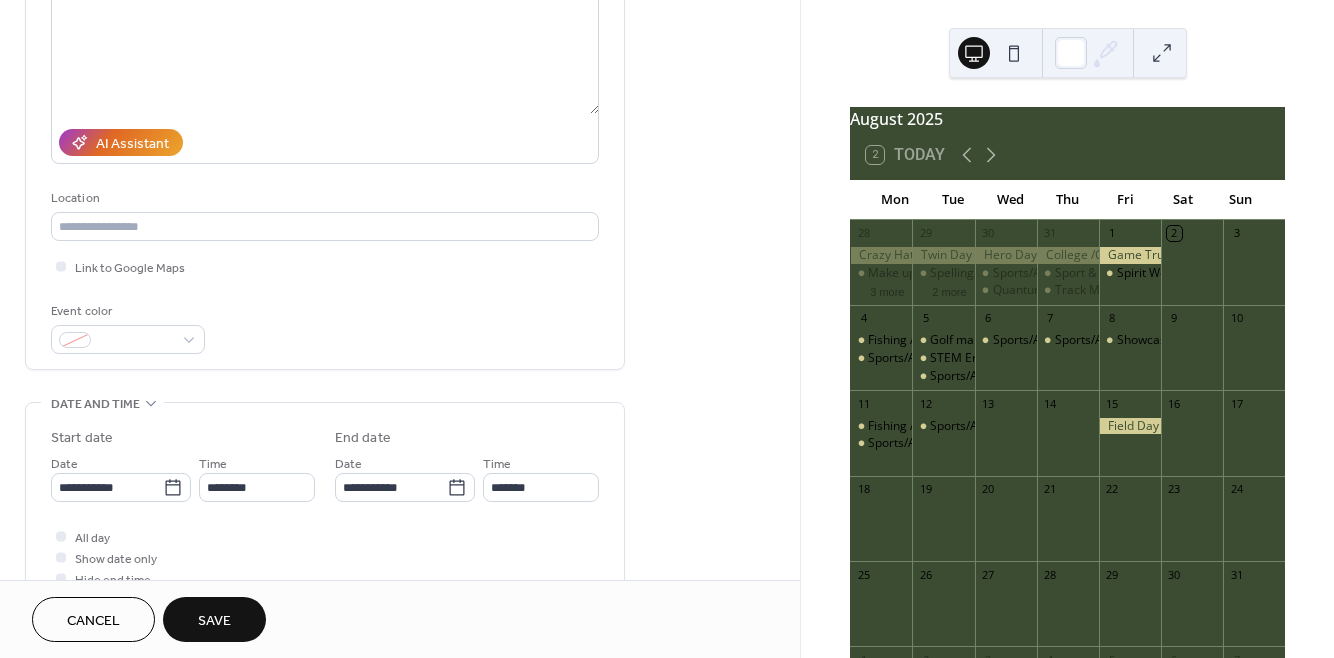 scroll, scrollTop: 315, scrollLeft: 0, axis: vertical 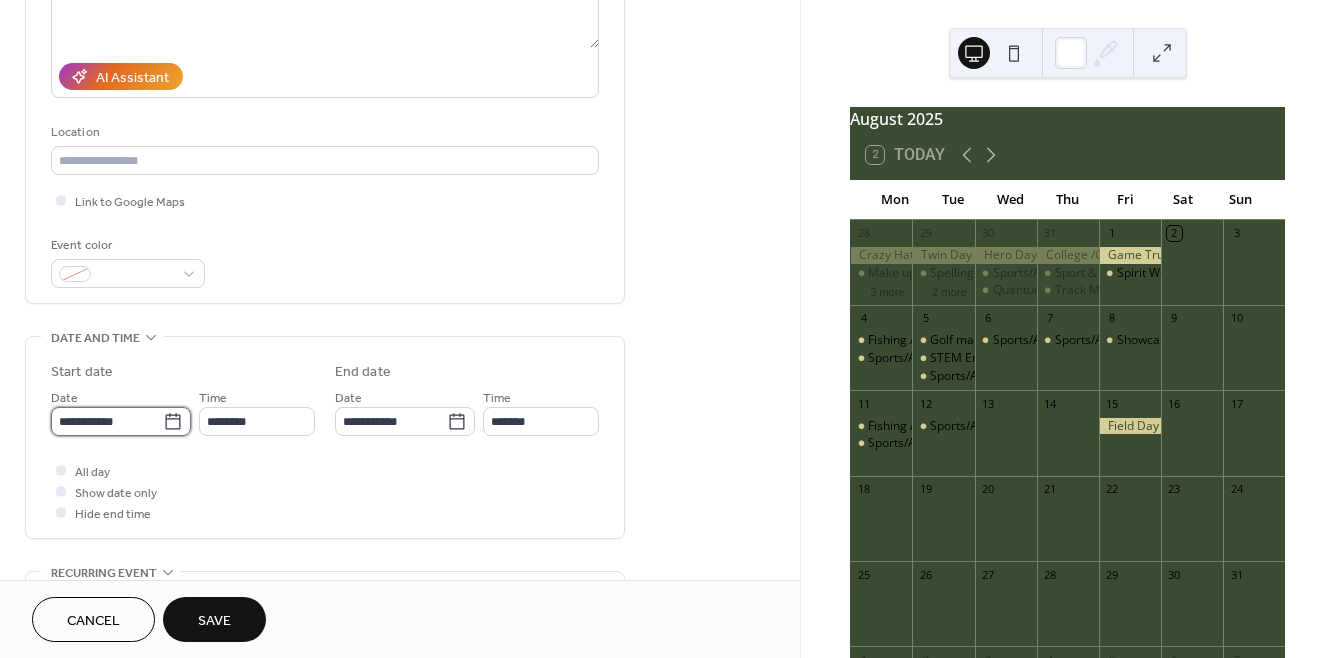 click on "**********" at bounding box center [107, 421] 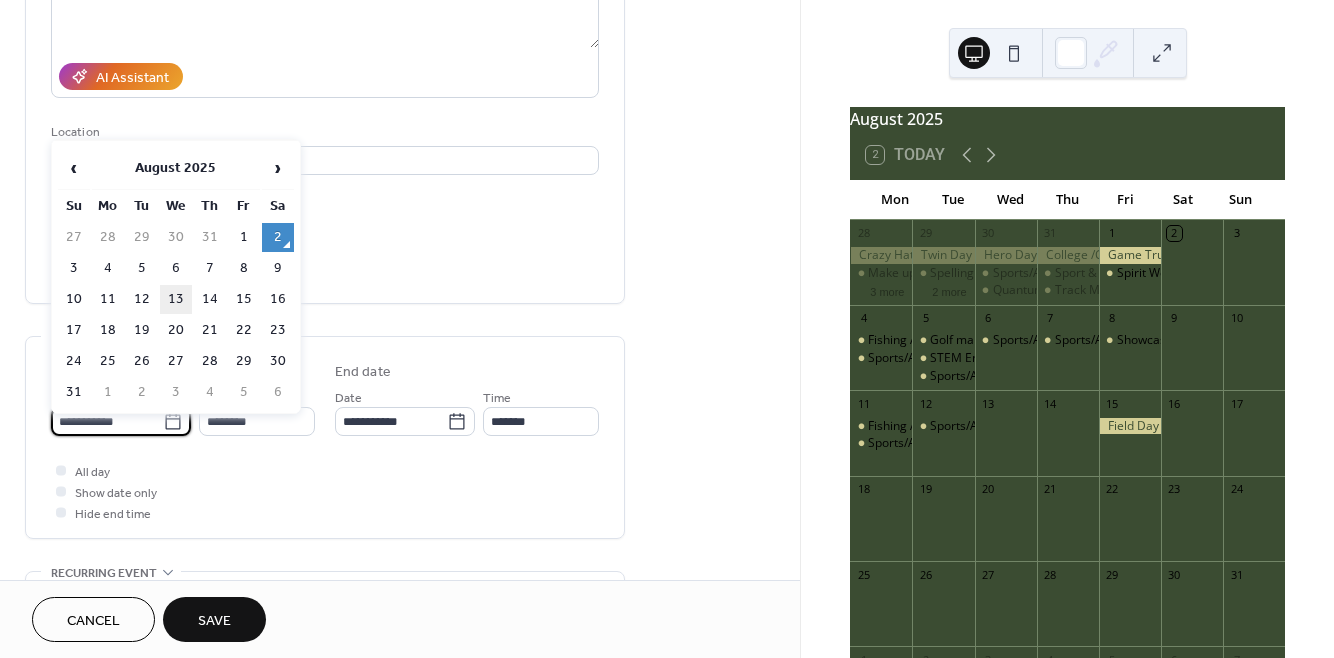 click on "13" at bounding box center [176, 299] 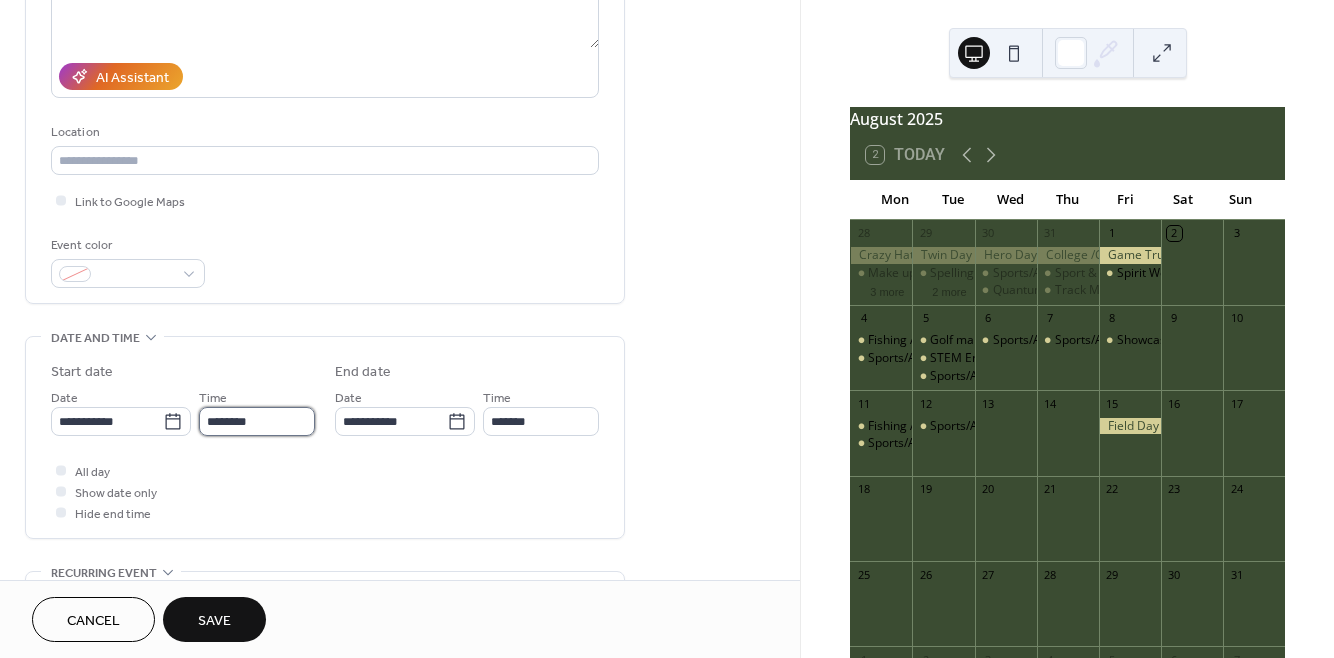 click on "********" at bounding box center (257, 421) 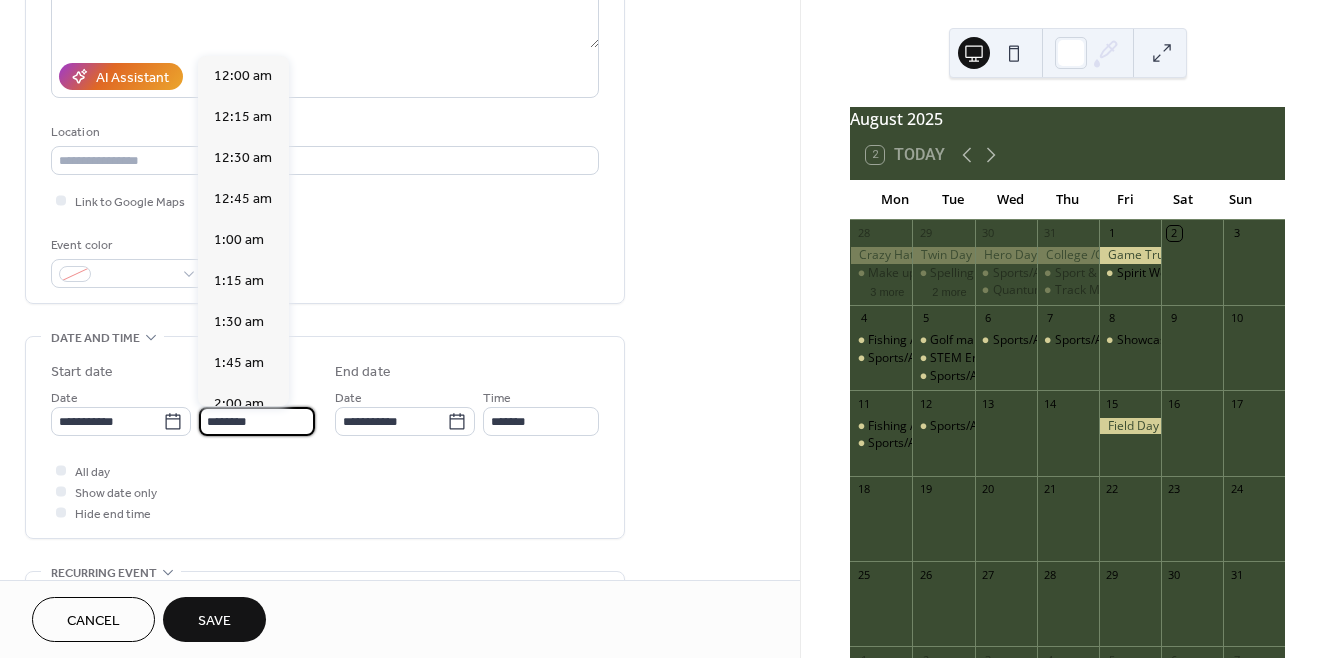 scroll, scrollTop: 1968, scrollLeft: 0, axis: vertical 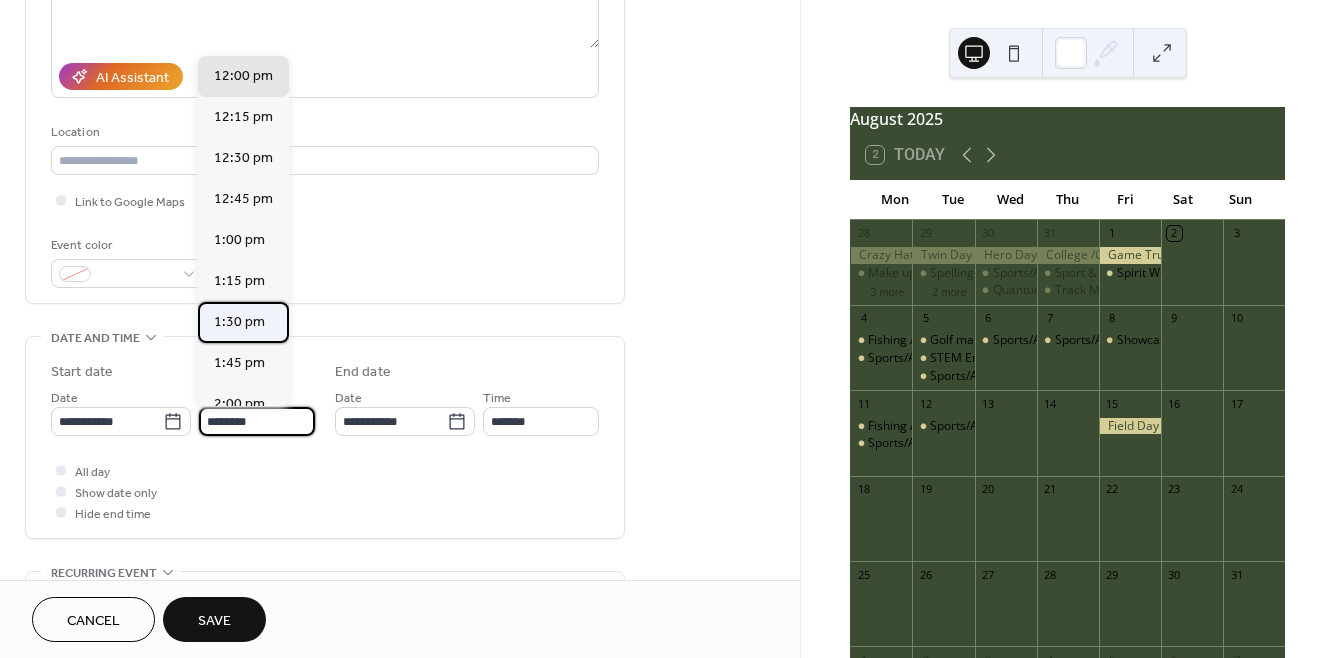 click on "1:30 pm" at bounding box center [239, 322] 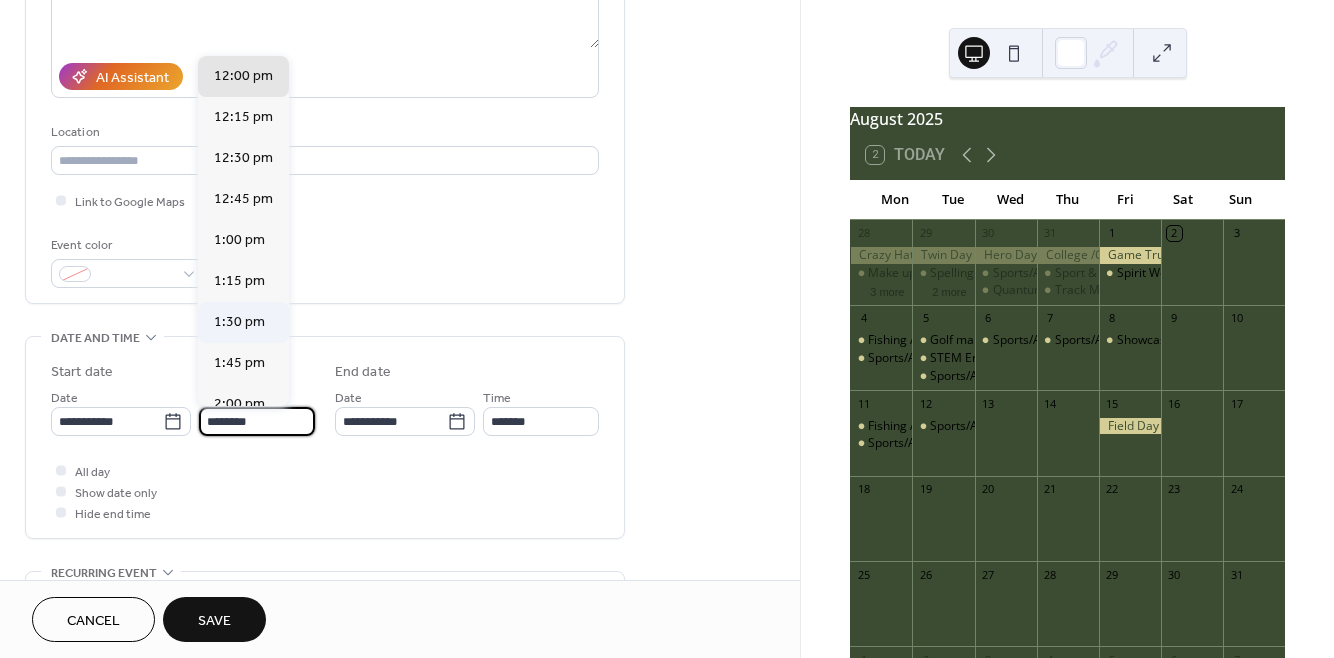 type on "*******" 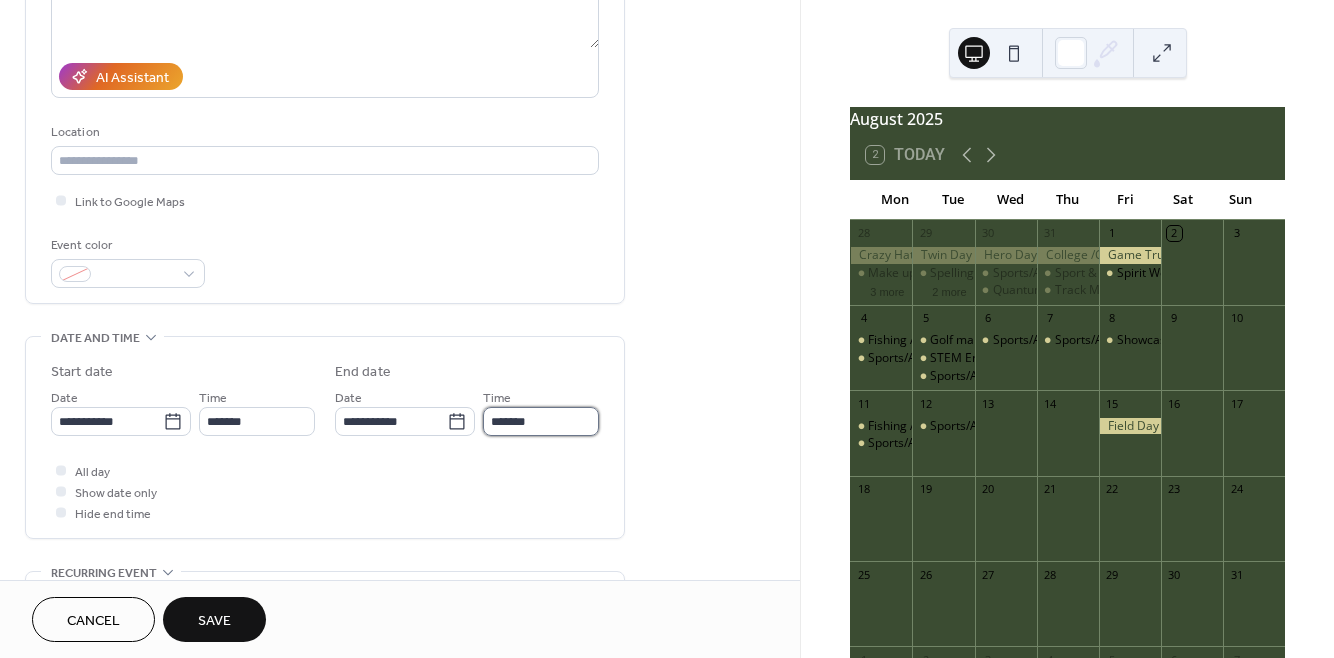 click on "*******" at bounding box center (541, 421) 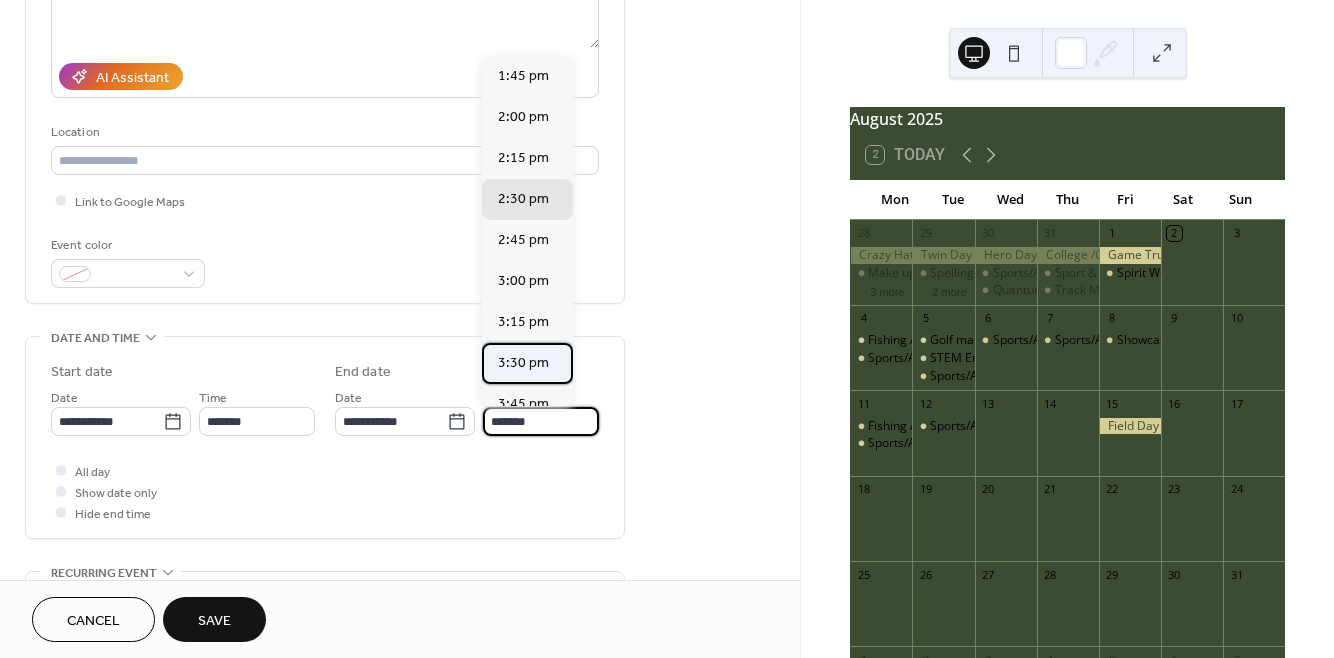 click on "3:30 pm" at bounding box center [523, 363] 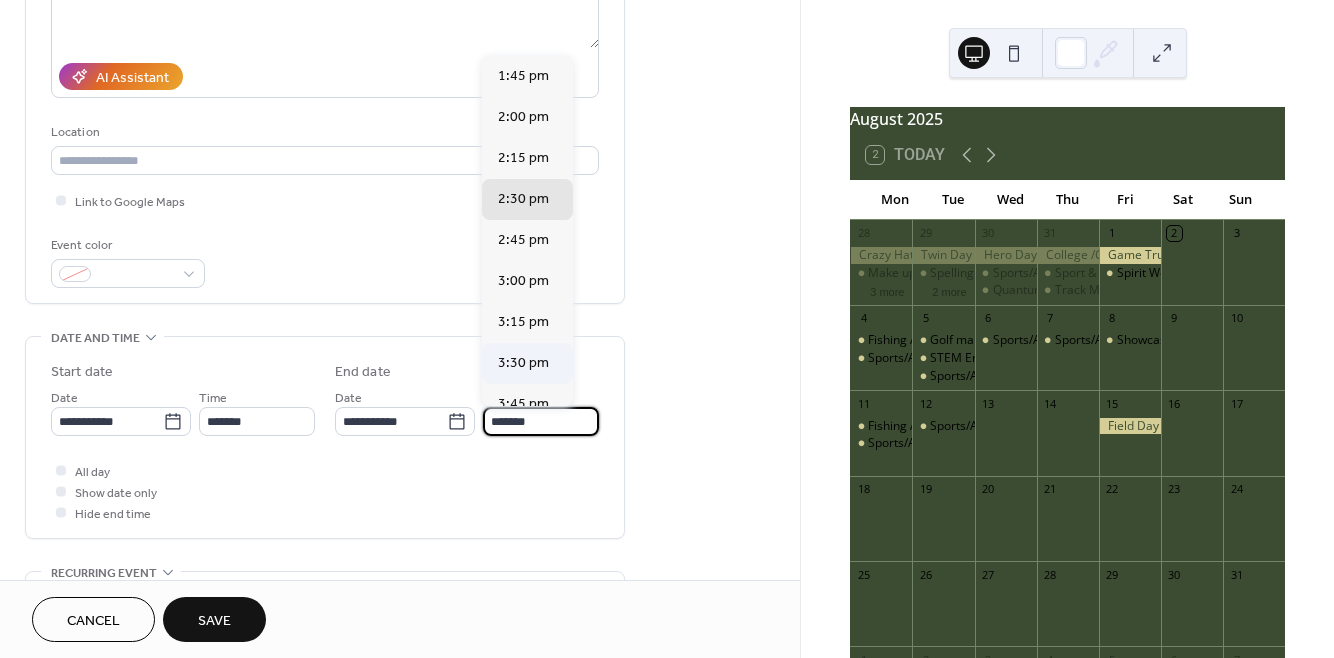 type on "*******" 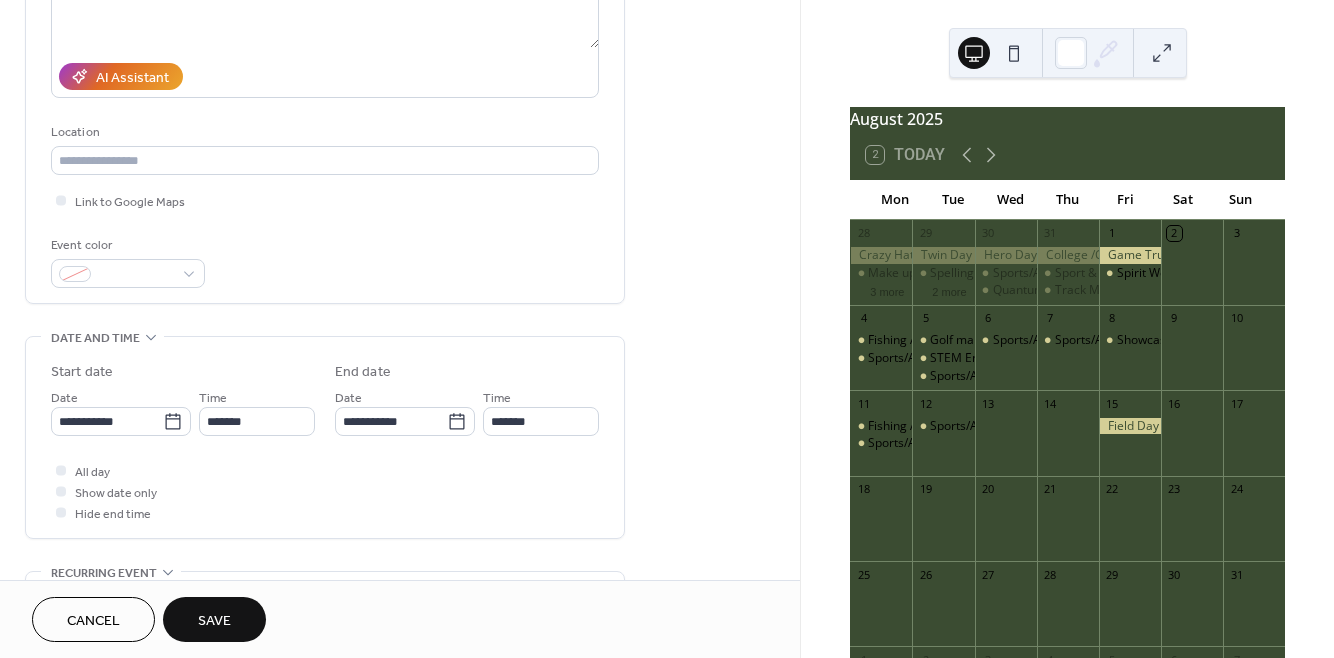 click on "Save" at bounding box center (214, 621) 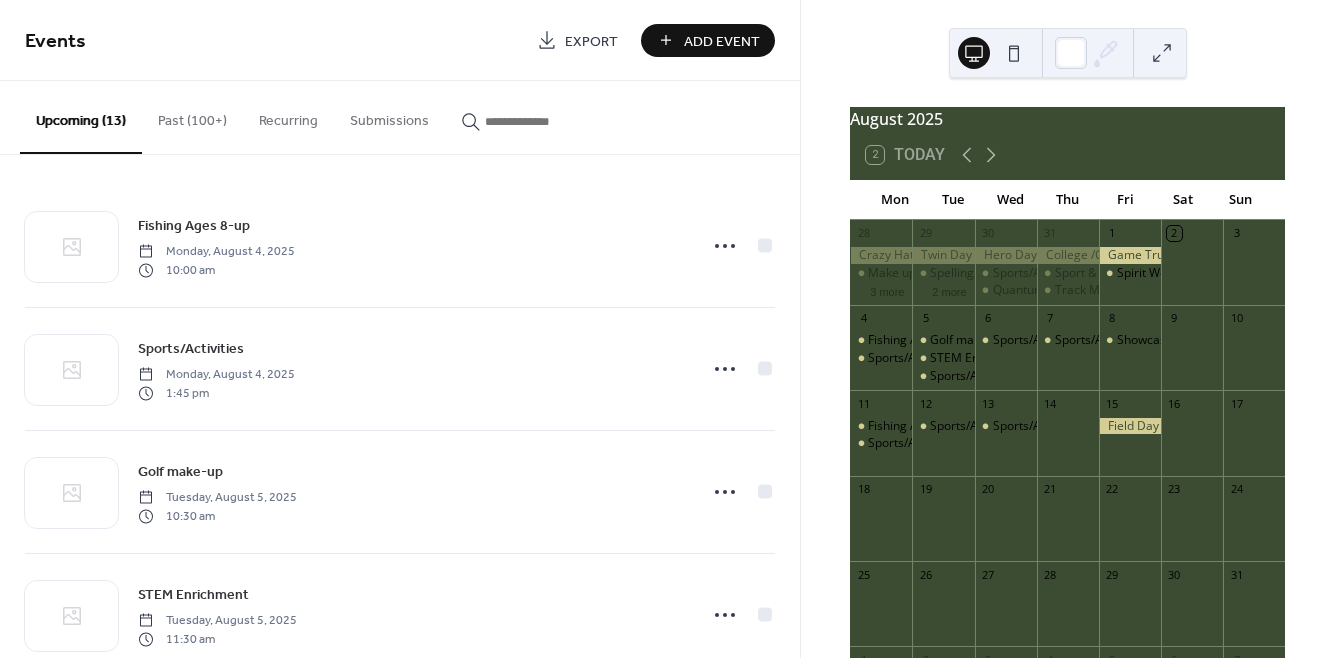 click on "Add Event" at bounding box center [722, 41] 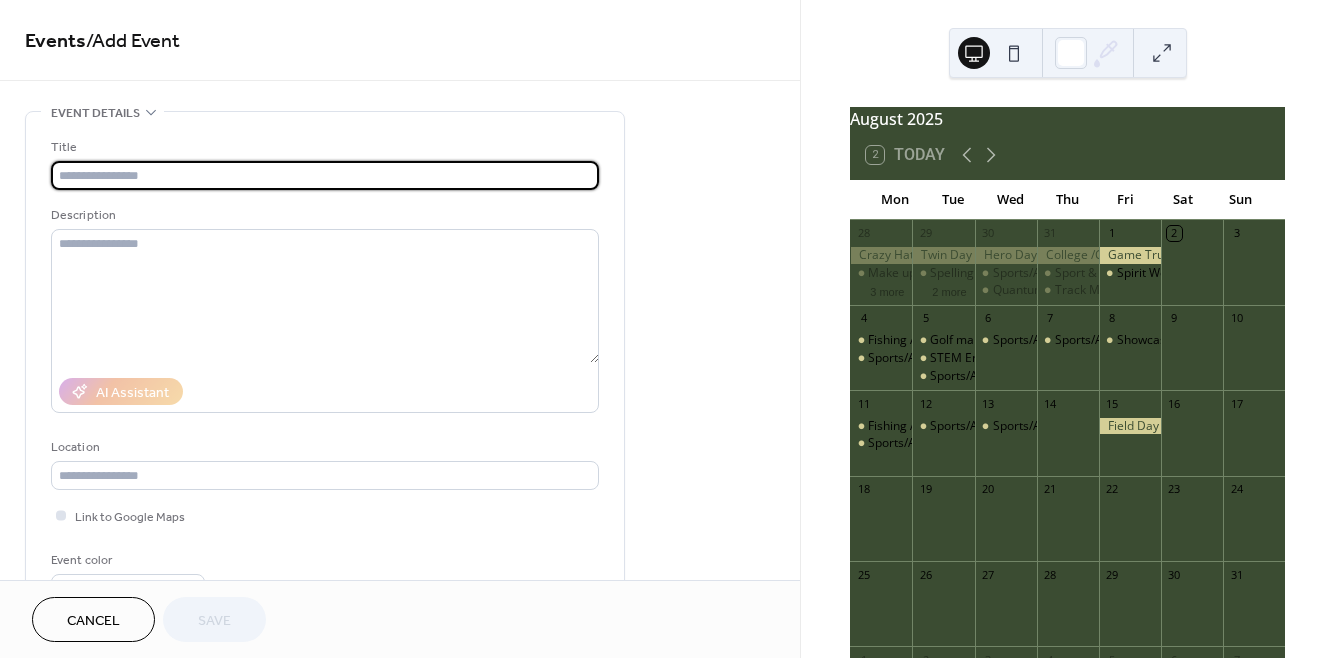 click at bounding box center [325, 175] 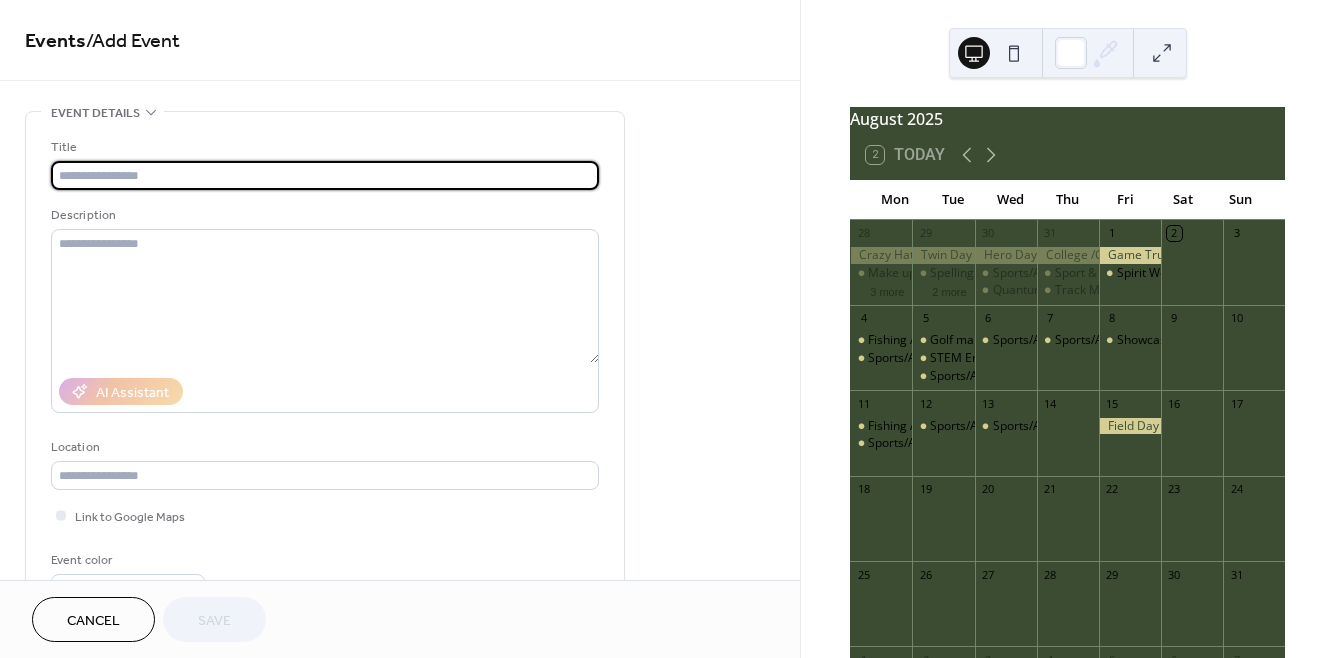 type on "**********" 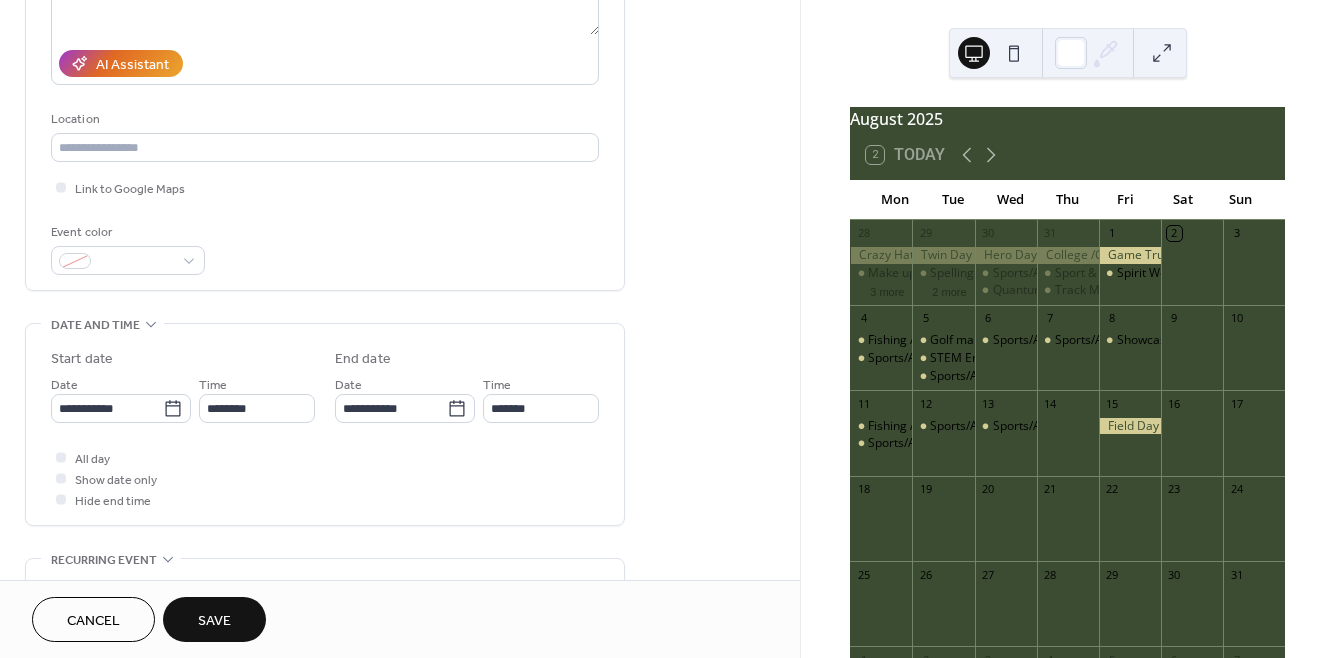 scroll, scrollTop: 328, scrollLeft: 0, axis: vertical 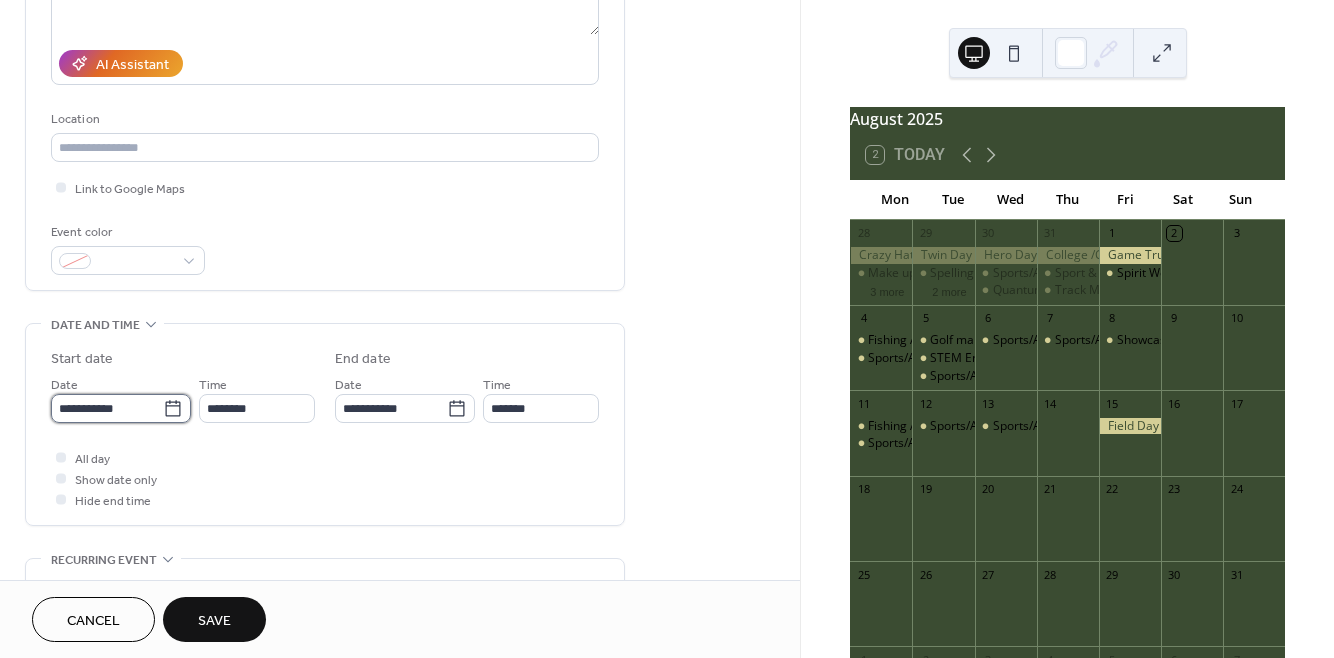 click on "**********" at bounding box center [107, 408] 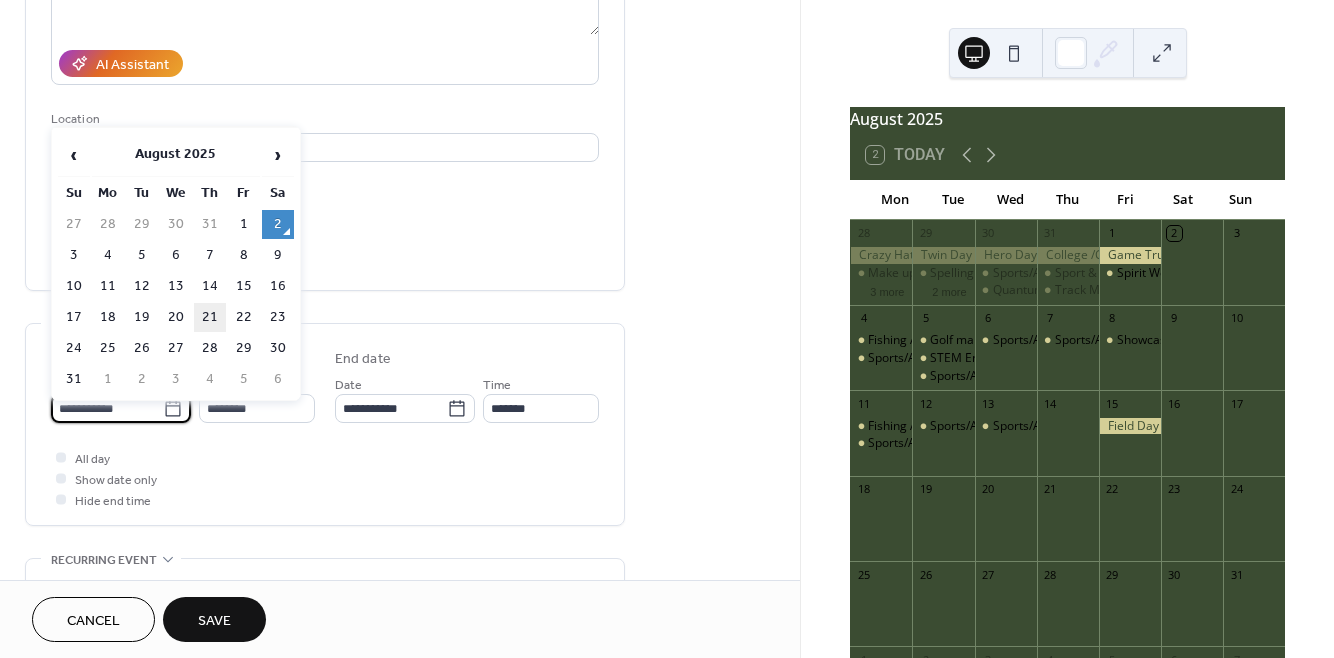 click on "21" at bounding box center (210, 317) 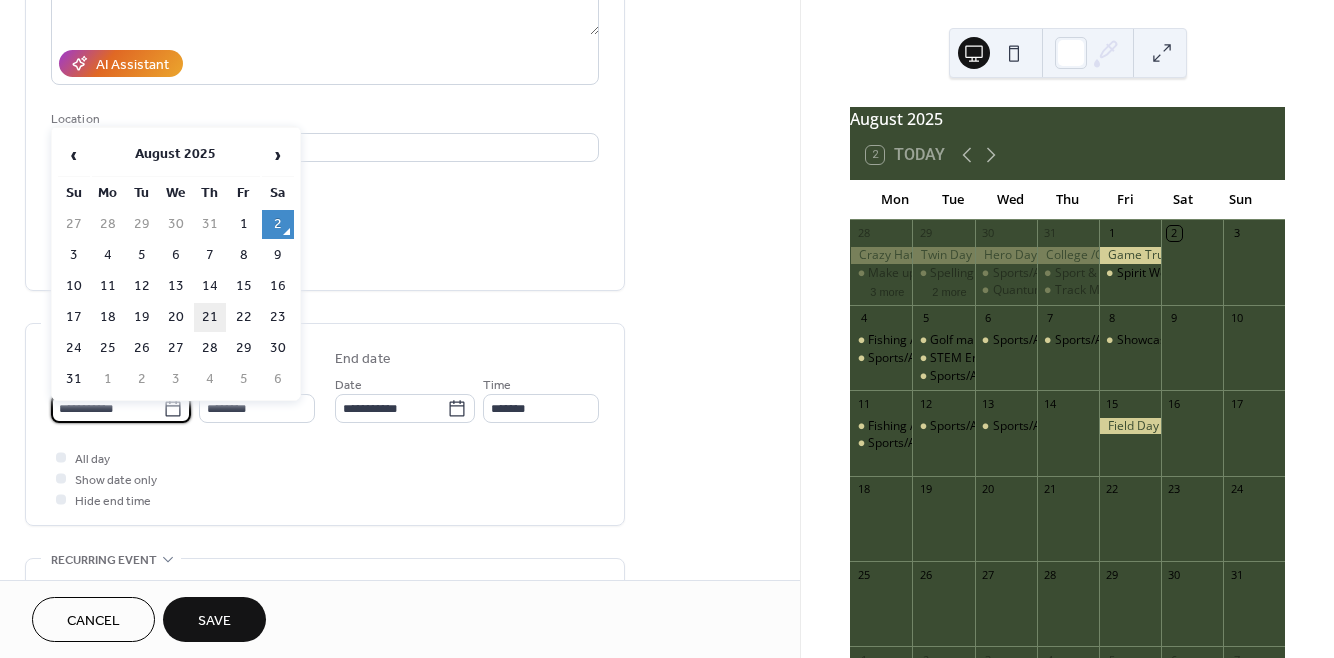 type on "**********" 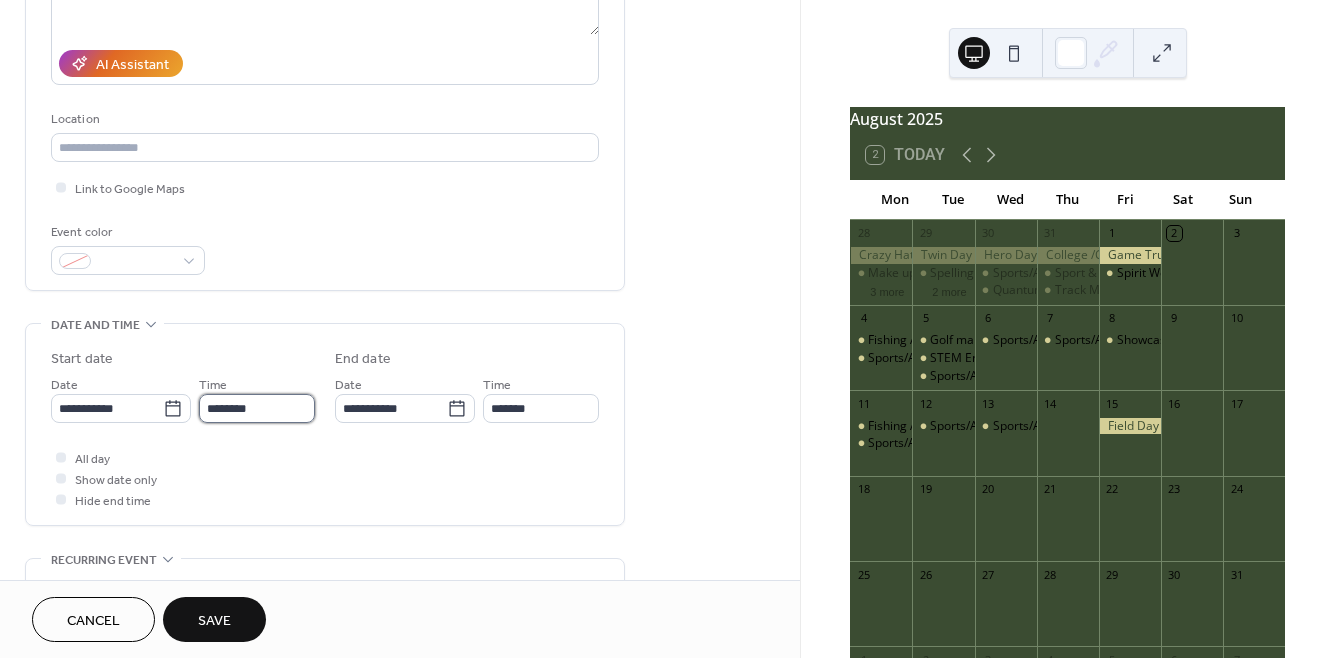click on "********" at bounding box center [257, 408] 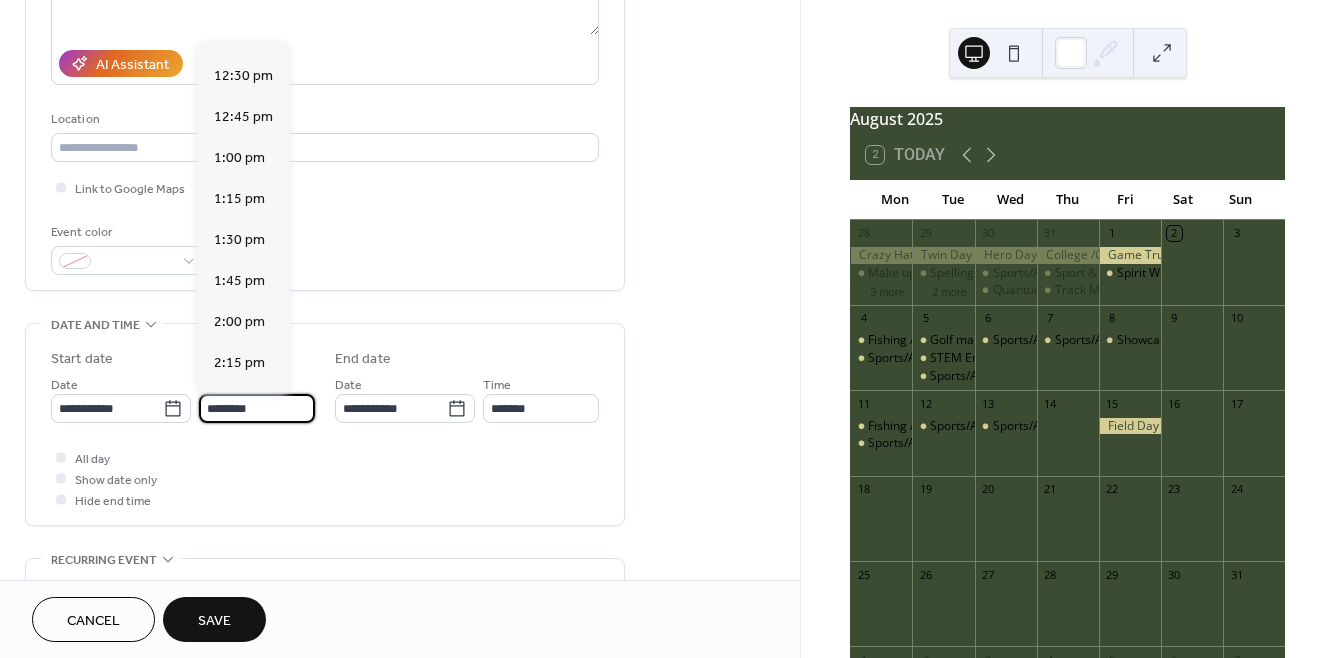 scroll, scrollTop: 2037, scrollLeft: 0, axis: vertical 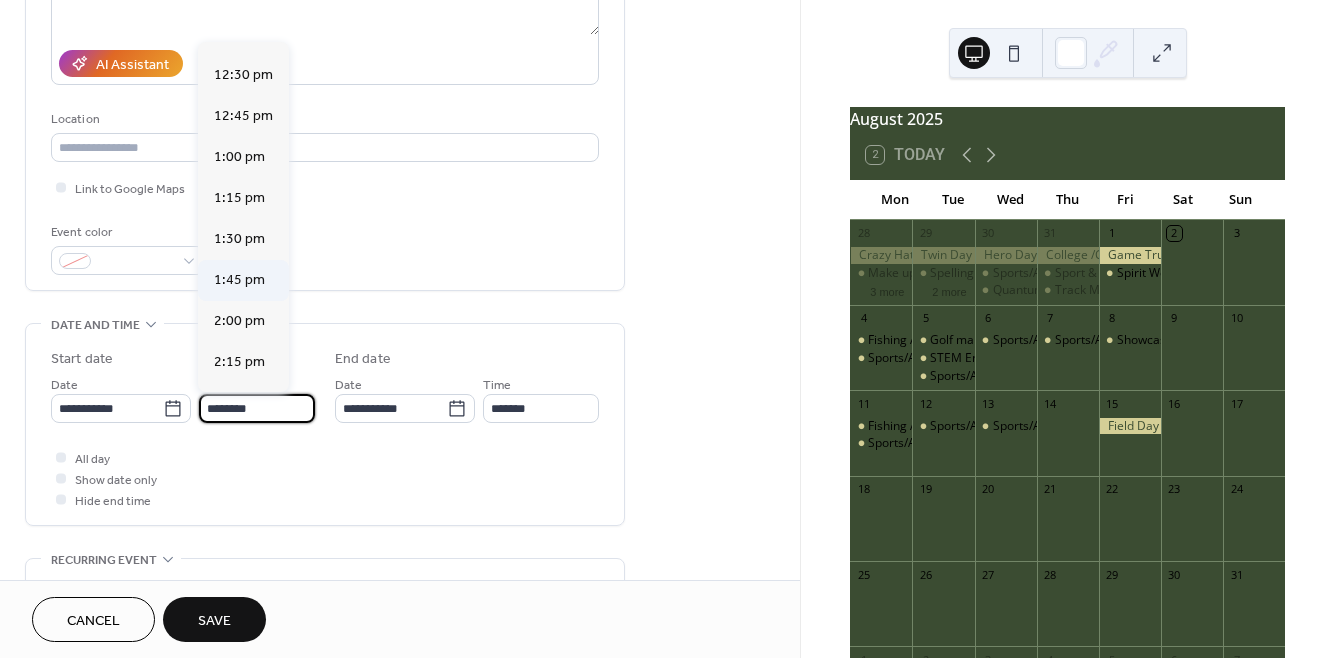 click on "1:45 pm" at bounding box center (243, 280) 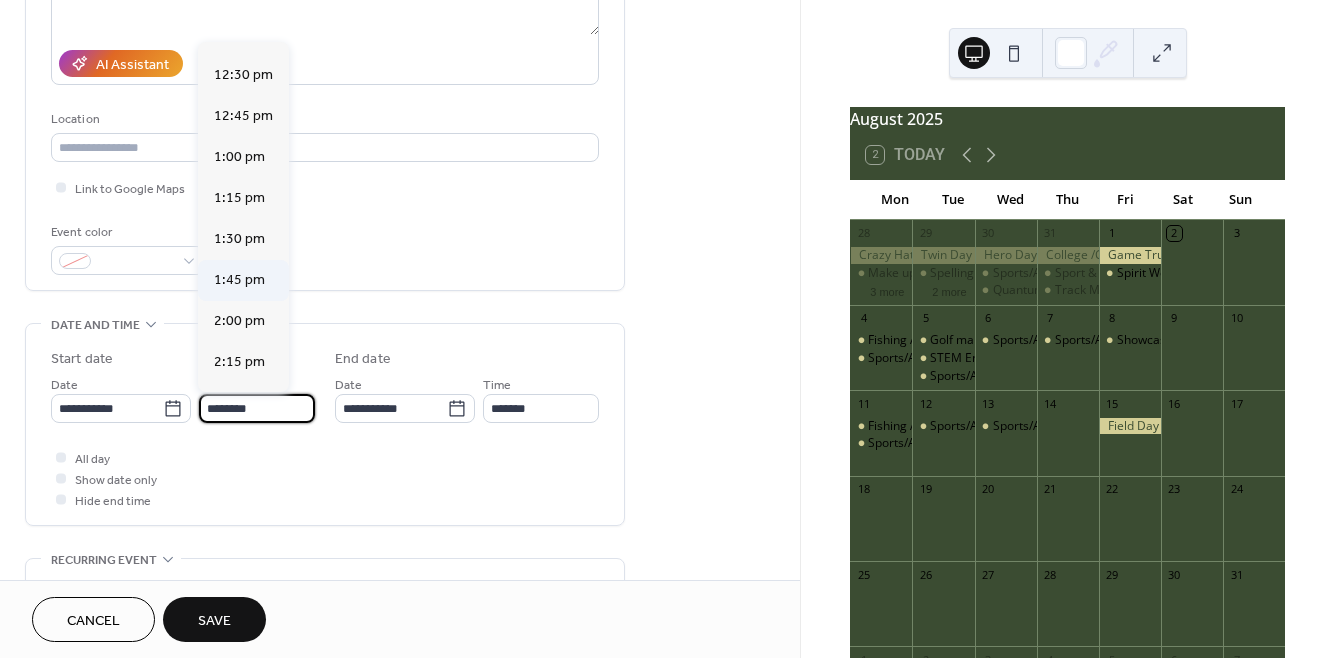 type on "*******" 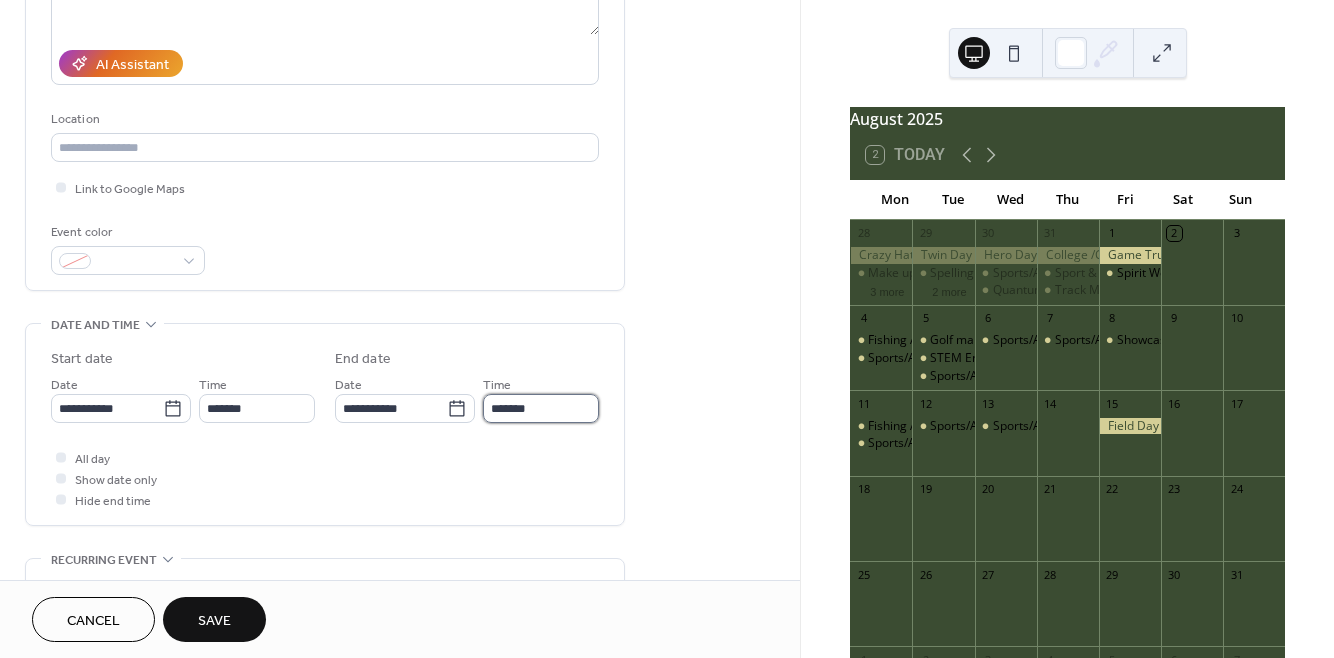 click on "*******" at bounding box center (541, 408) 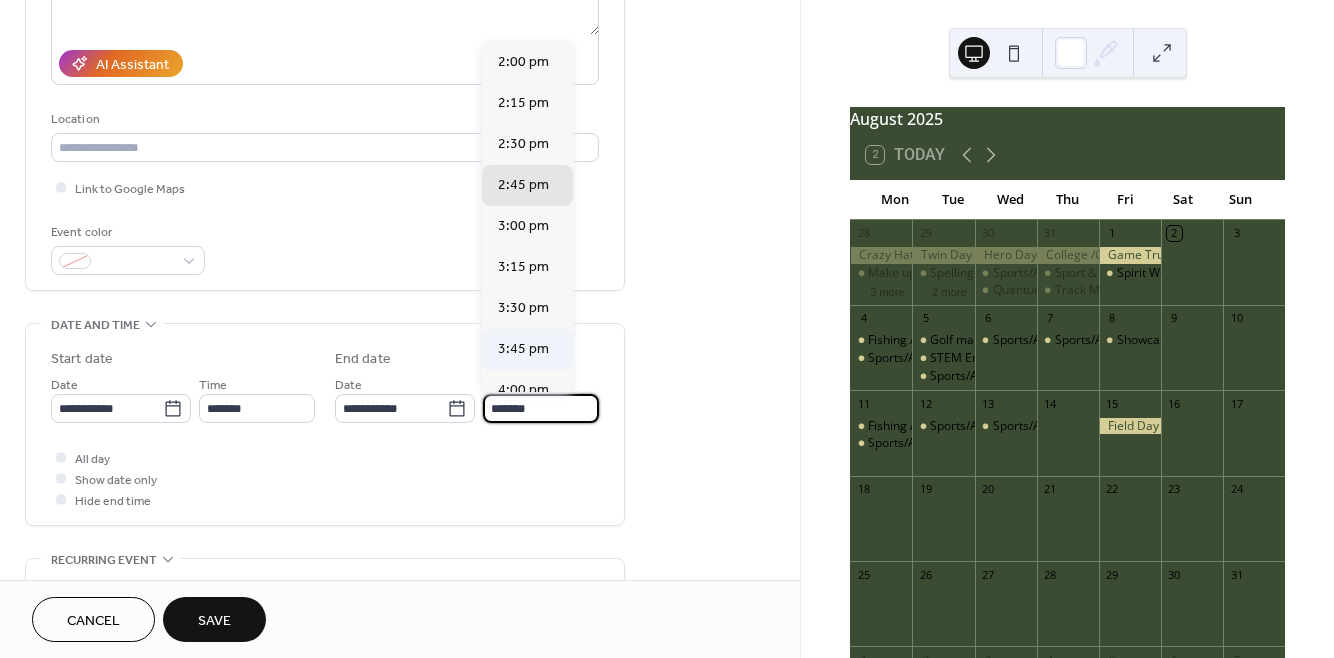 click on "3:45 pm" at bounding box center [523, 349] 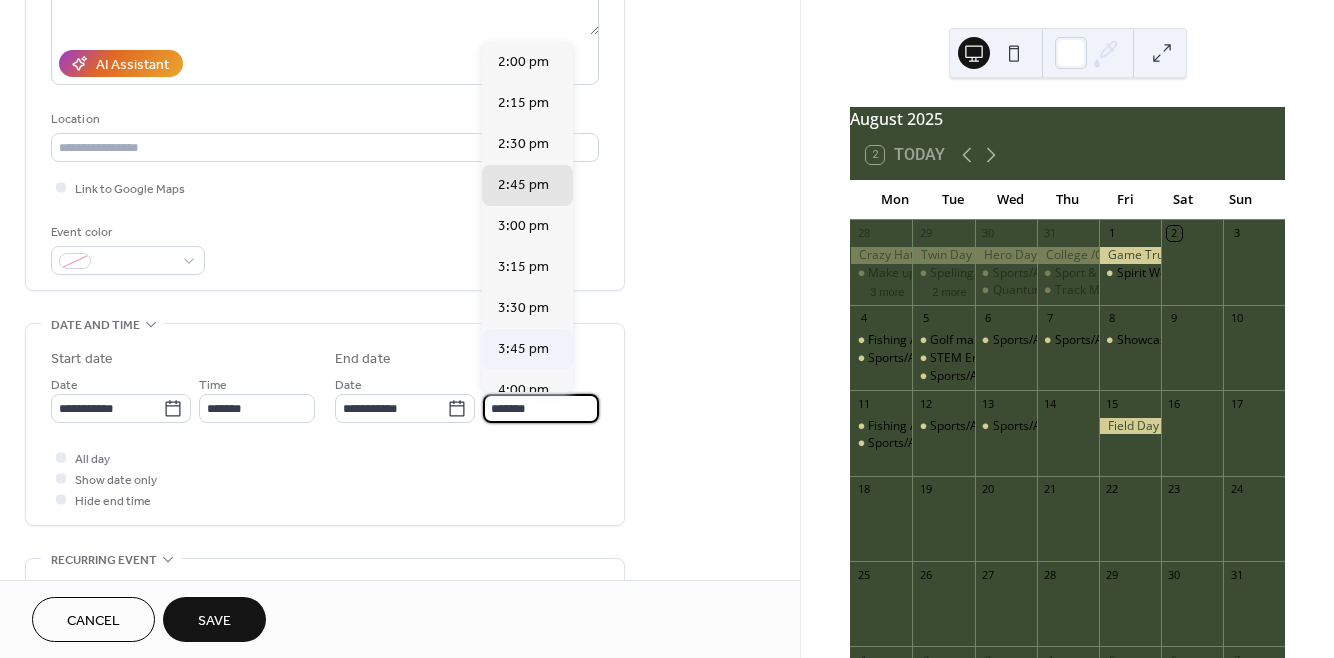 type on "*******" 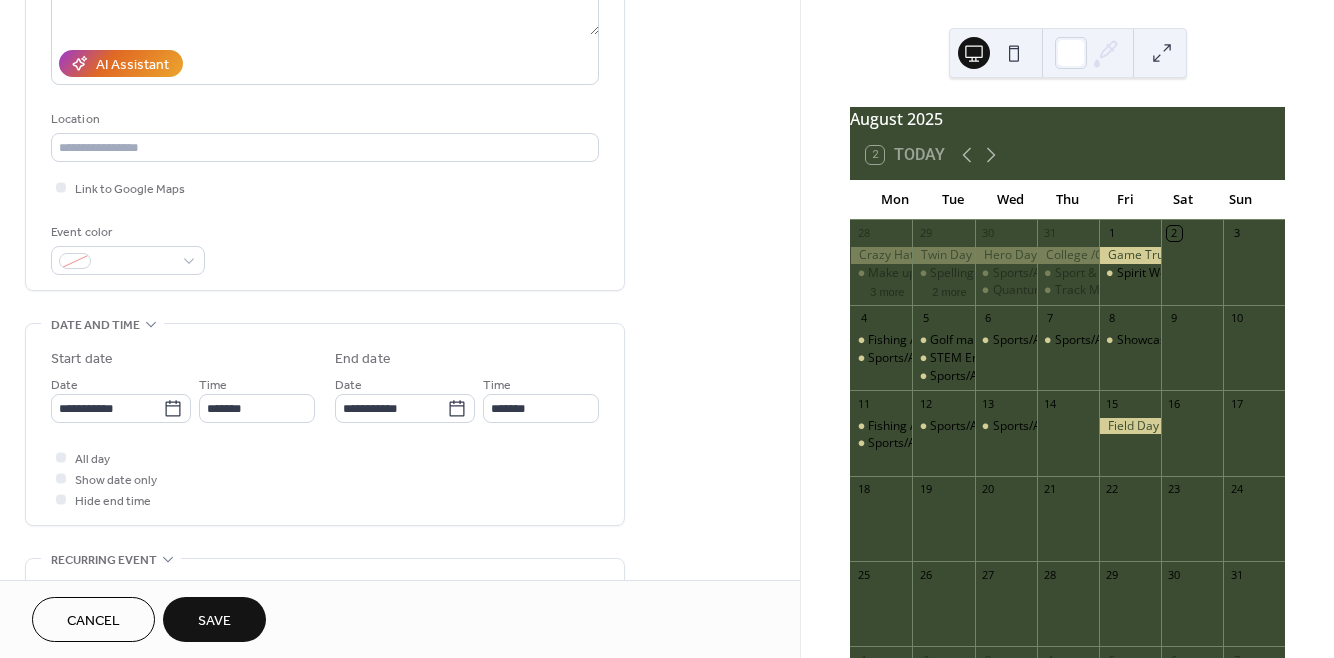 click on "Save" at bounding box center [214, 621] 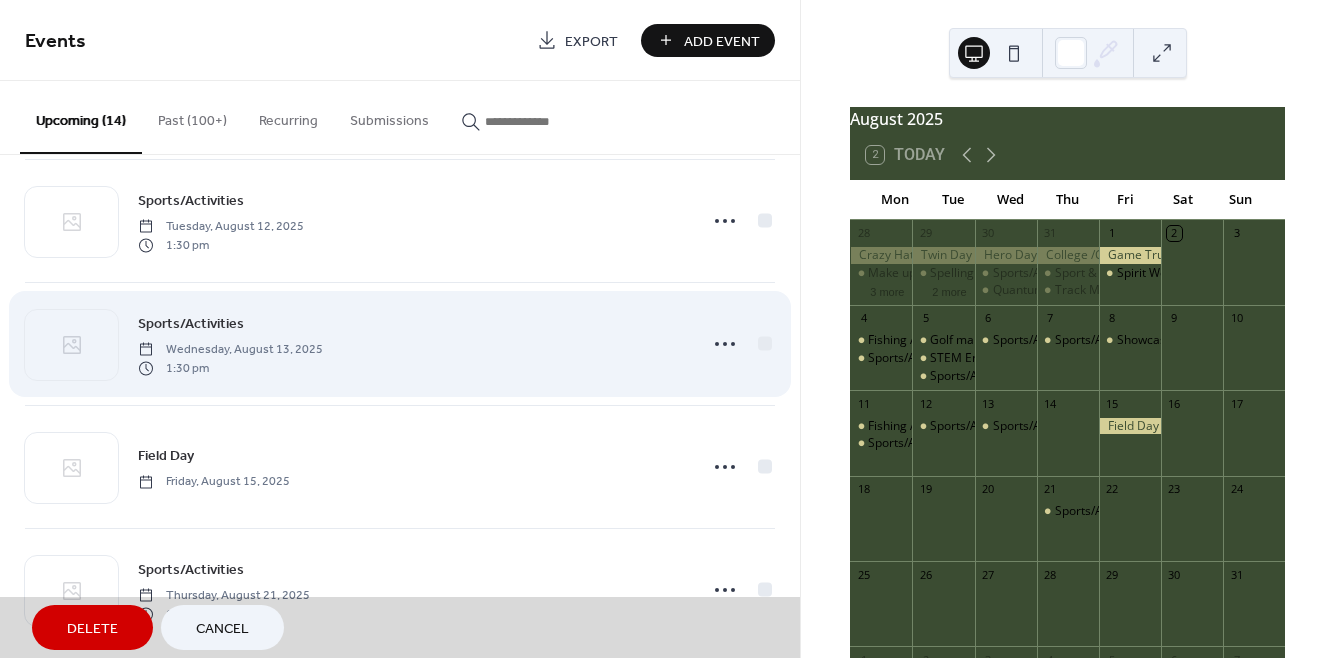 scroll, scrollTop: 1275, scrollLeft: 0, axis: vertical 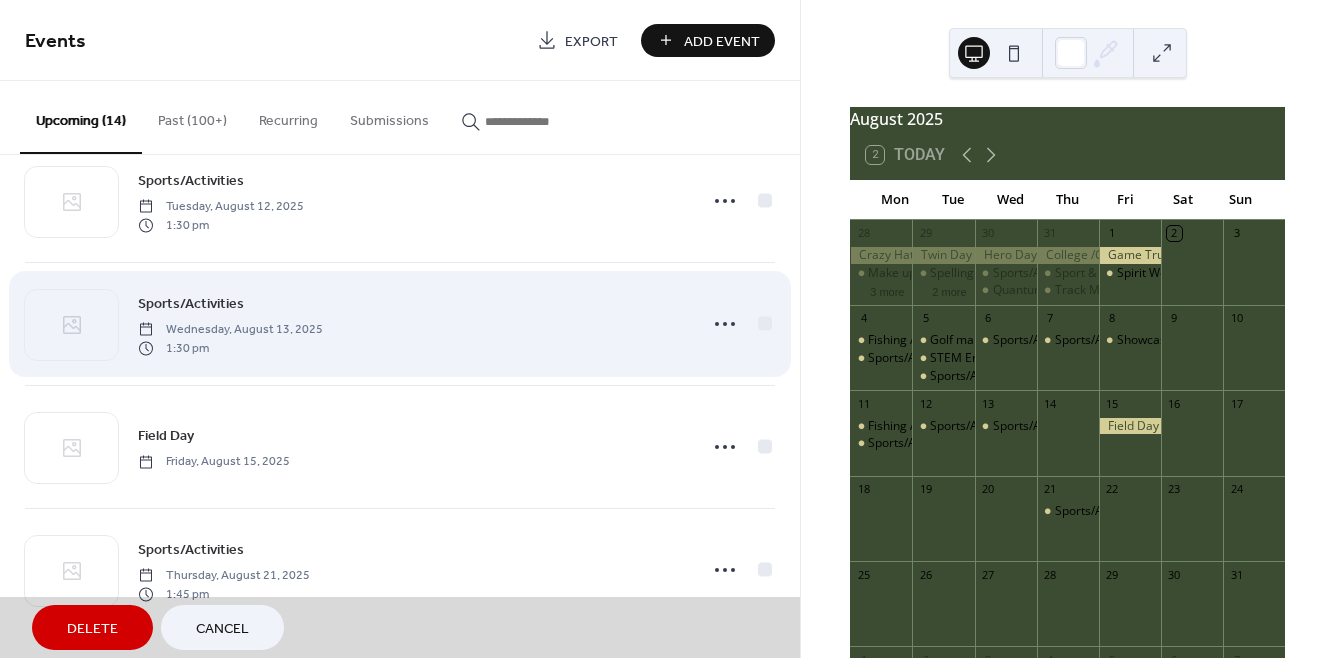 click on "Sports/Activities [DATE] [TIME]" at bounding box center [400, 569] 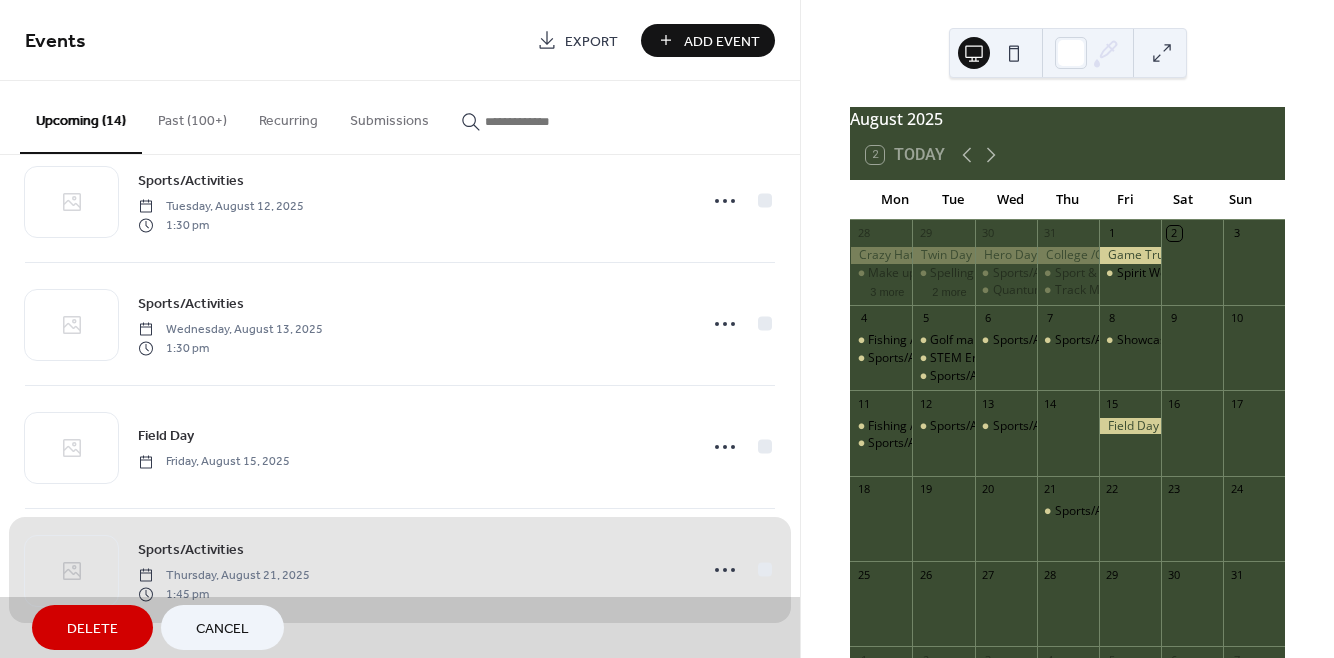 click on "Sports/Activities [DATE] [TIME]" at bounding box center (400, 569) 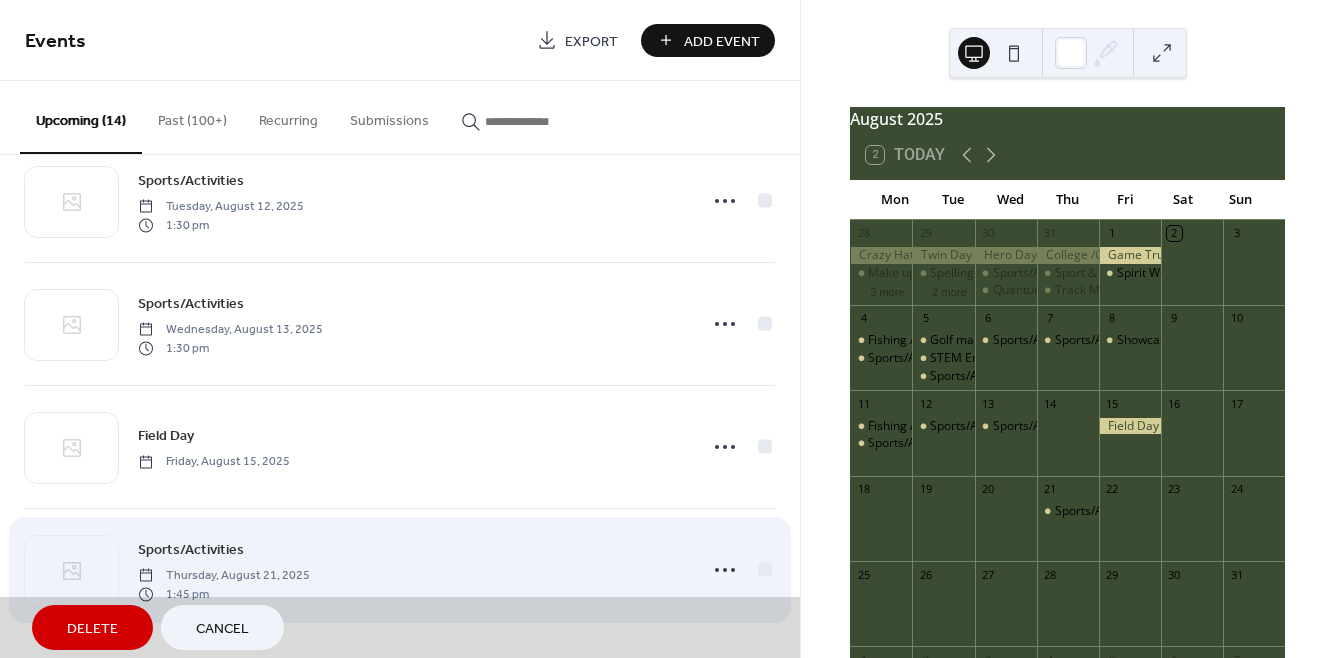 click on "Sports/Activities [DATE] [TIME]" at bounding box center (400, 569) 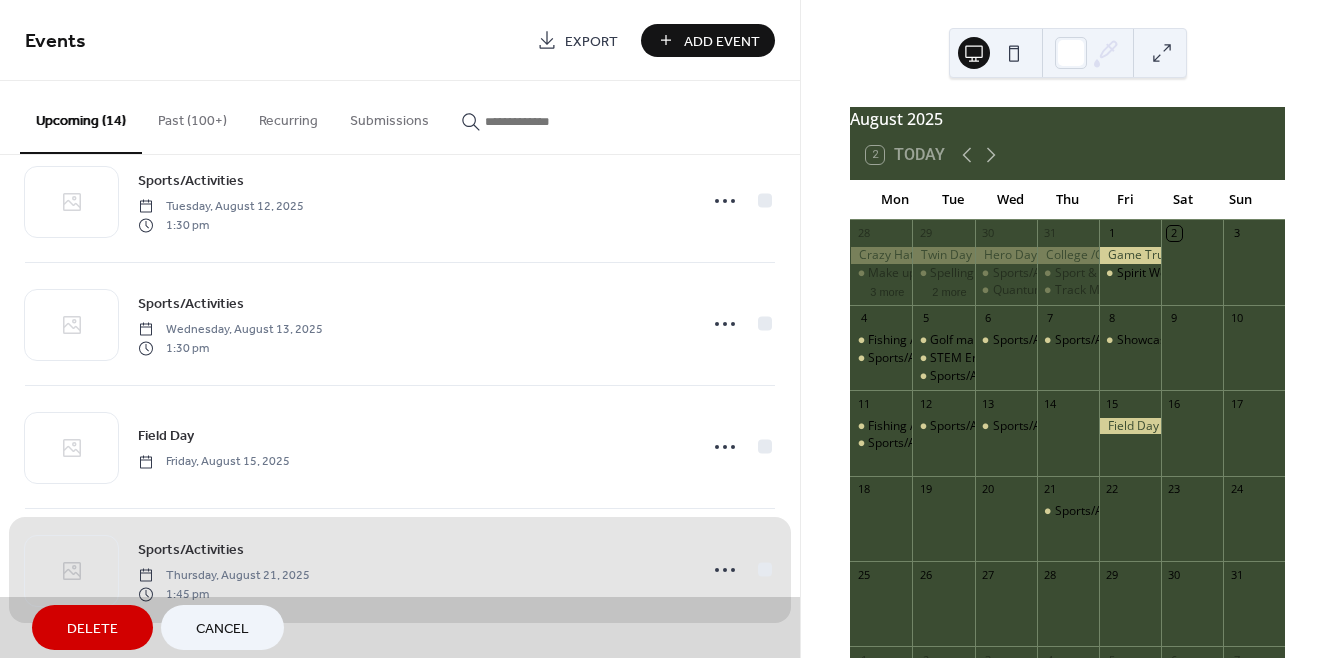 click on "Sports/Activities [DATE] [TIME]" at bounding box center [400, 569] 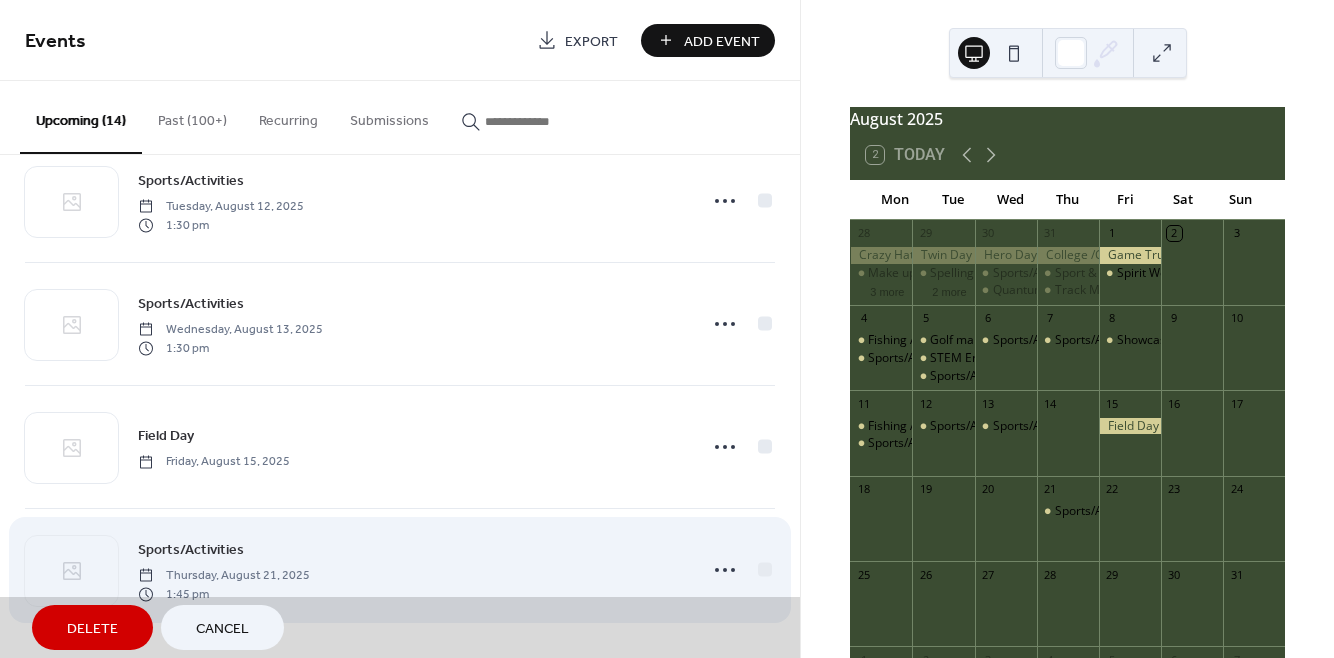 click on "Sports/Activities [DATE] [TIME]" at bounding box center (400, 569) 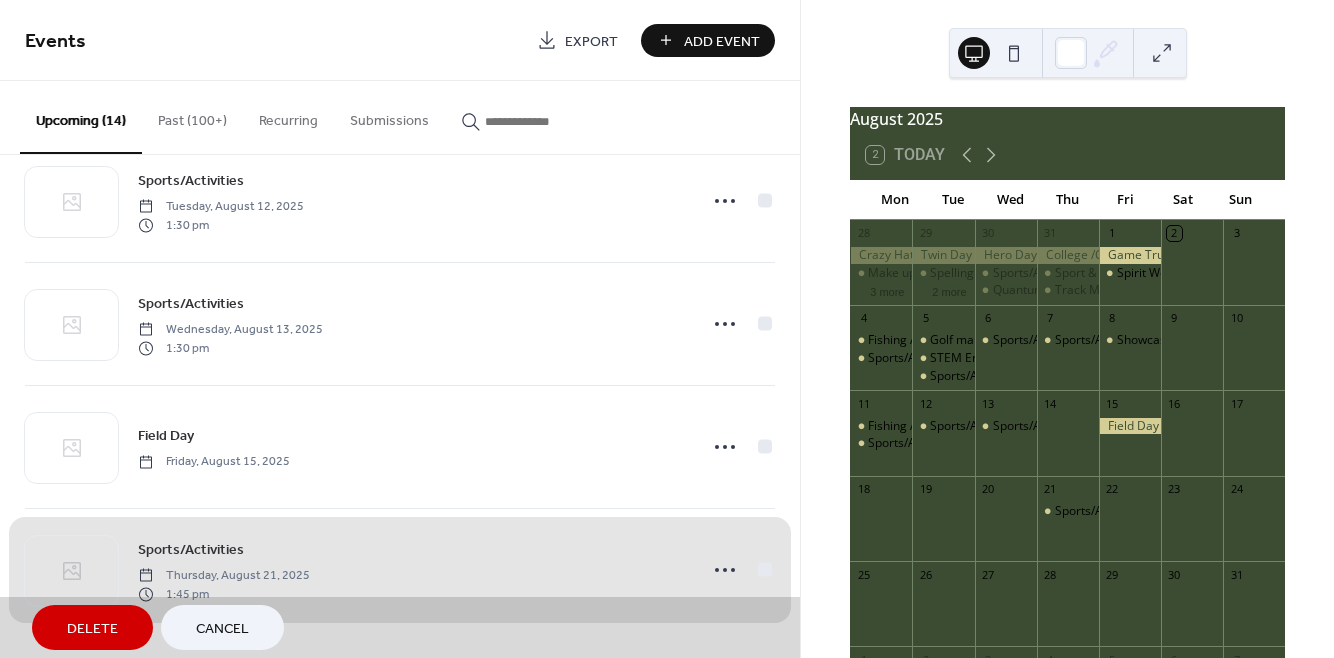 click on "[MONTH] 2025 2 Today Mon Tue Wed Thu Fri Sat Sun 28 Make up Art Lesson 3 more 29 Spelling B 2 more 30 Sports/Activities Quantum Leap Stem 31 Sport & Activities Track Meet 1 Spirit Week Winner 2 3 4 Fishing Ages 8-up Sports/Activities 5 Golf make-up STEM Enrichment Sports/Activities 6 Sports/Activities 7 Sports/Activities 8 Showcase Talent Show 9 10 11 Fishing Ages 8-up Sports/Activities 12 Sports/Activities 13 Sports/Activities 14 15 16 17 18 19 20 21 Sports/Activities 22 23 24 25 26 27 28 29 30 31 1 2 3 4 5 6 7" at bounding box center (1067, 329) 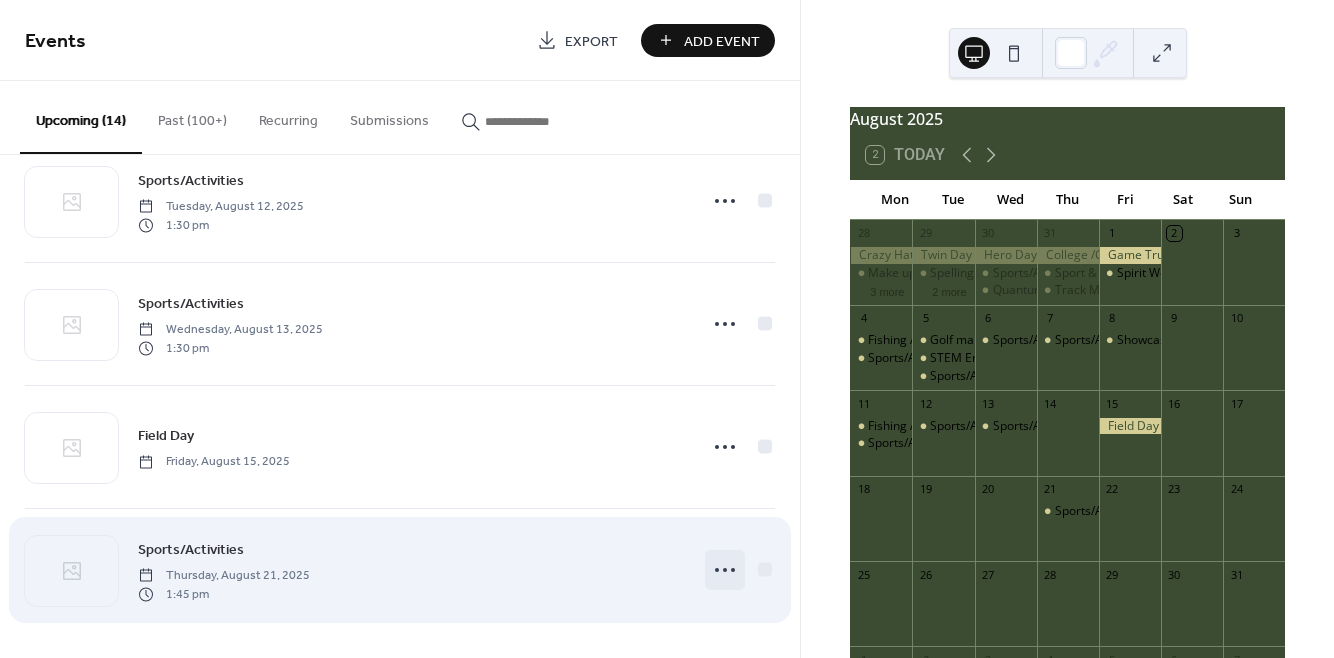 click 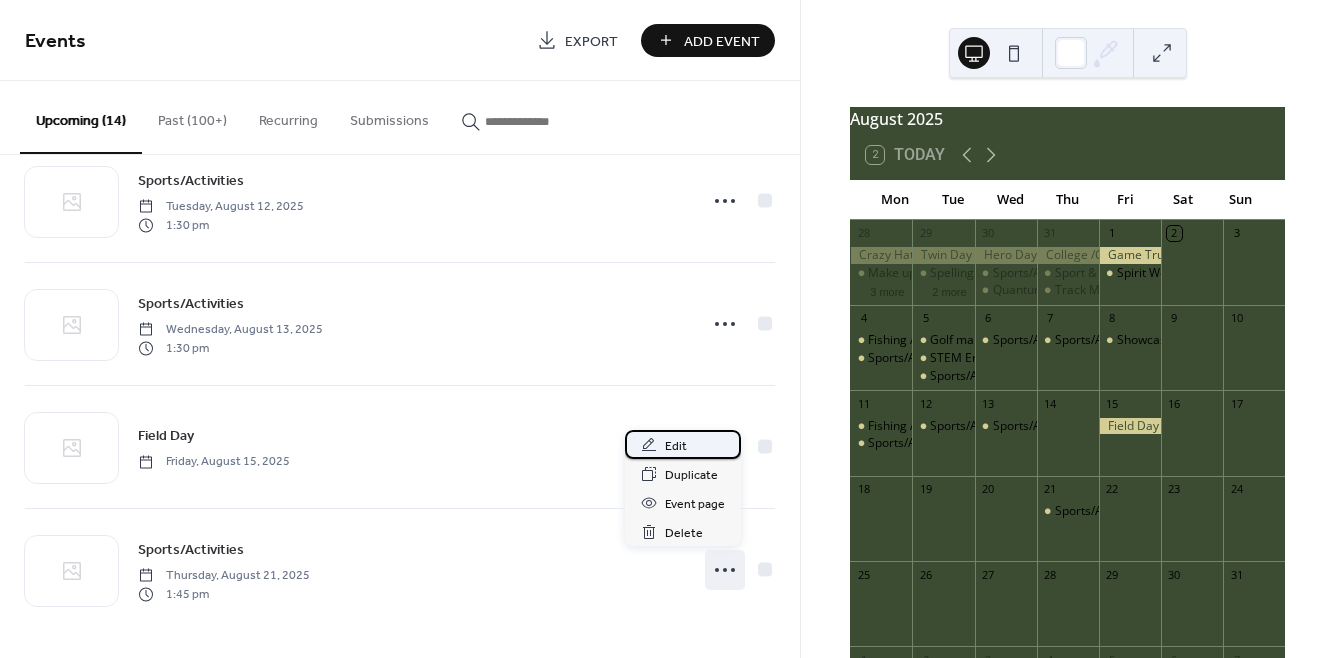 click on "Edit" at bounding box center (683, 444) 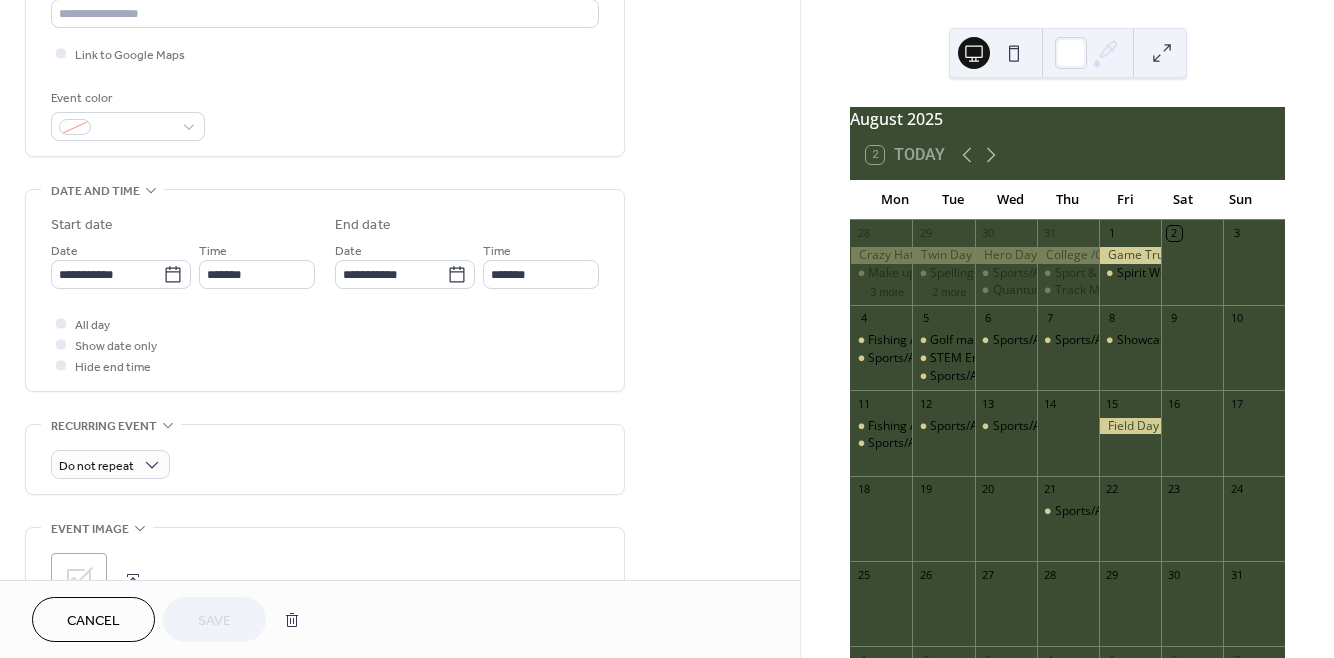 scroll, scrollTop: 491, scrollLeft: 0, axis: vertical 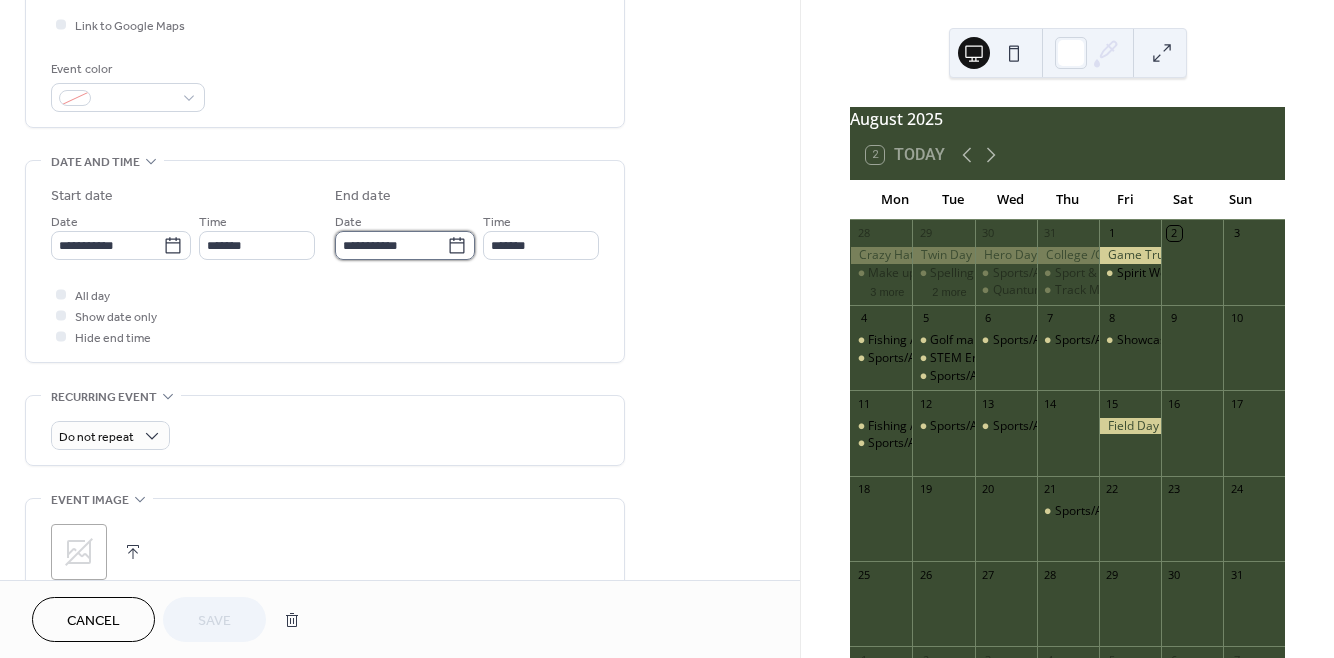click on "**********" at bounding box center [391, 245] 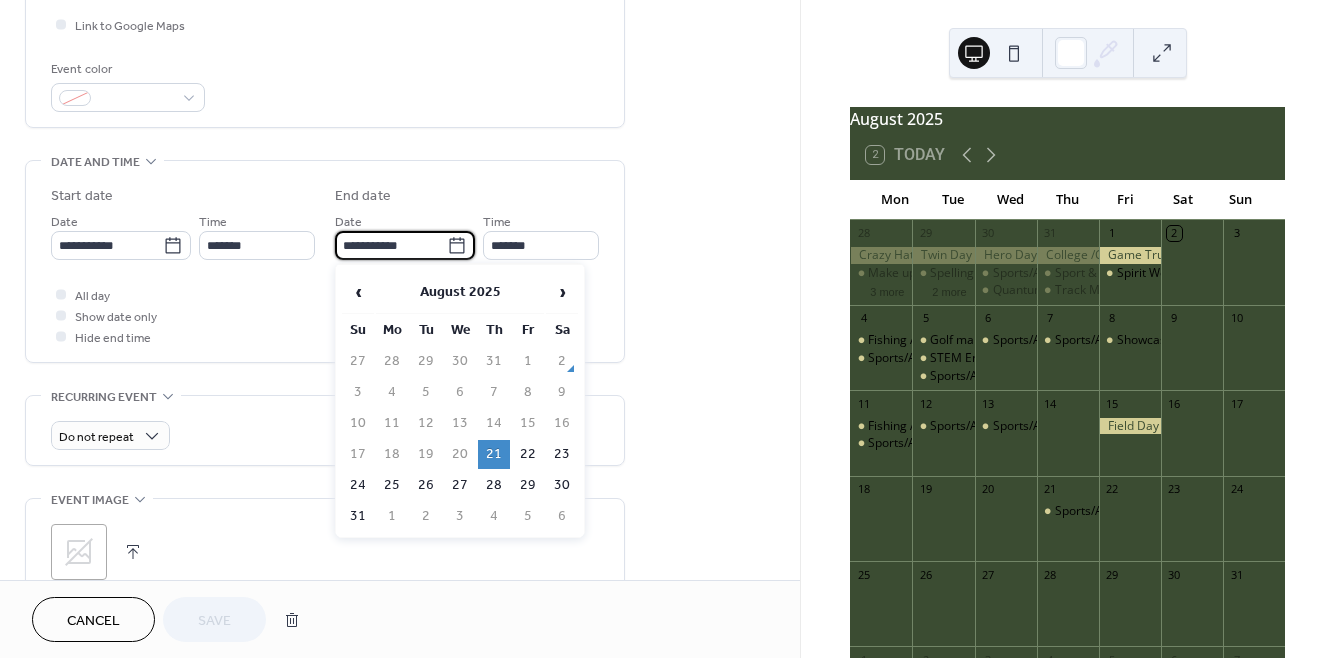 click on "14" at bounding box center (494, 423) 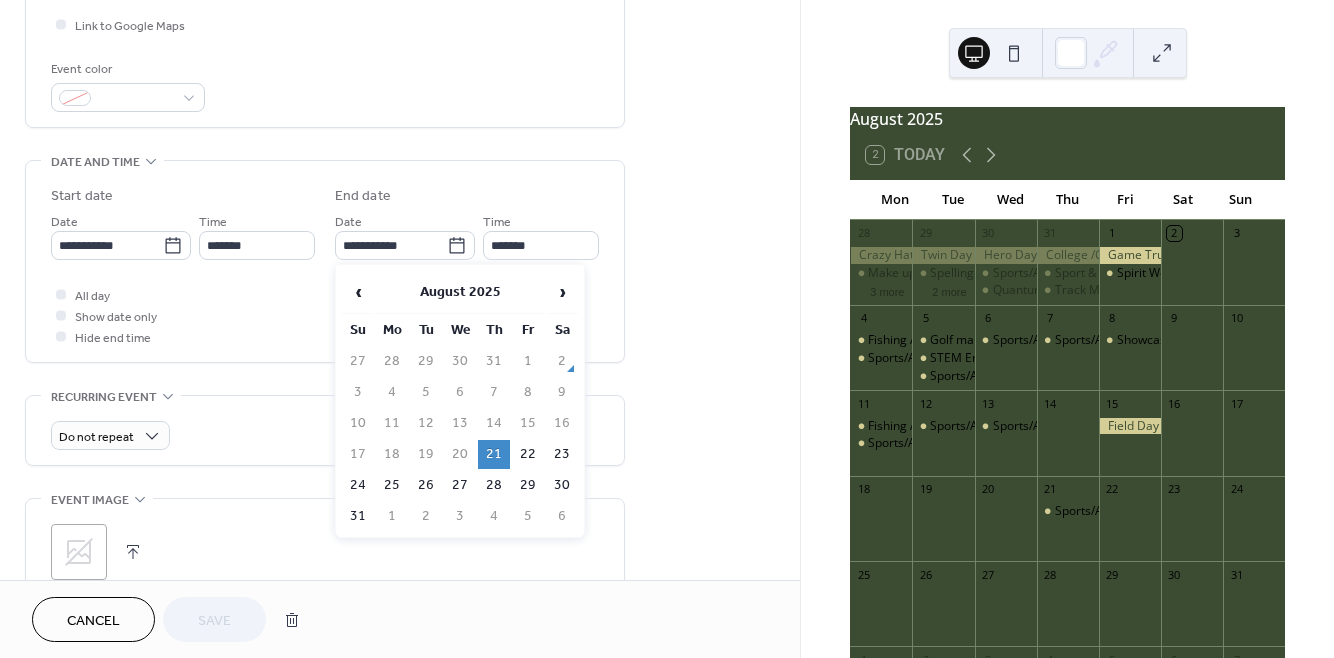 click on "14" at bounding box center [494, 423] 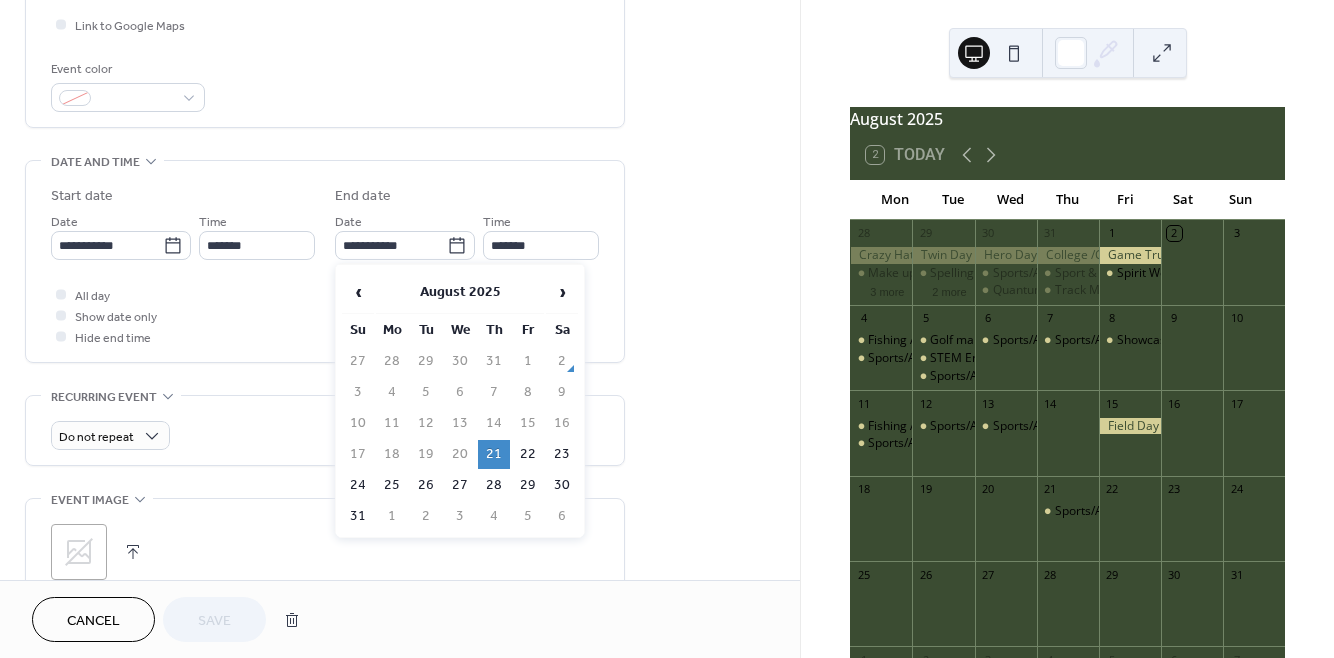 click on "14" at bounding box center [494, 423] 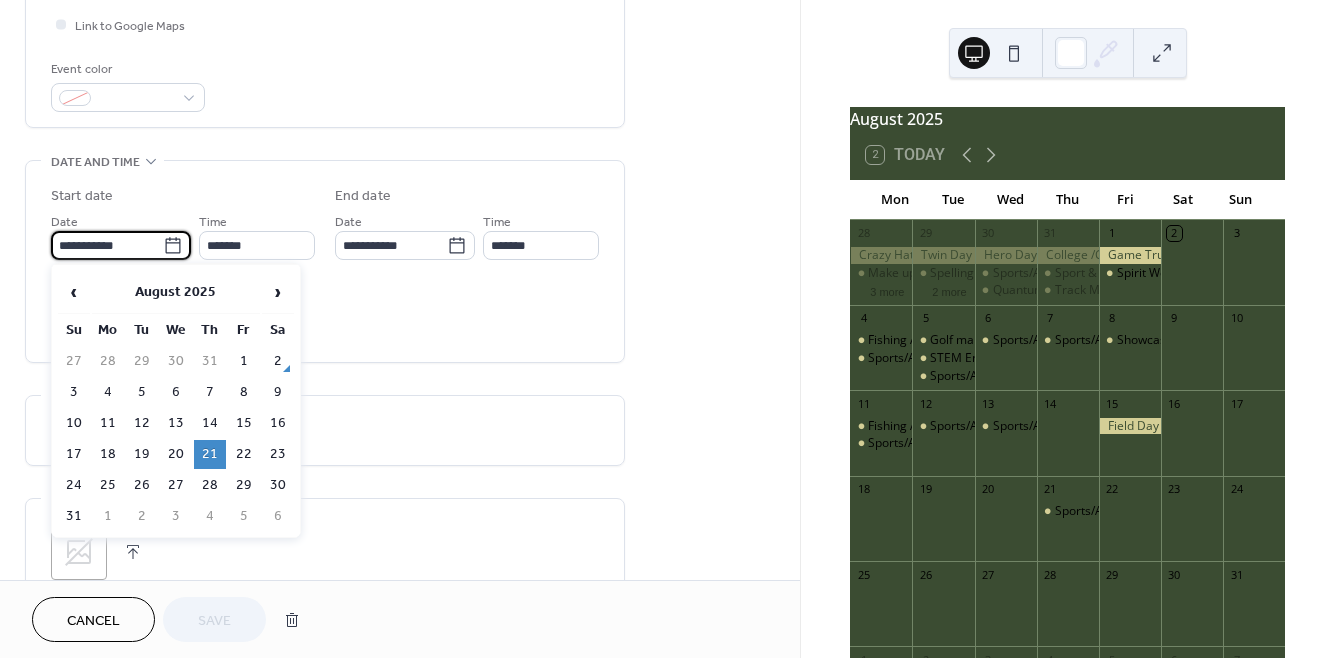 click on "**********" at bounding box center (107, 245) 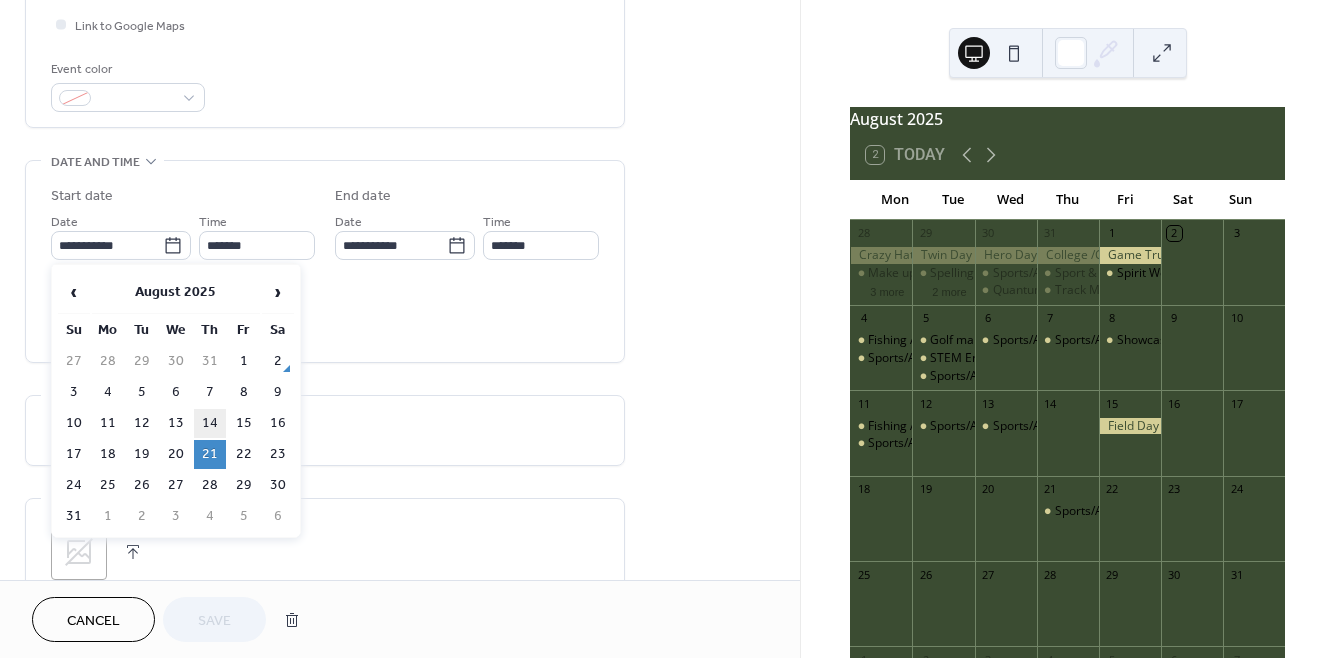 click on "14" at bounding box center [210, 423] 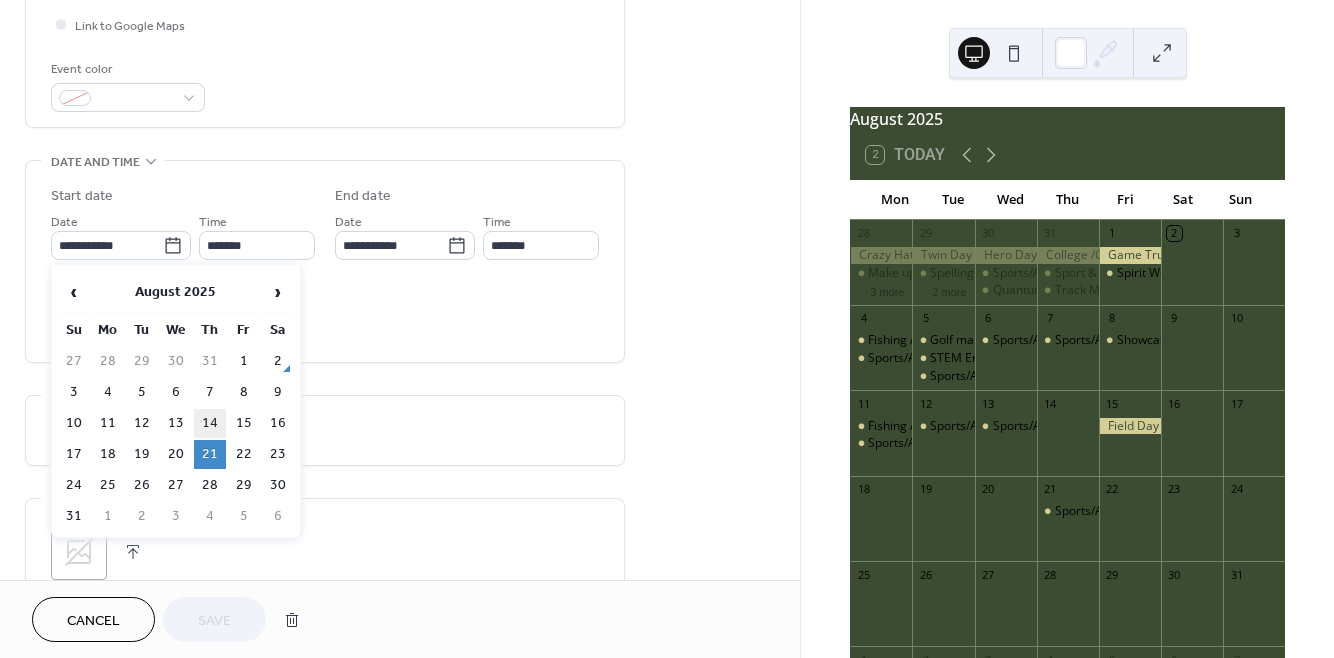 type on "**********" 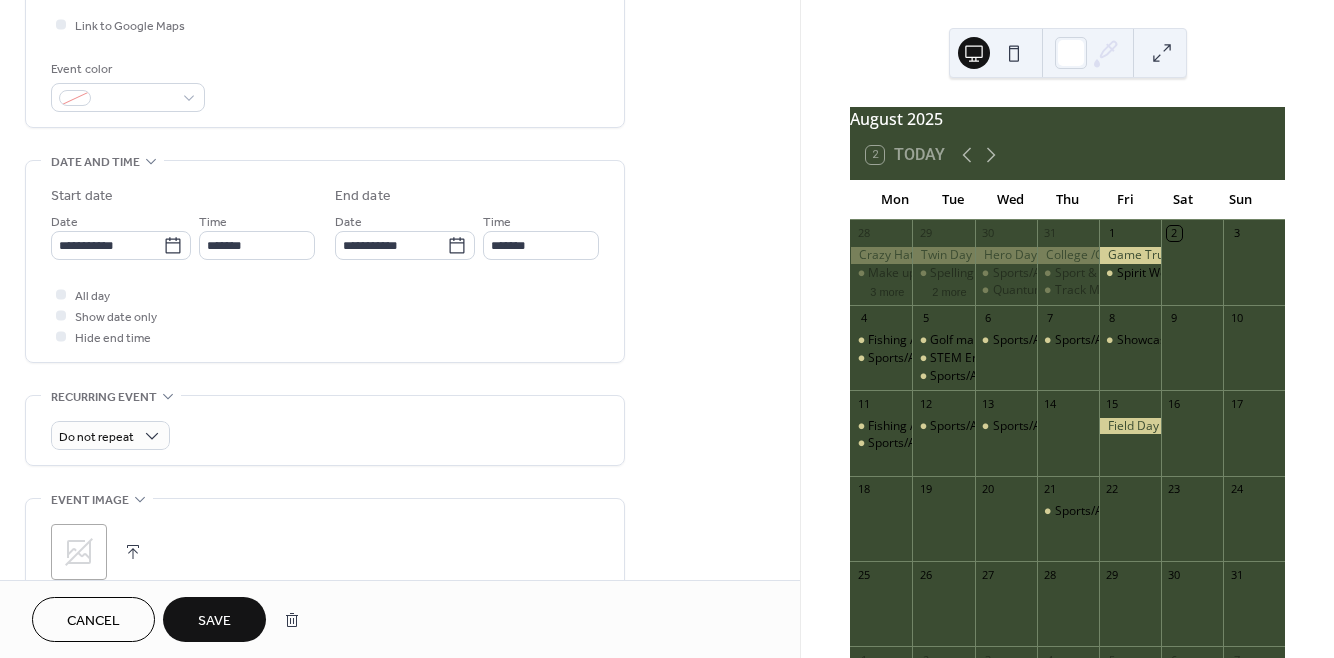 click on "Save" at bounding box center (214, 621) 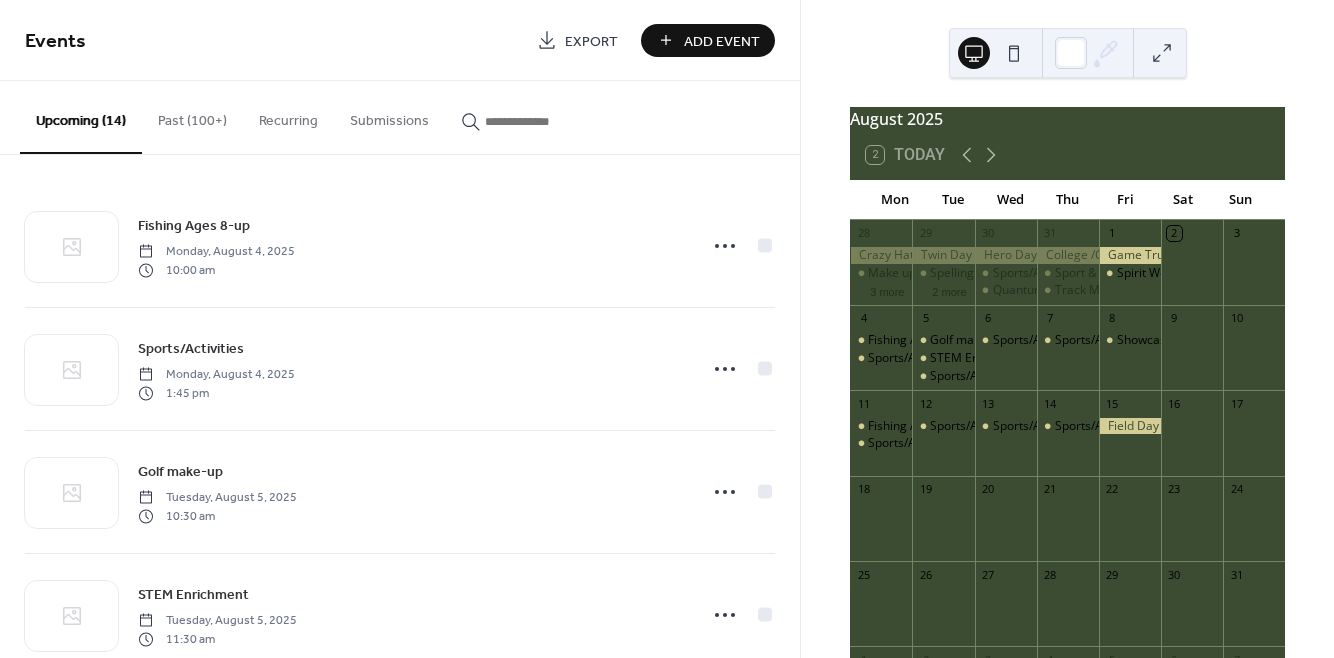 click on "Add Event" at bounding box center (722, 41) 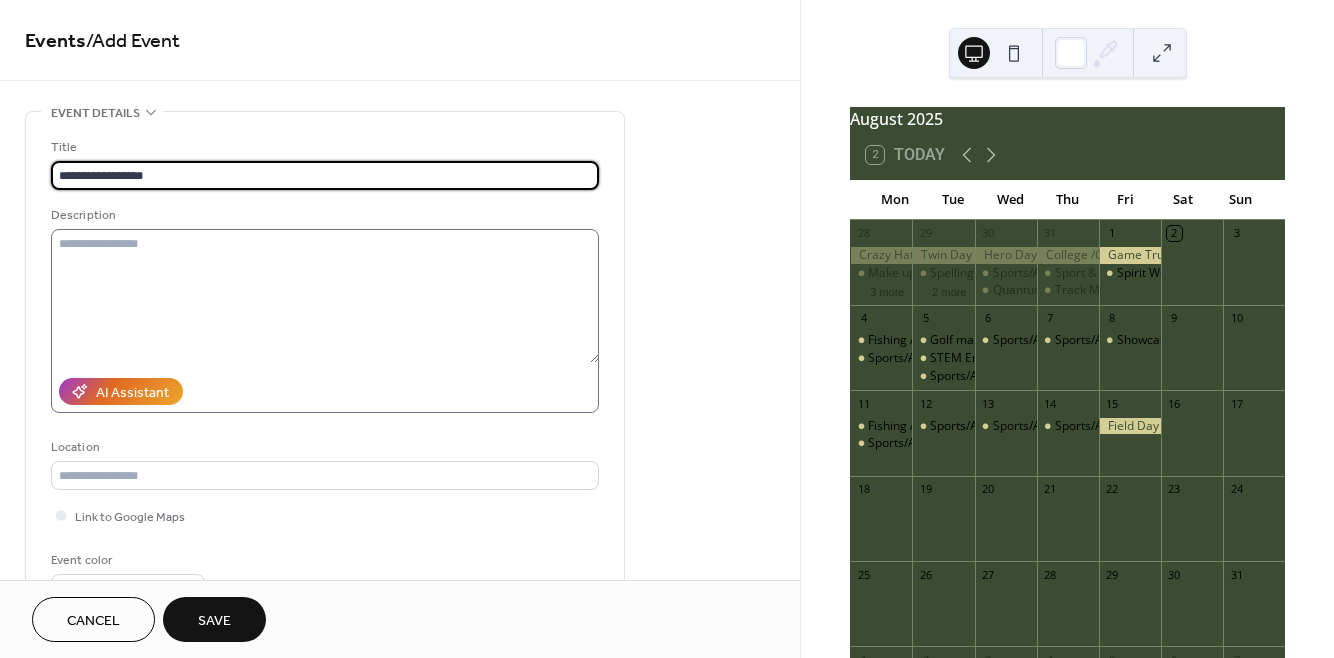 type on "**********" 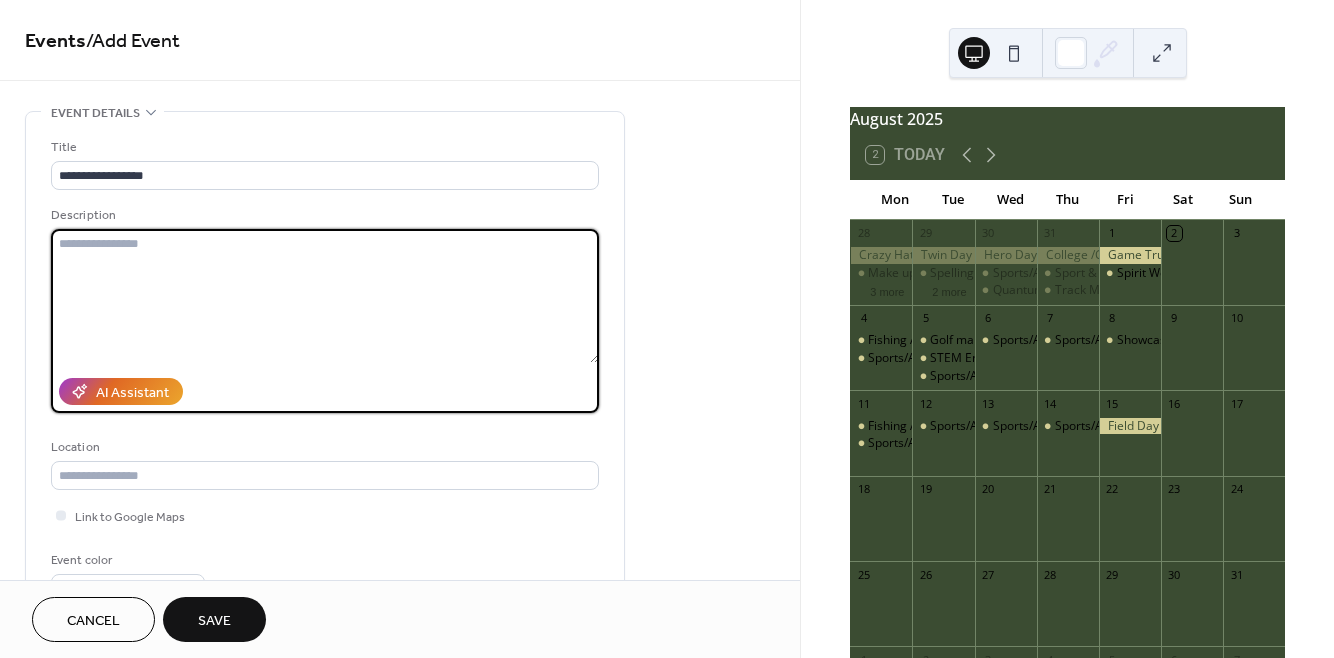 click at bounding box center (325, 296) 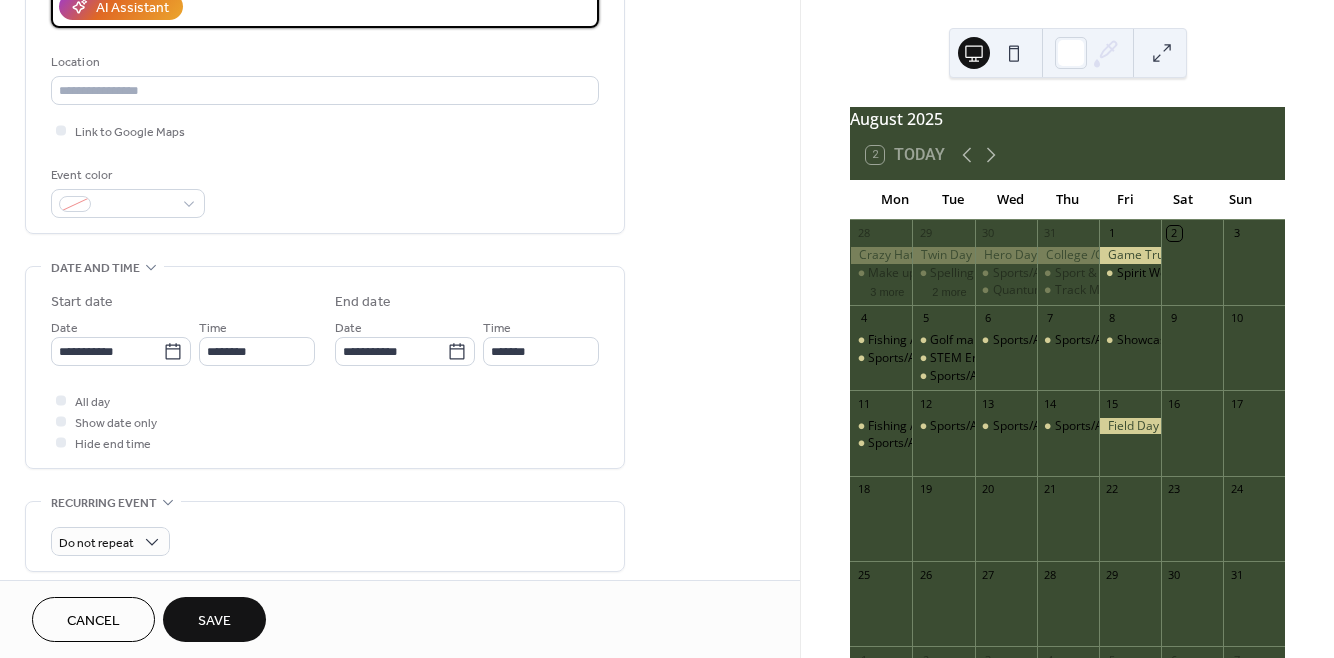 scroll, scrollTop: 386, scrollLeft: 0, axis: vertical 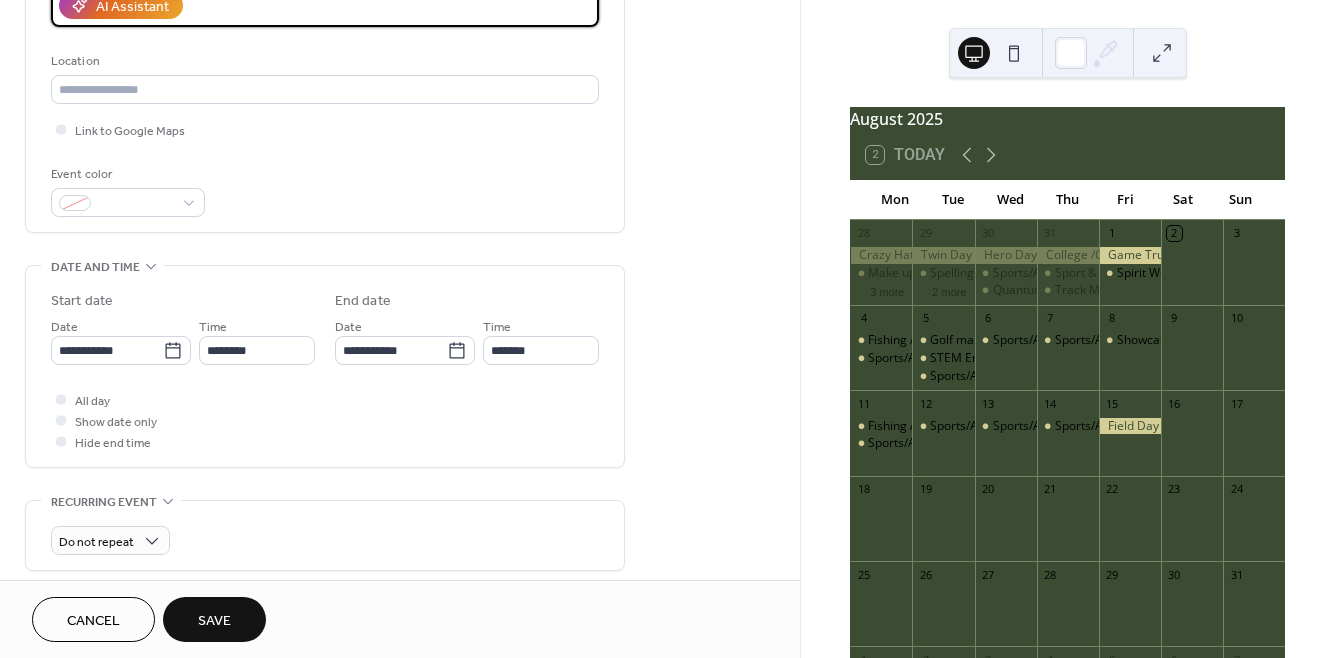 type on "**********" 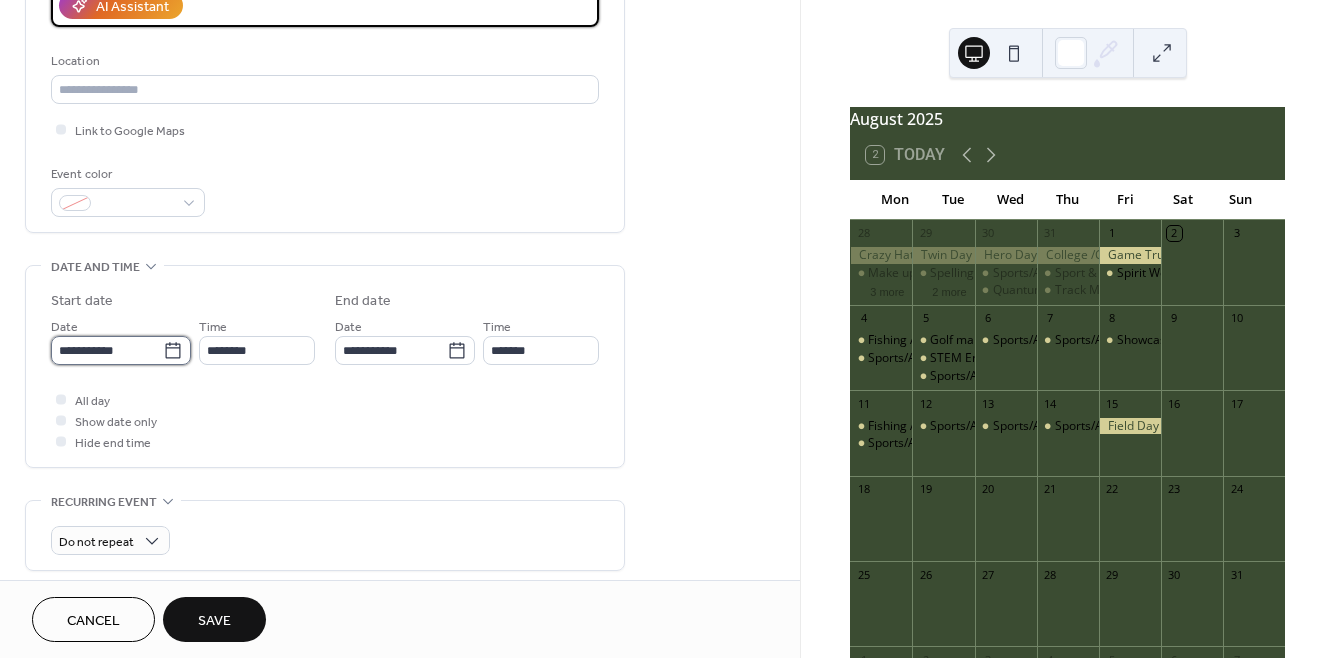 click on "**********" at bounding box center (107, 350) 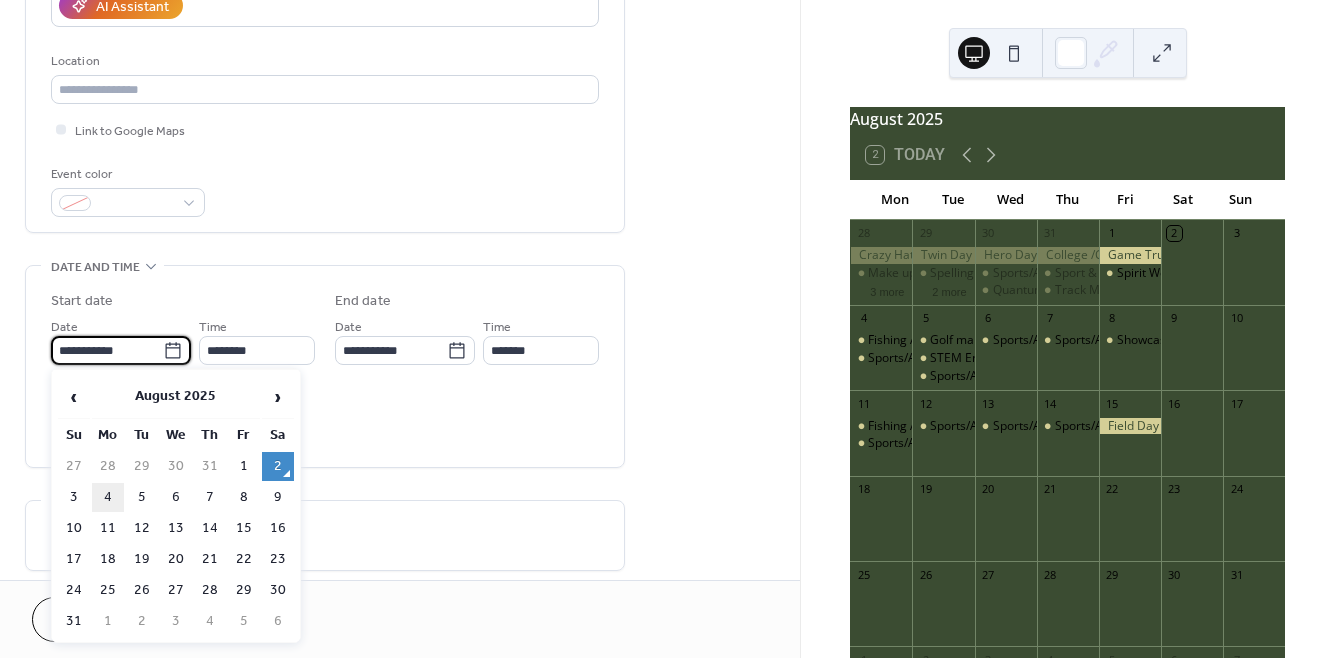 click on "4" at bounding box center [108, 497] 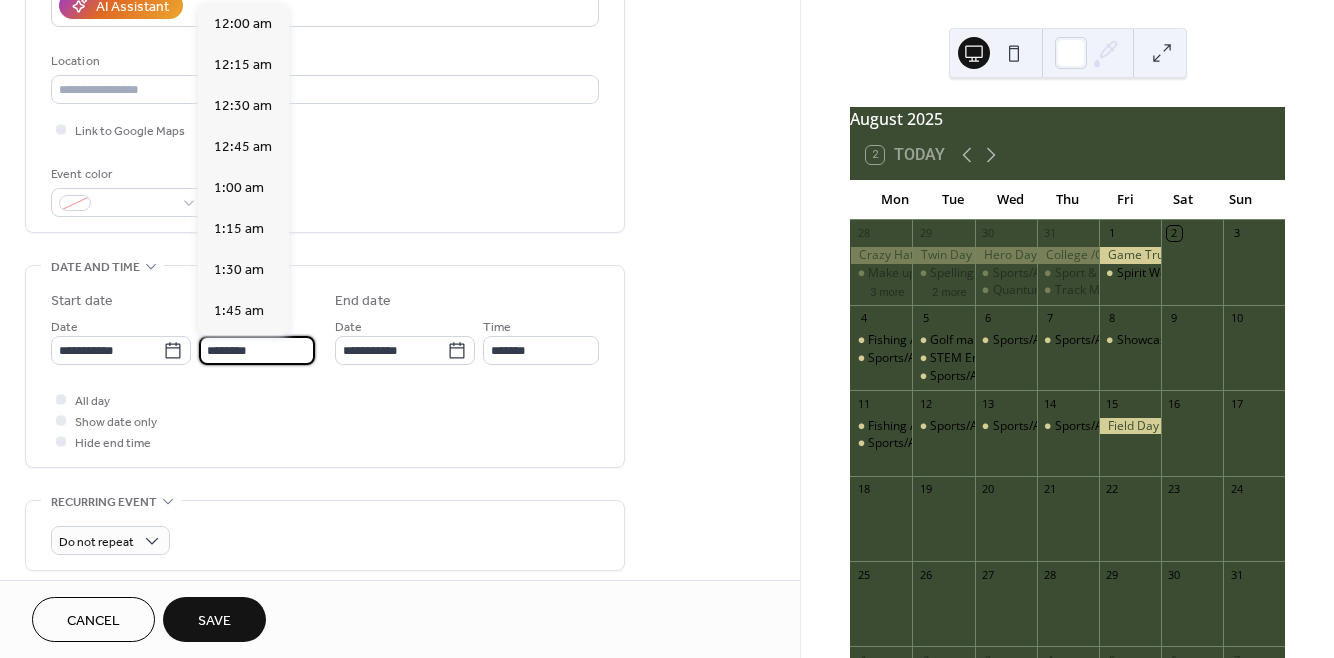 click on "********" at bounding box center (257, 350) 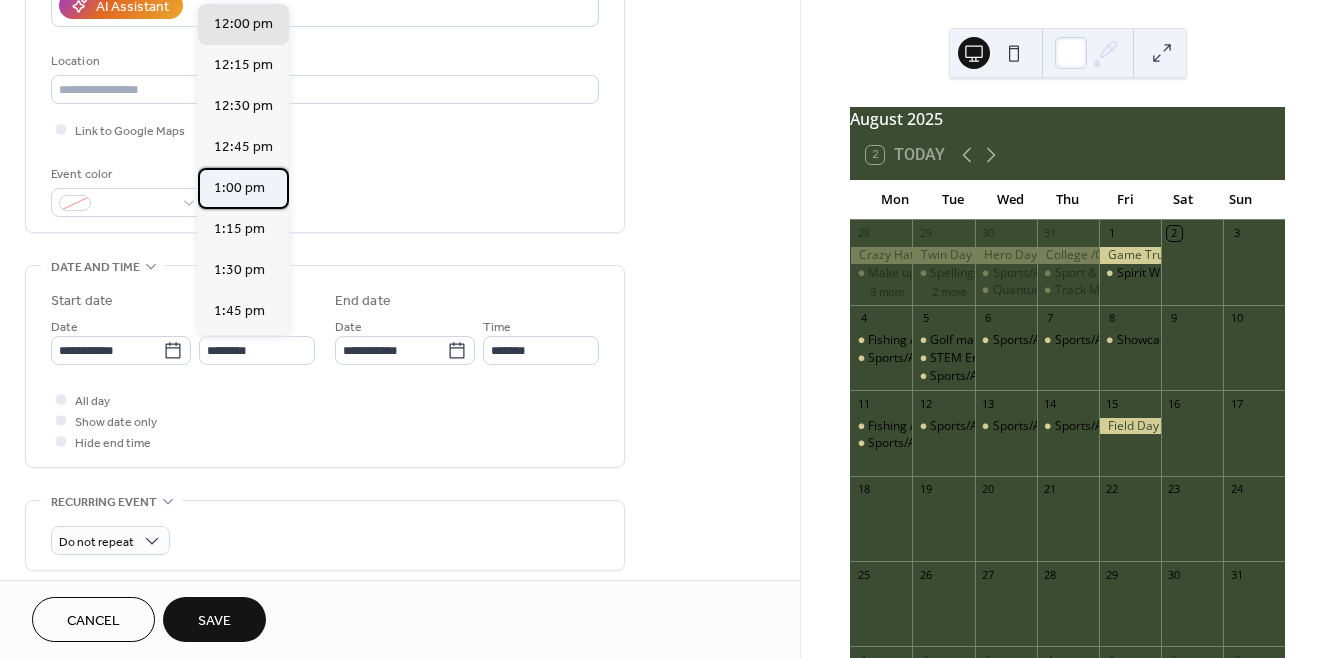 click on "1:00 pm" at bounding box center [239, 188] 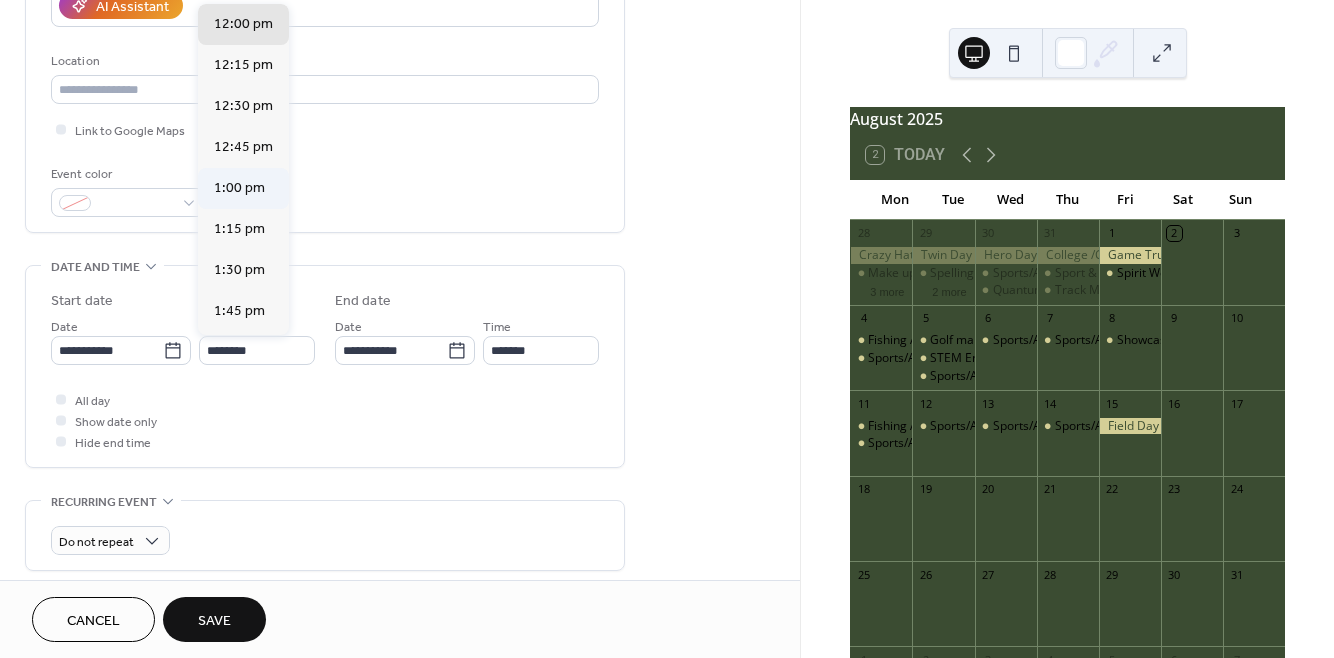 type on "*******" 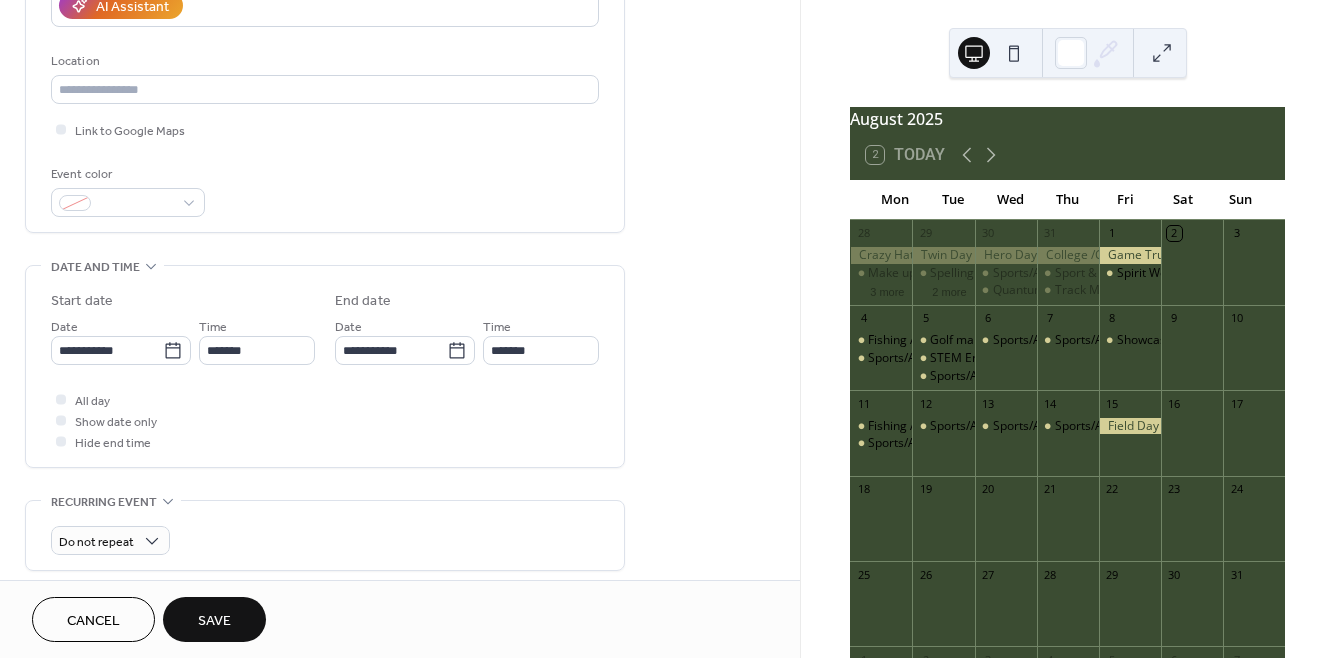 click on "Save" at bounding box center (214, 621) 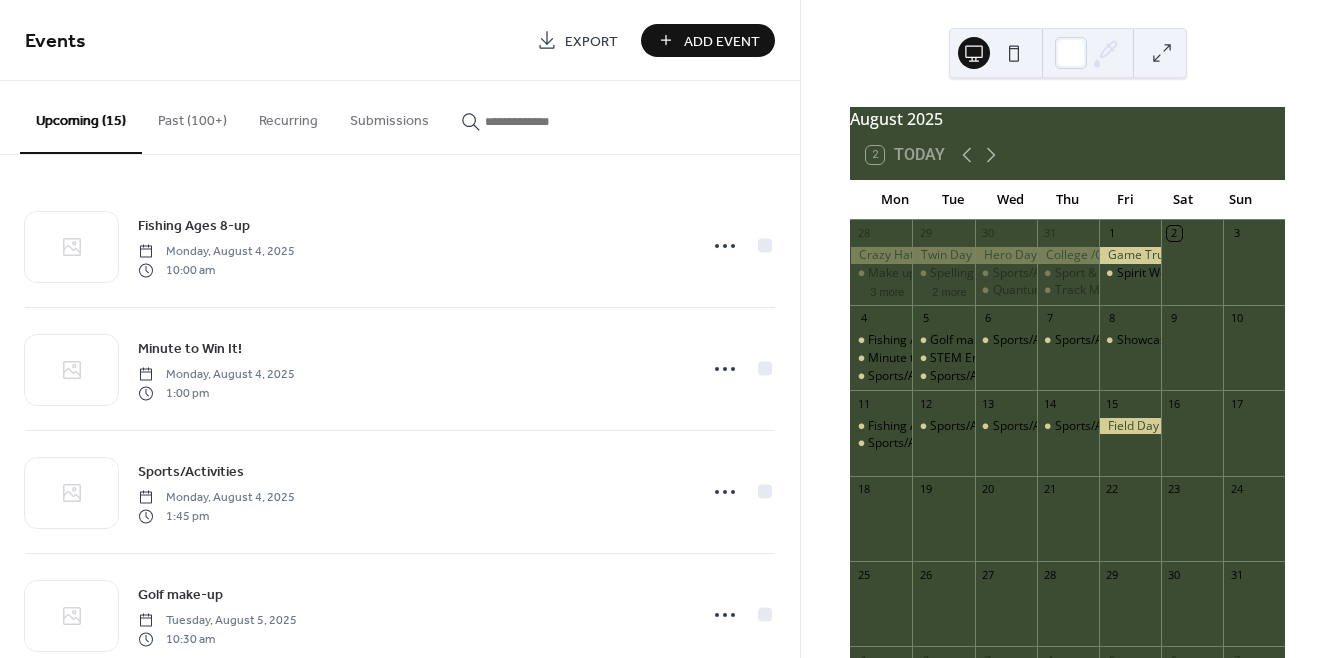 click on "Add Event" at bounding box center (722, 41) 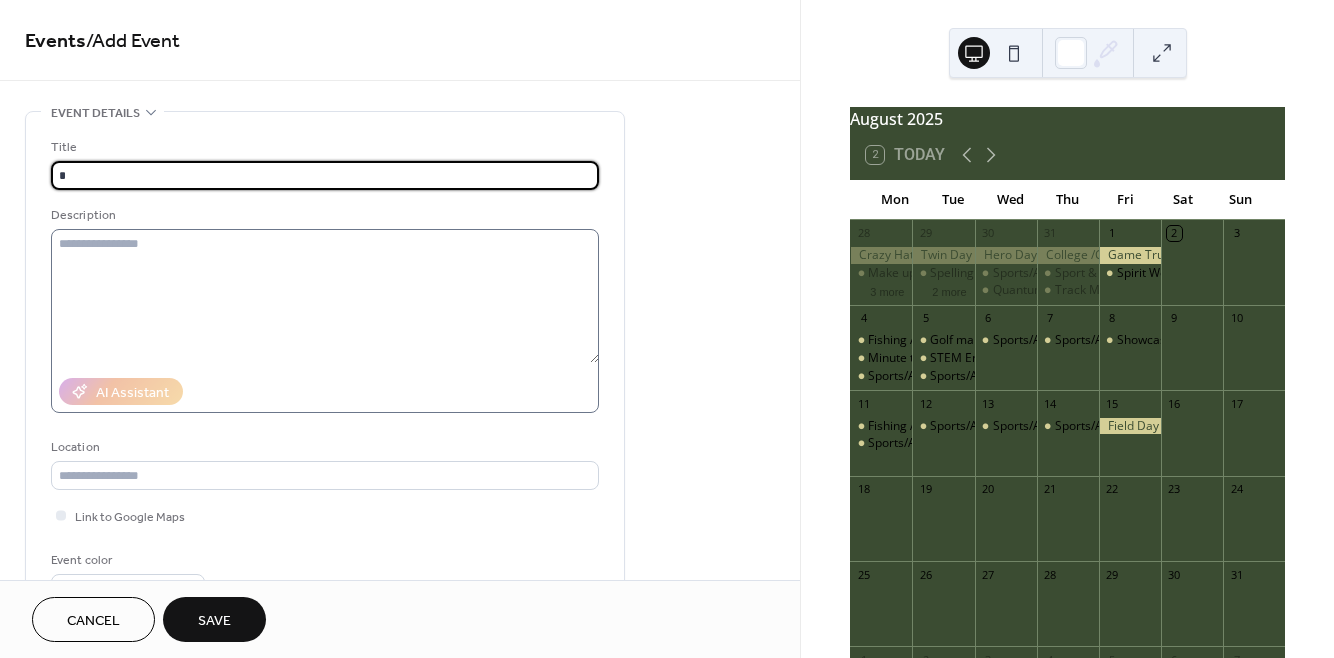 type on "**********" 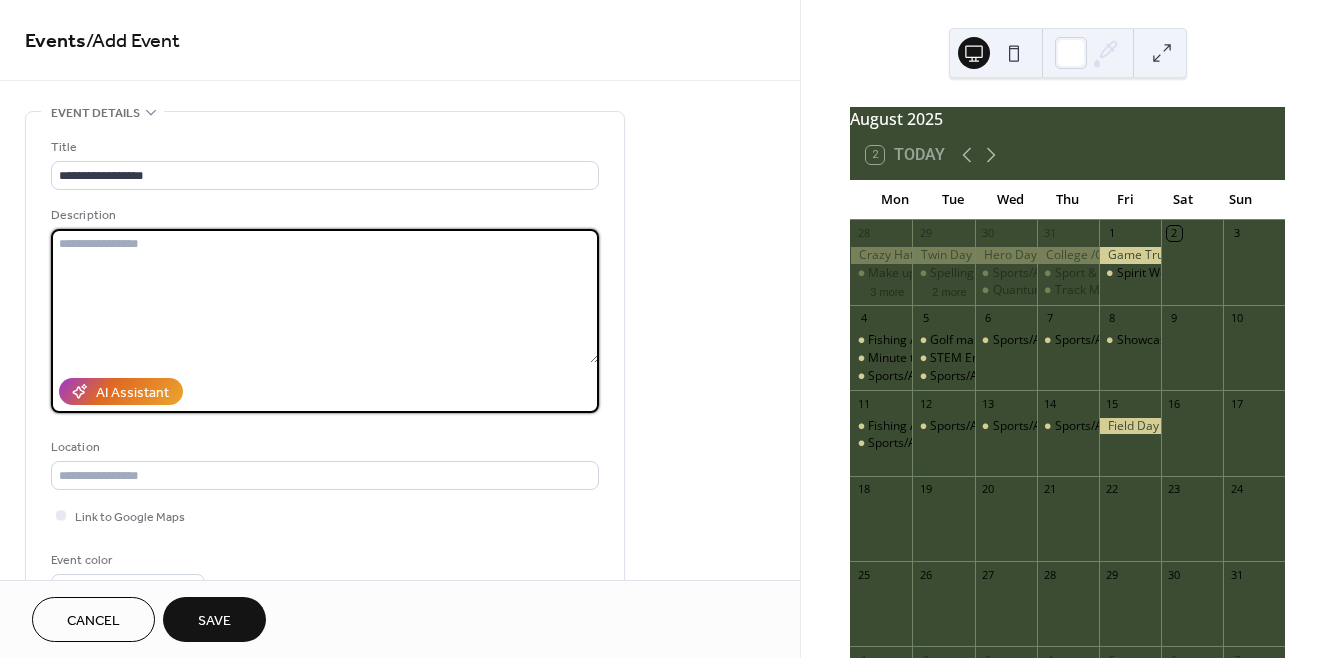 click at bounding box center [325, 296] 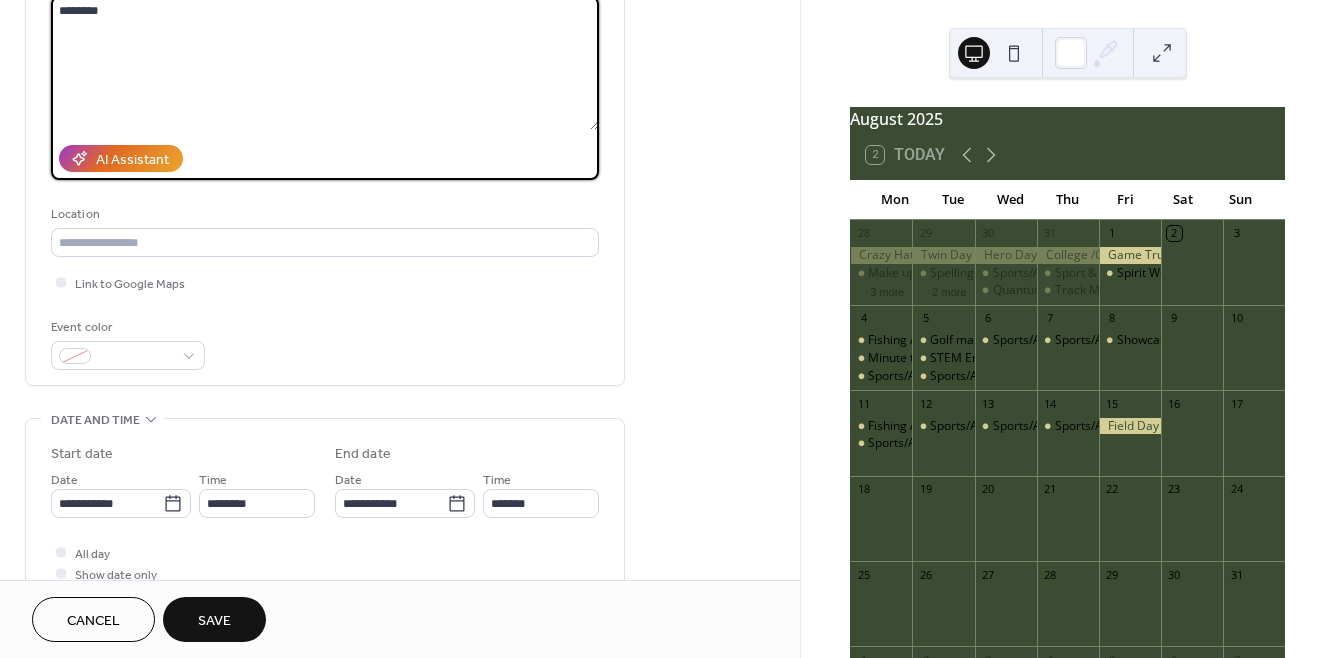 scroll, scrollTop: 245, scrollLeft: 0, axis: vertical 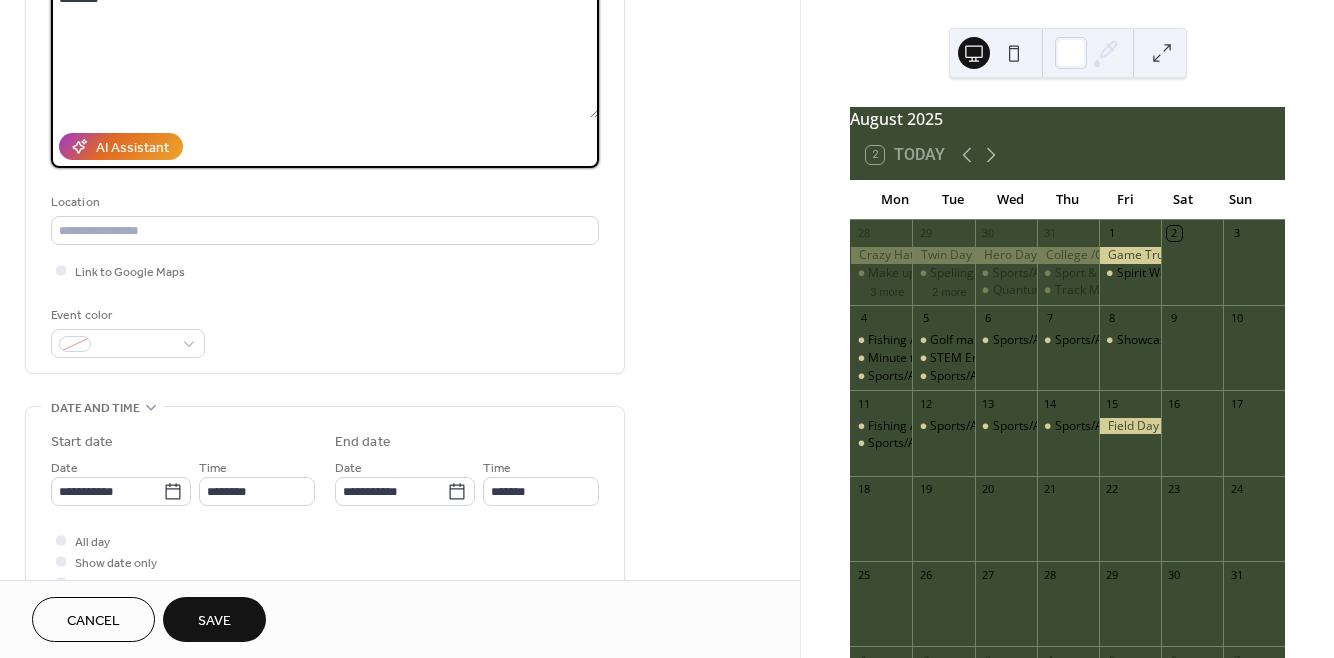 type on "********" 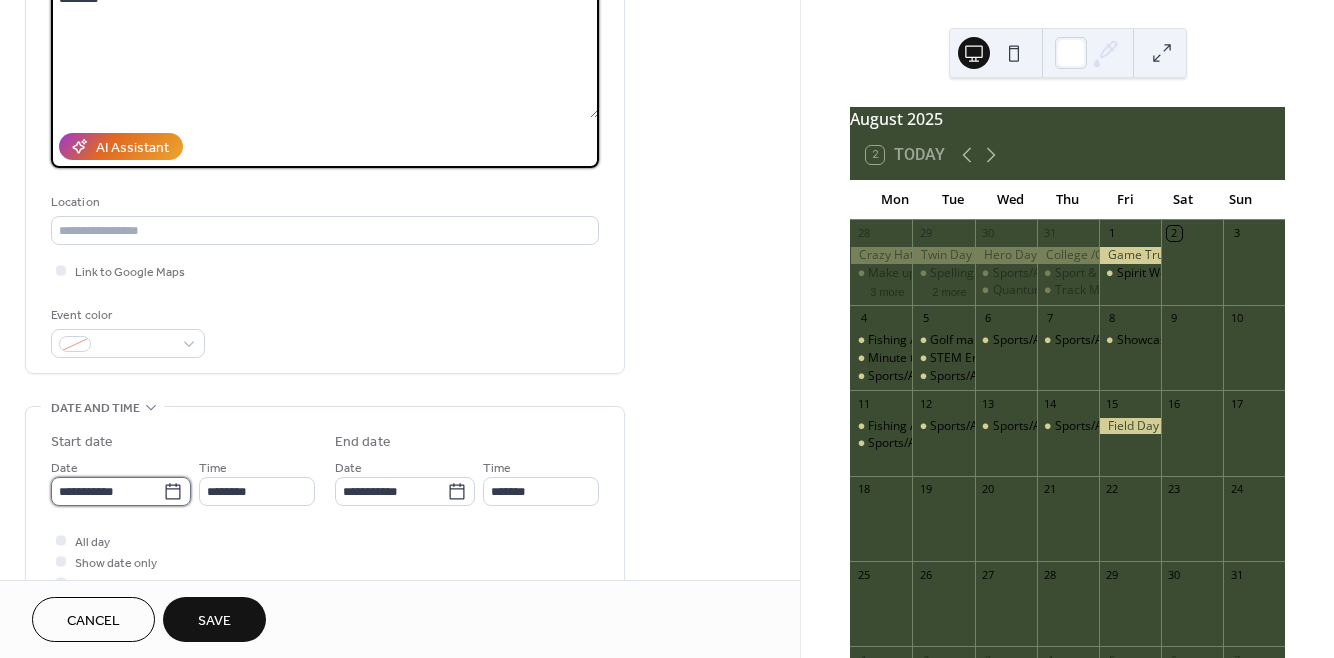 click on "**********" at bounding box center (107, 491) 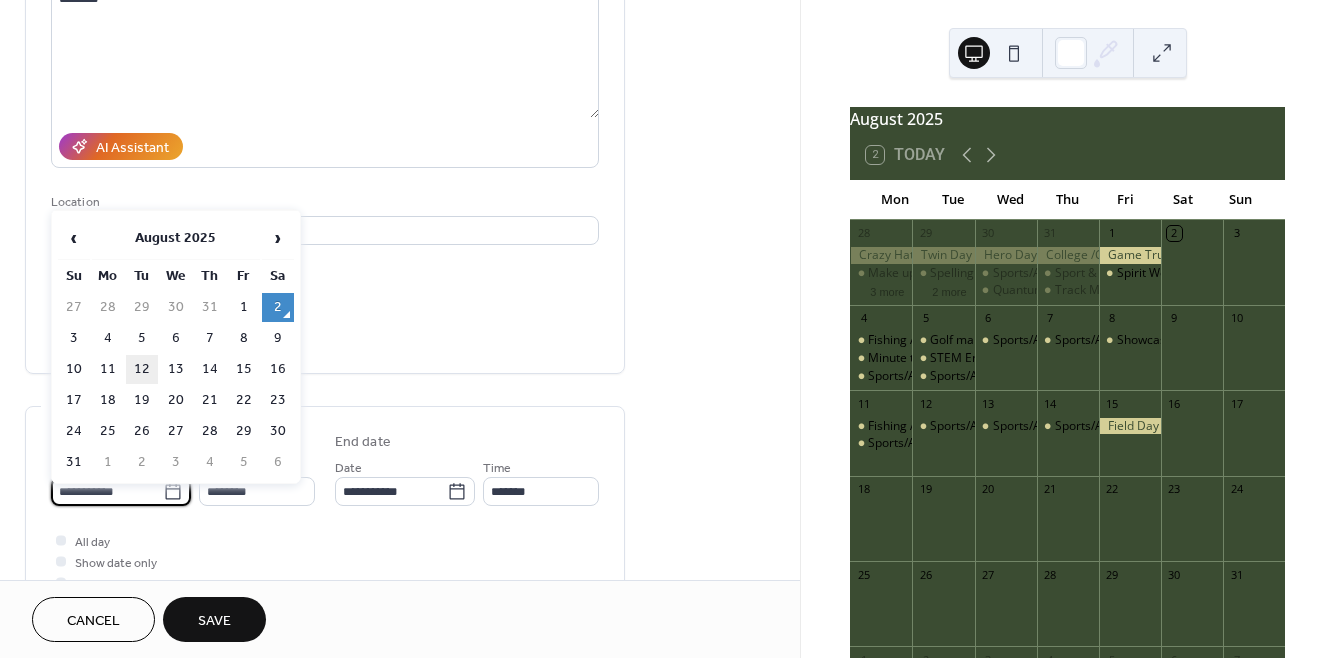 click on "12" at bounding box center (142, 369) 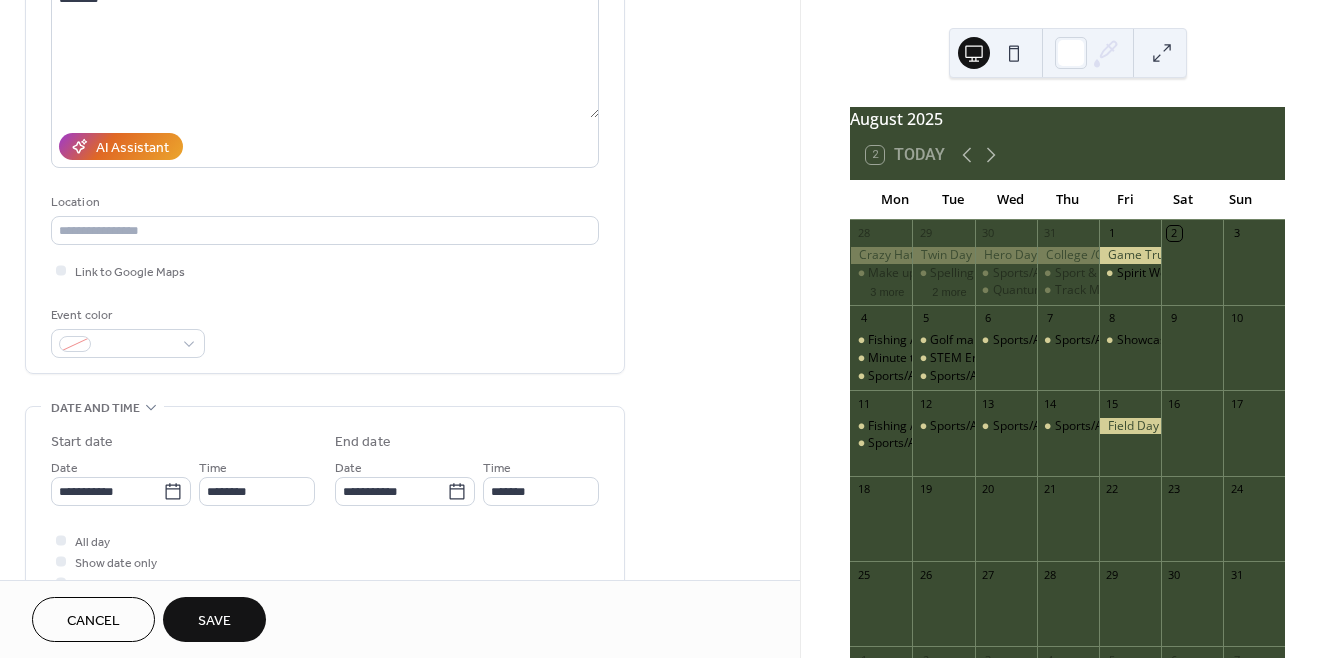 click on "Save" at bounding box center (214, 619) 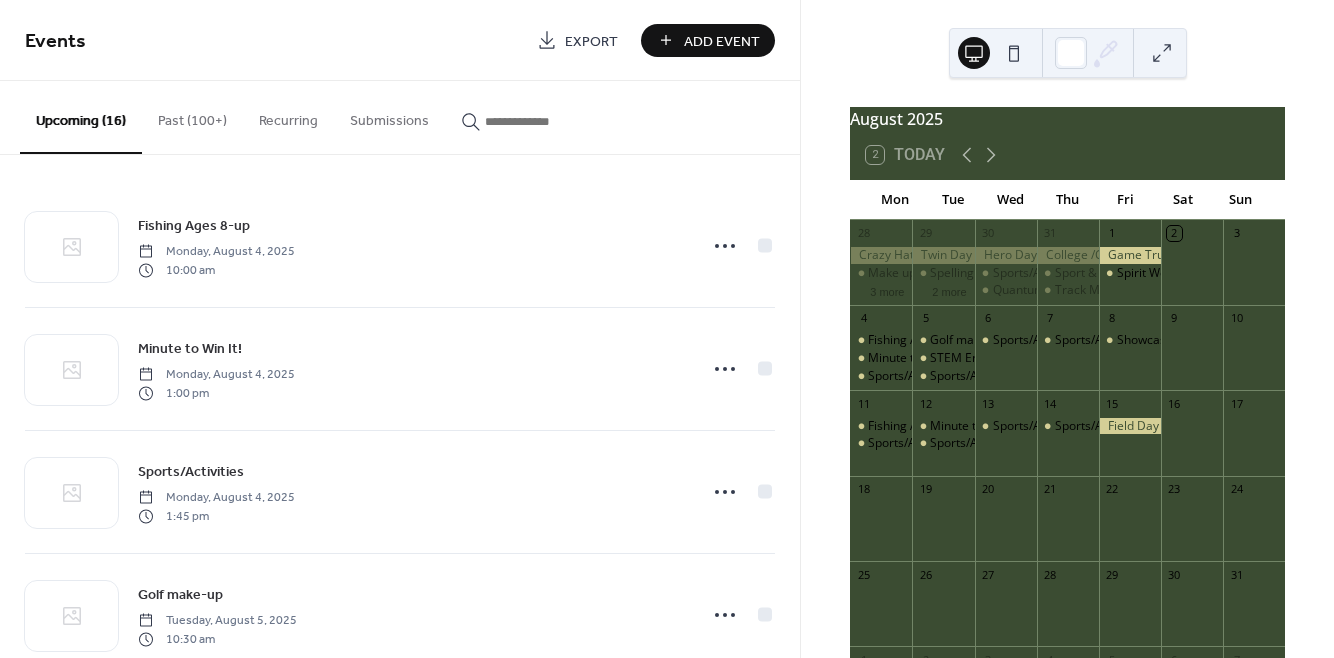 click on "Add Event" at bounding box center (708, 40) 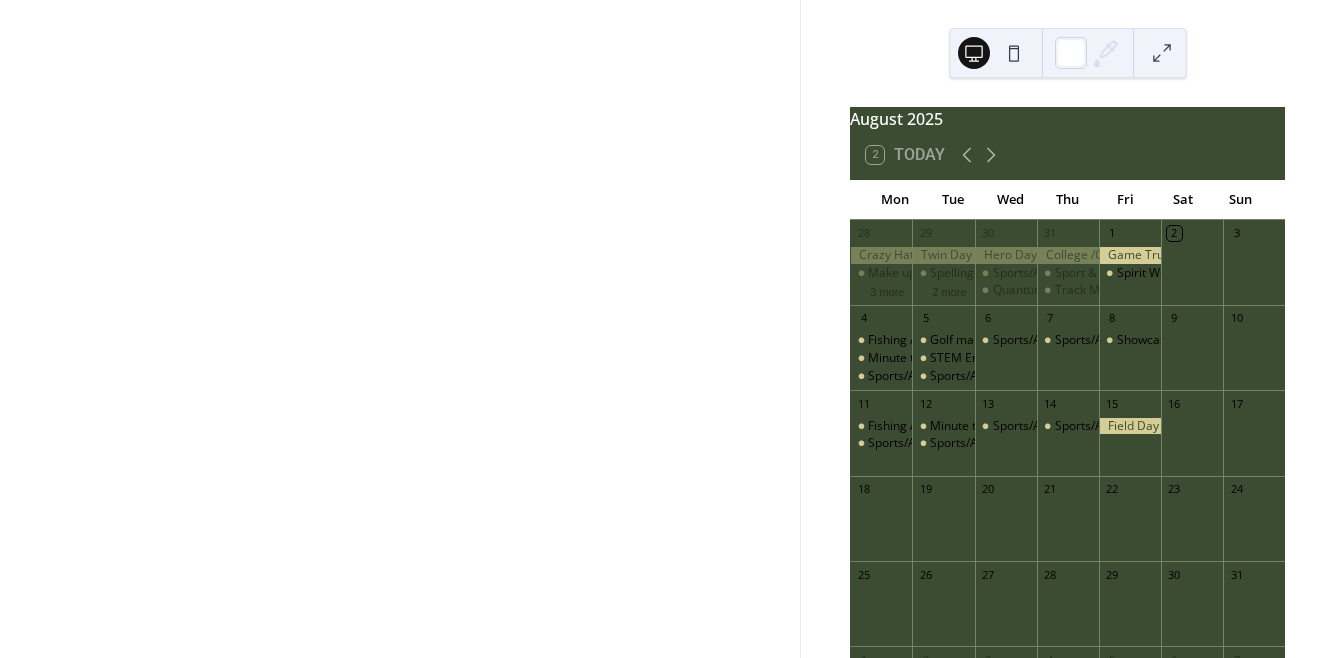 click at bounding box center [400, 329] 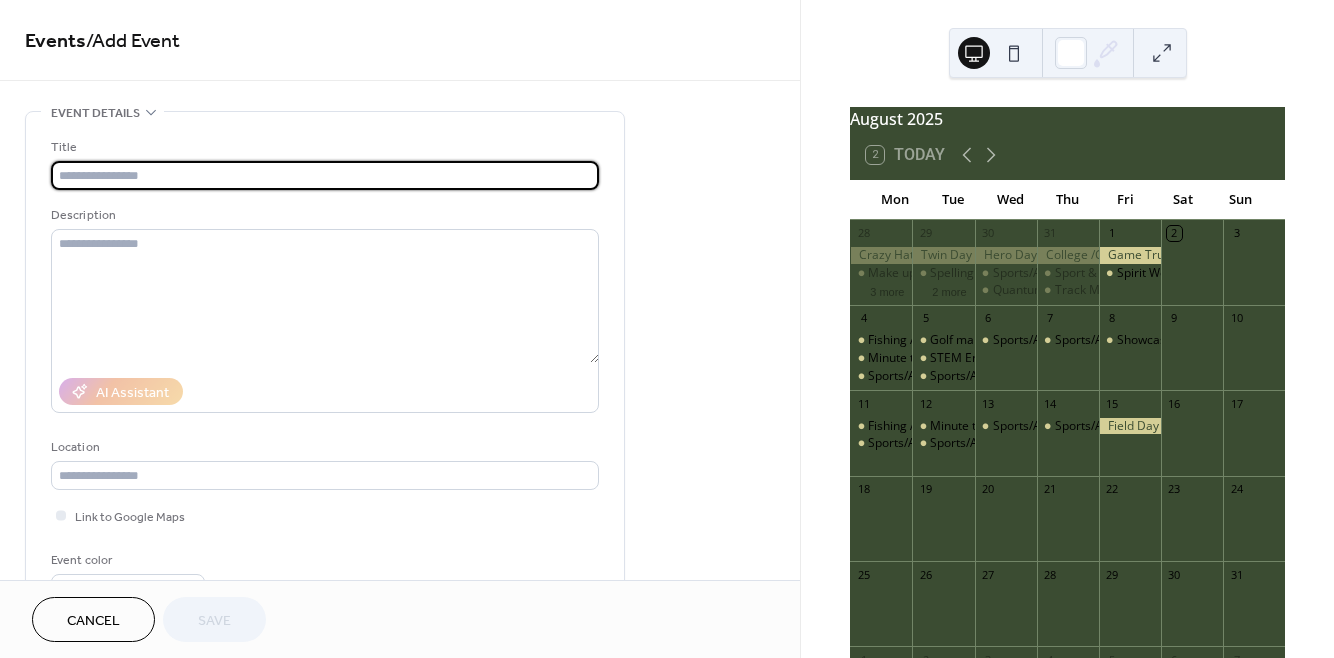 click at bounding box center (325, 175) 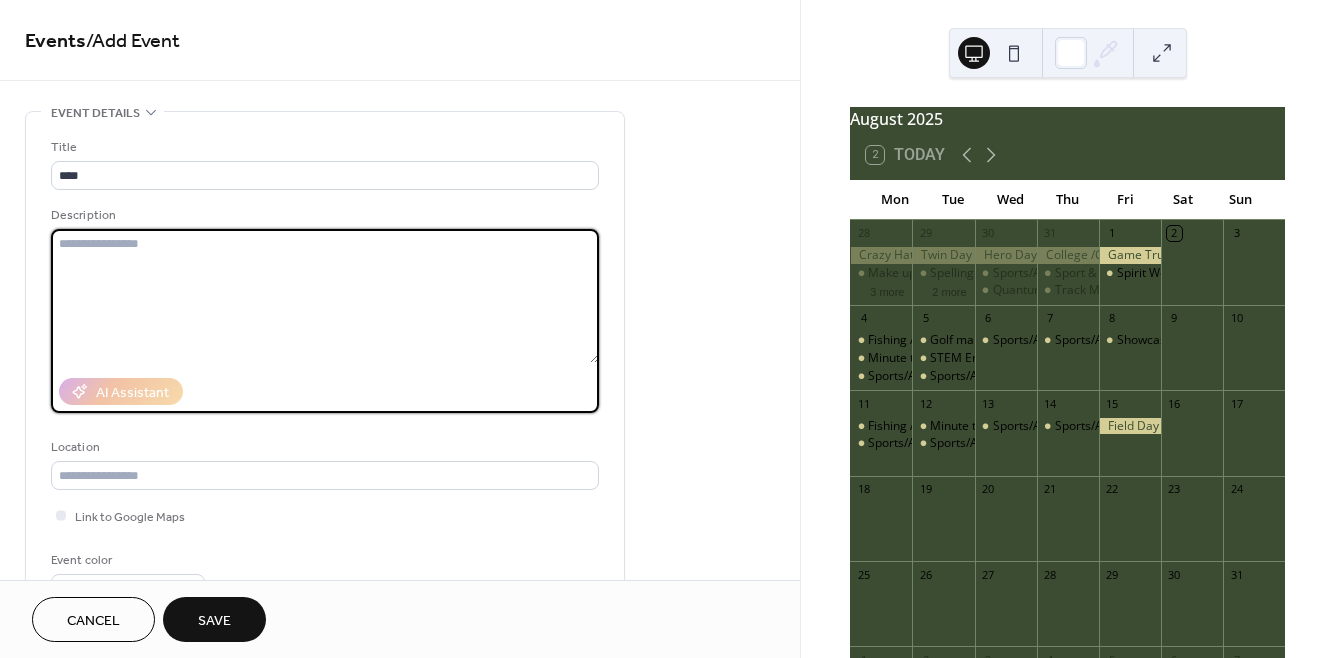 click at bounding box center (325, 296) 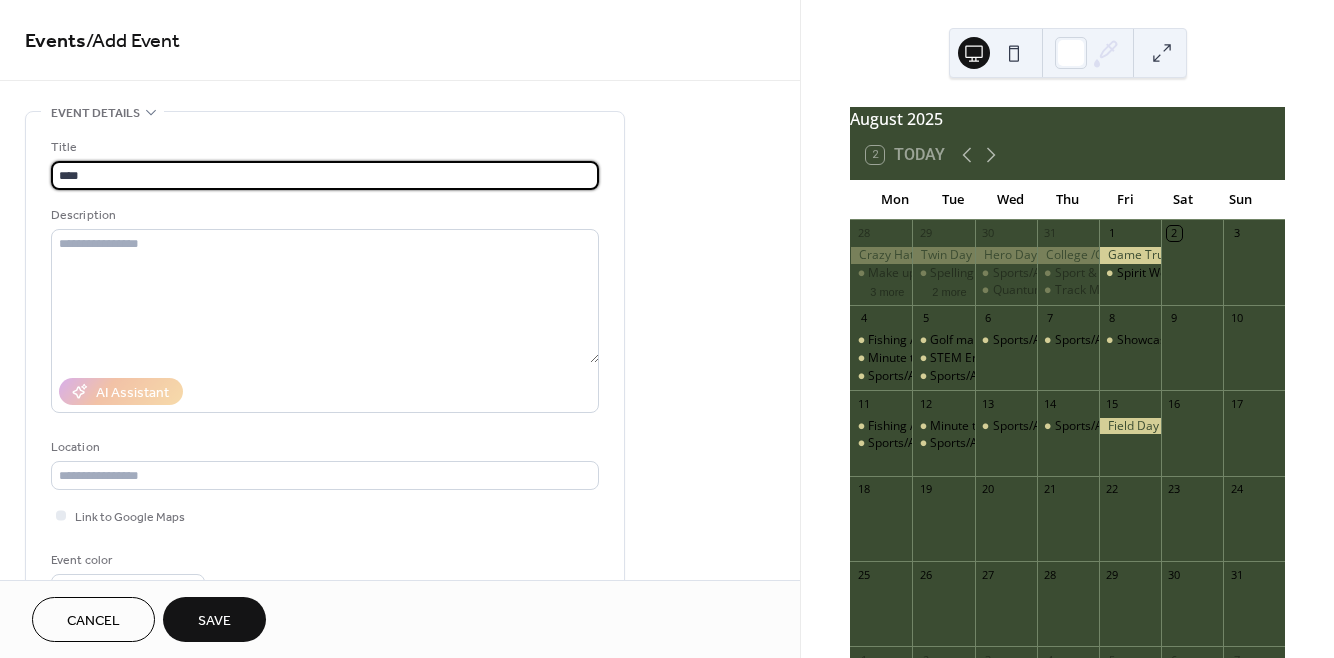 click on "****" at bounding box center (325, 175) 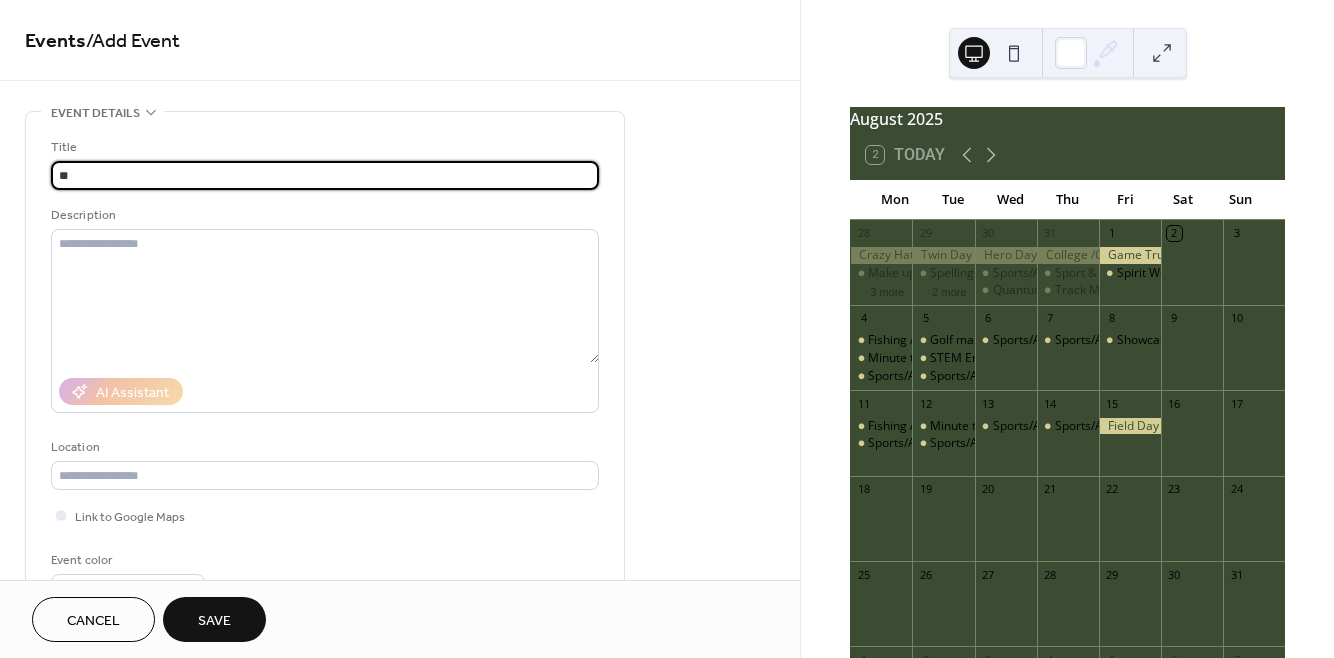 type on "*" 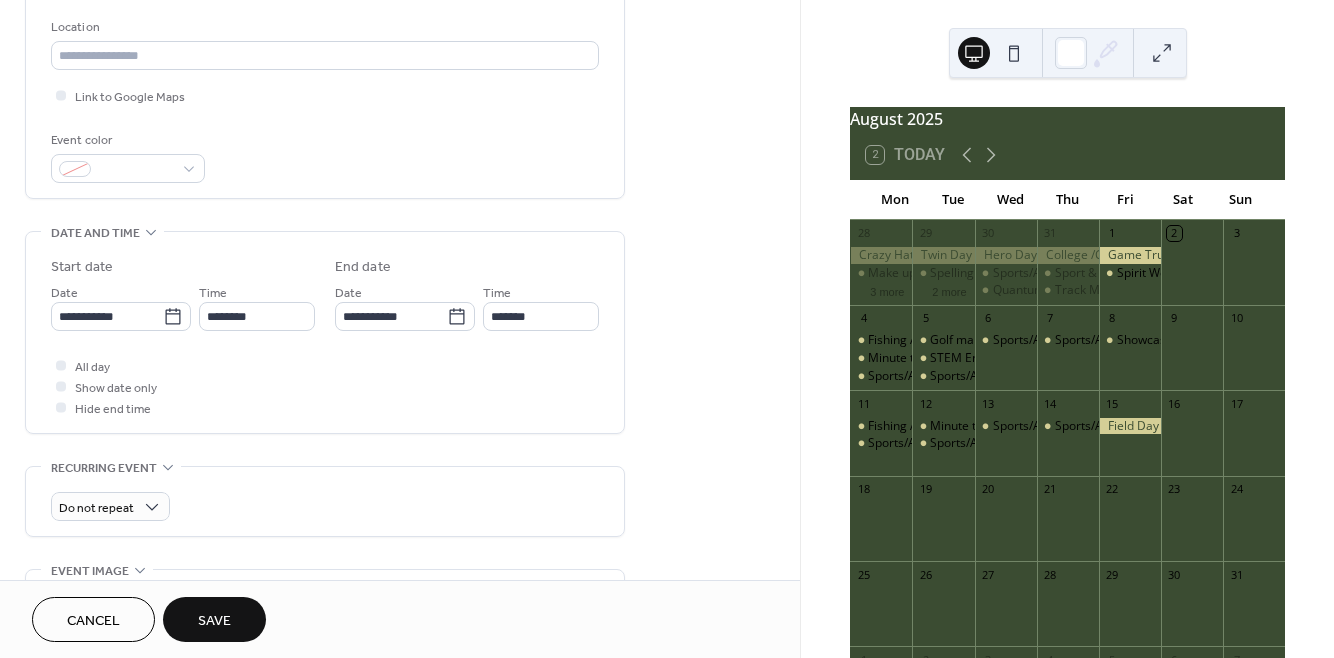 scroll, scrollTop: 422, scrollLeft: 0, axis: vertical 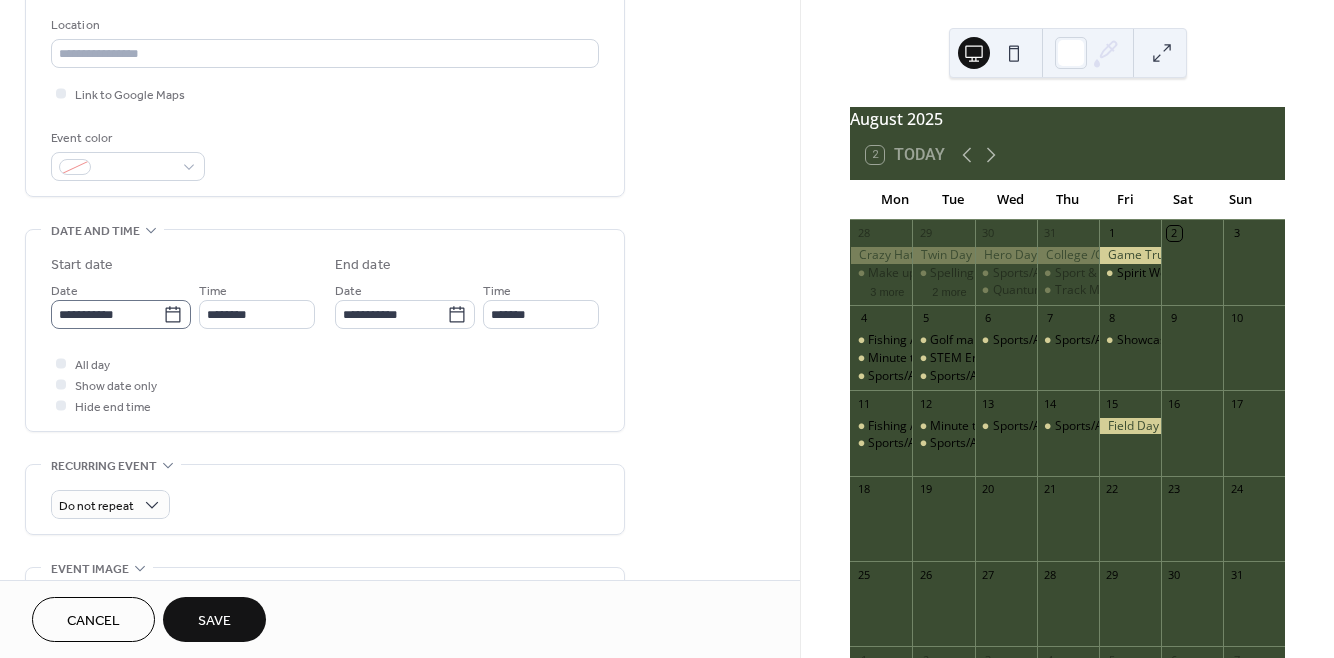 type on "**********" 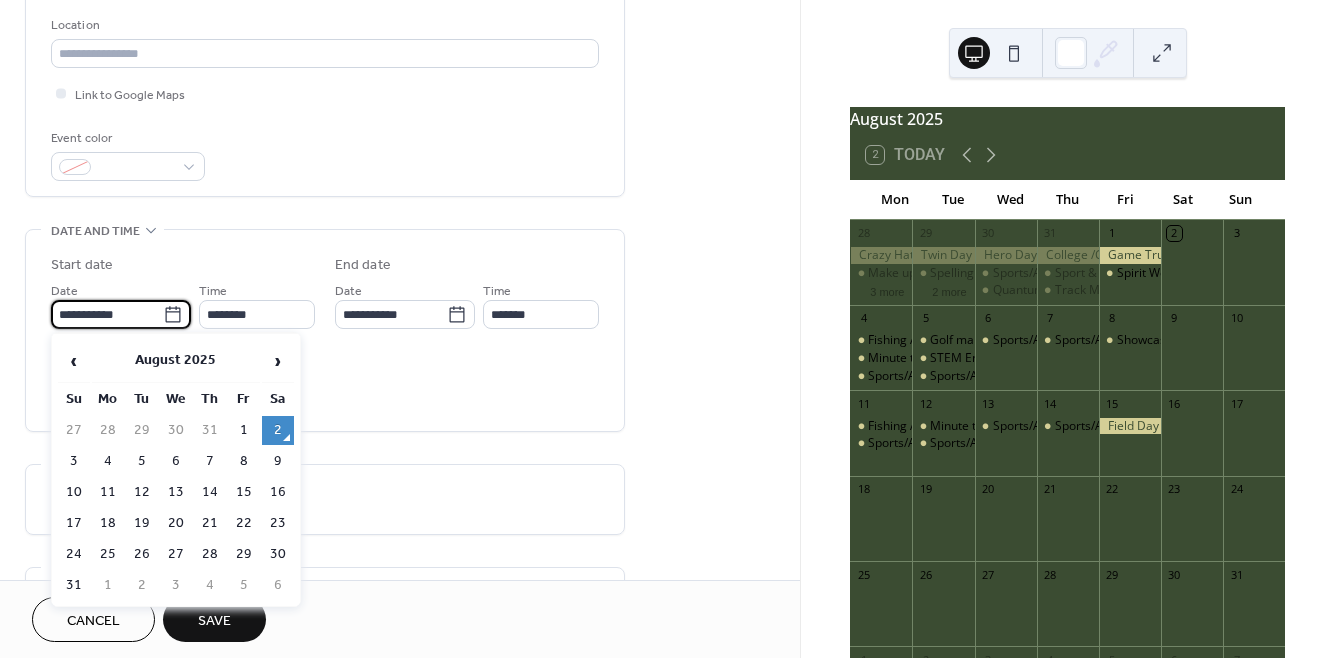 click on "**********" at bounding box center (107, 314) 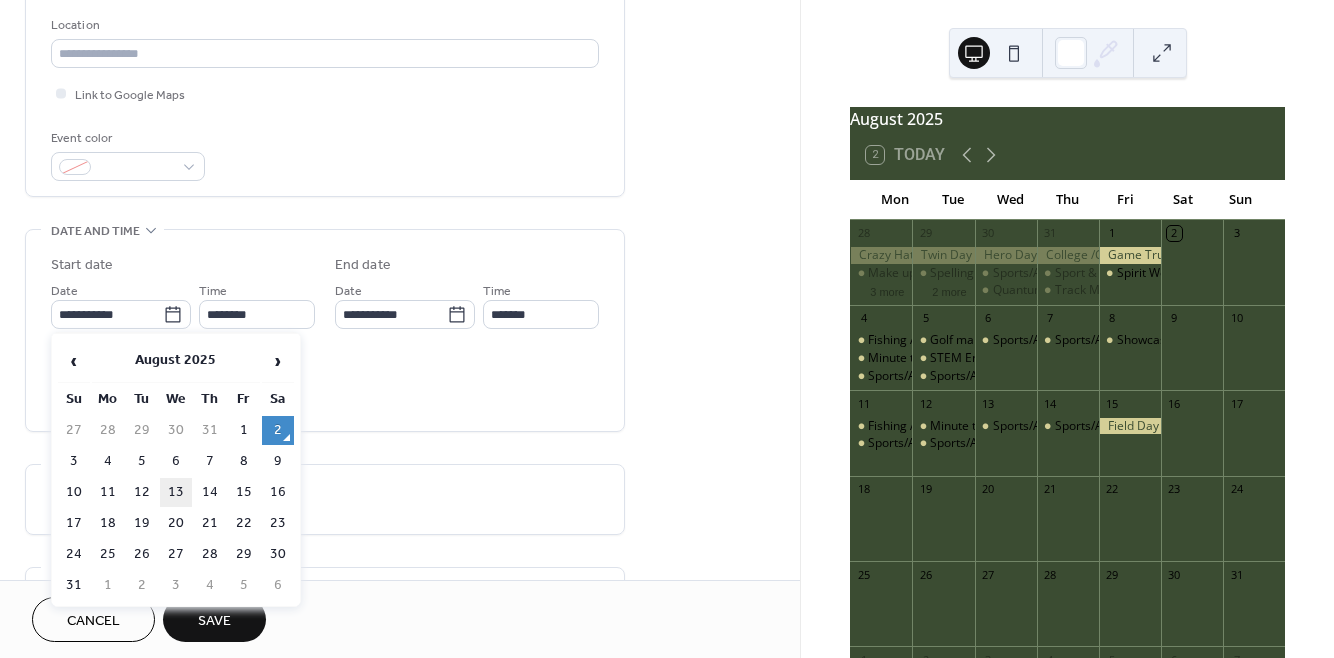 click on "13" at bounding box center (176, 492) 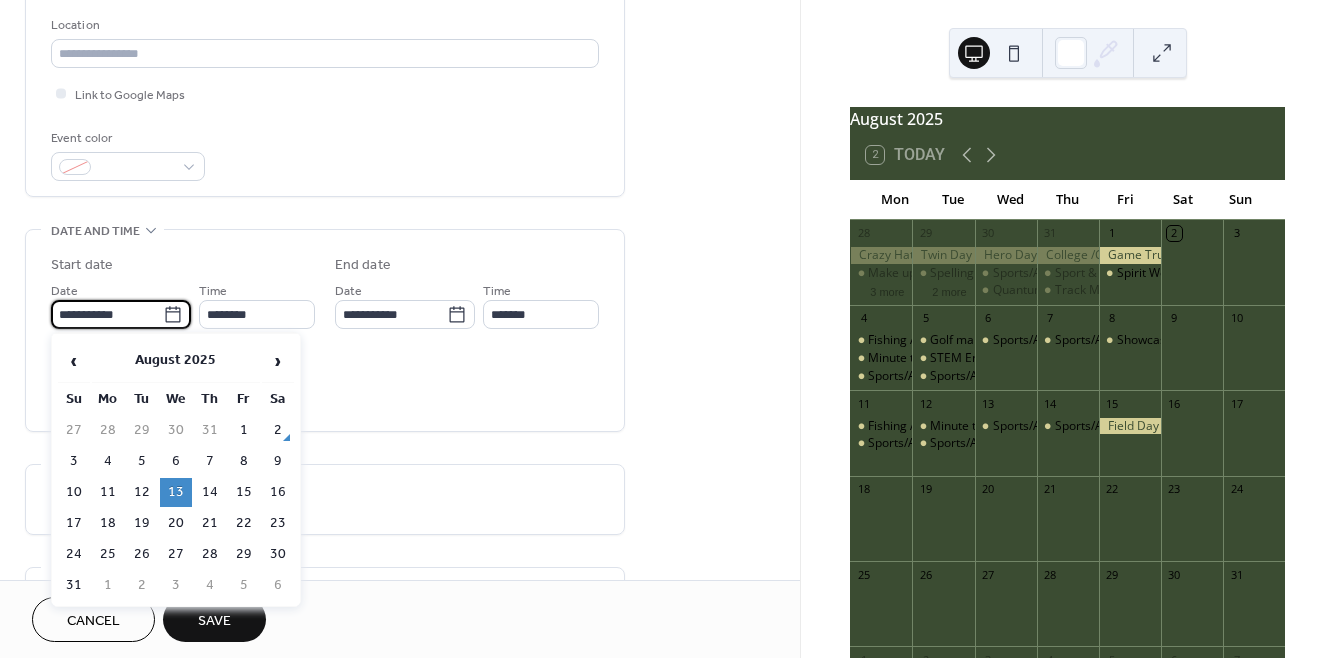 click on "**********" at bounding box center [107, 314] 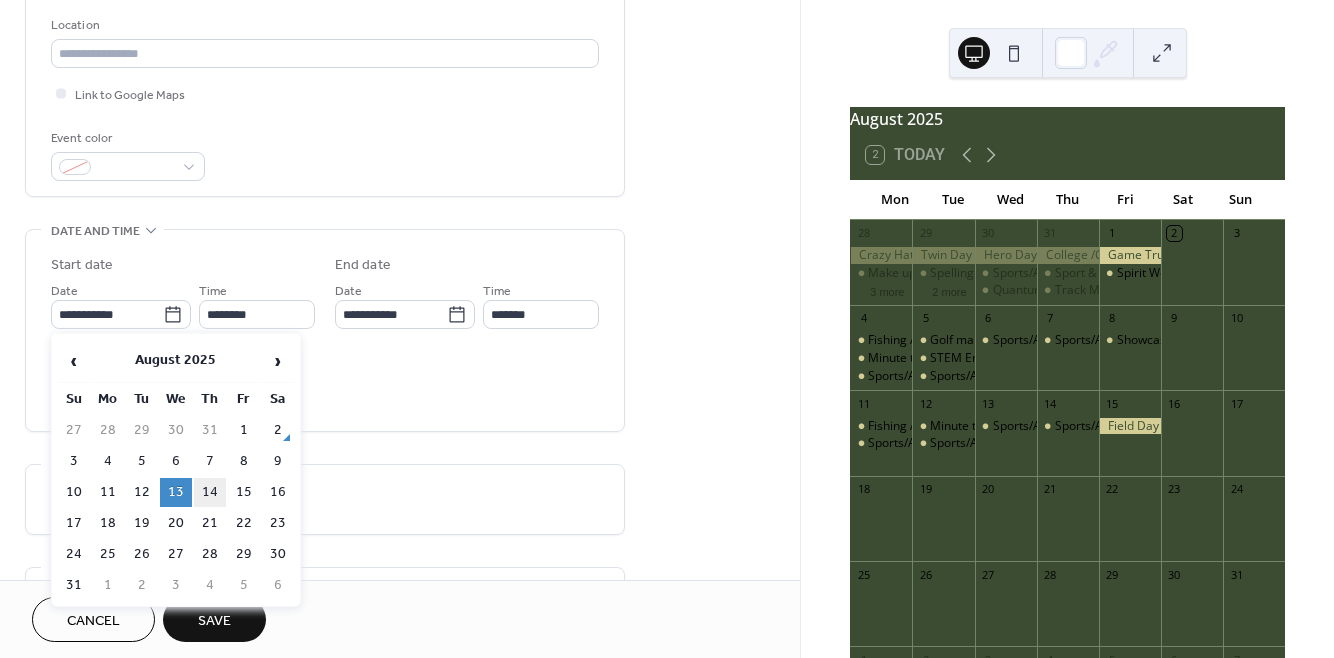 click on "14" at bounding box center [210, 492] 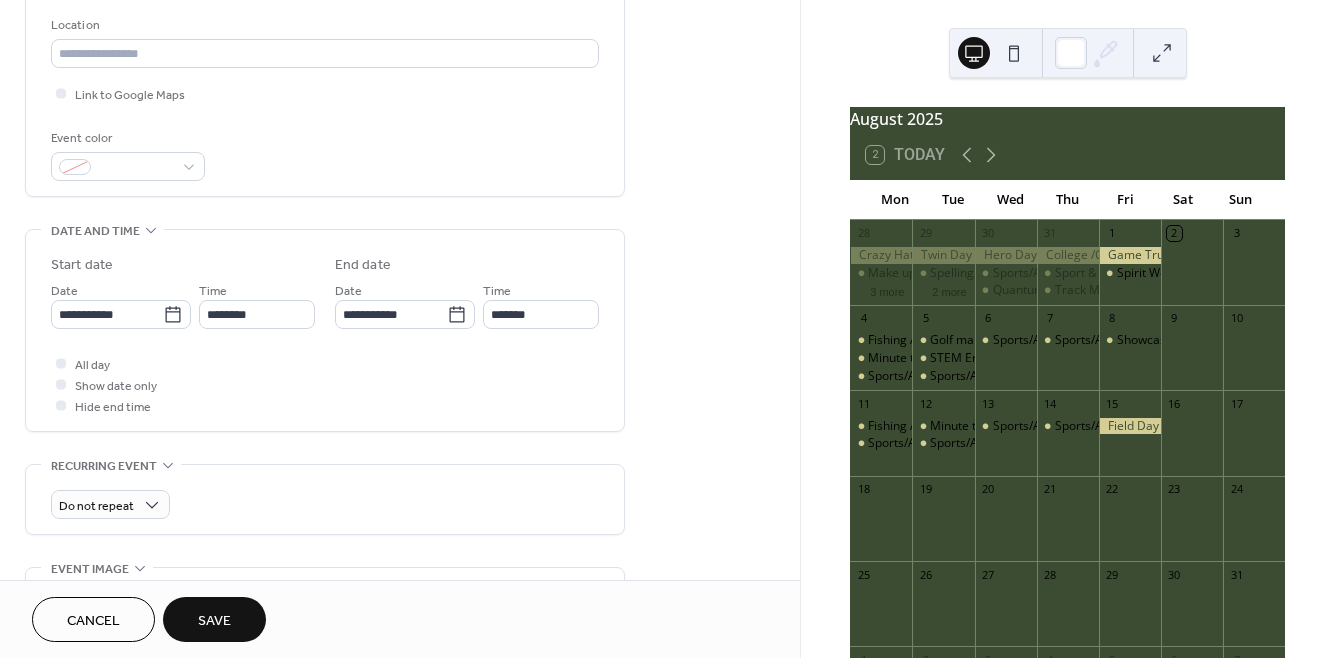 click on "Save" at bounding box center [214, 621] 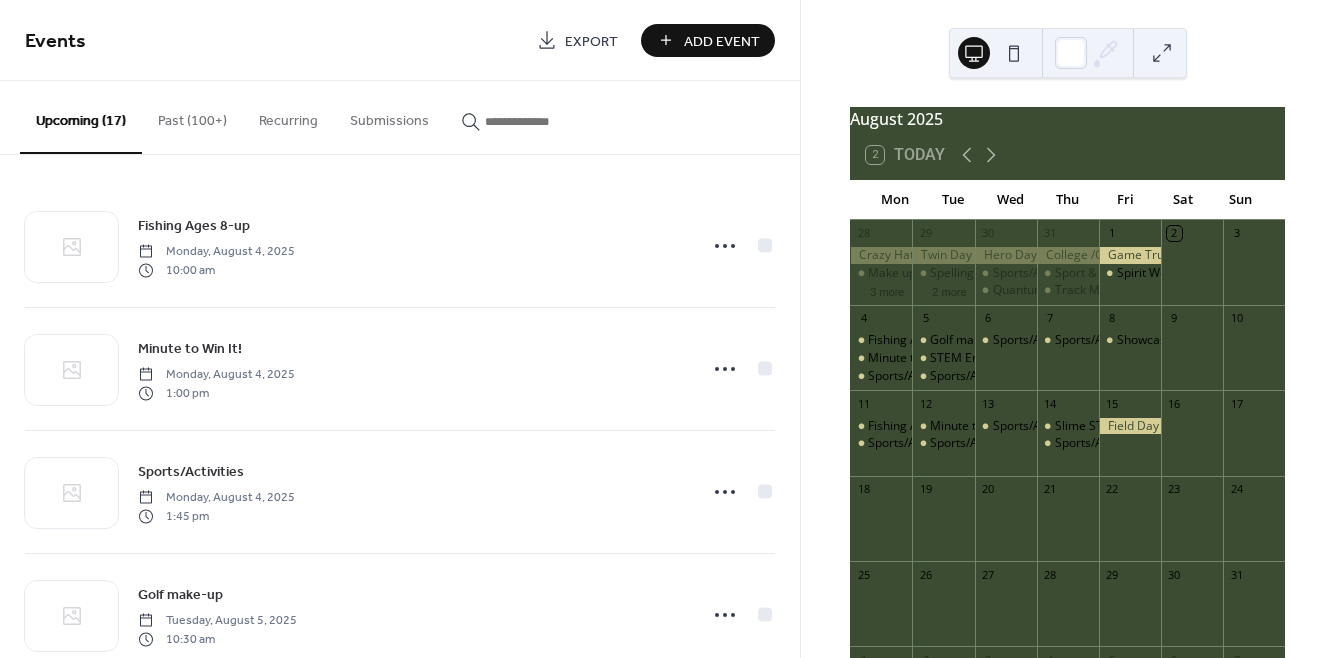 click on "Add Event" at bounding box center (722, 41) 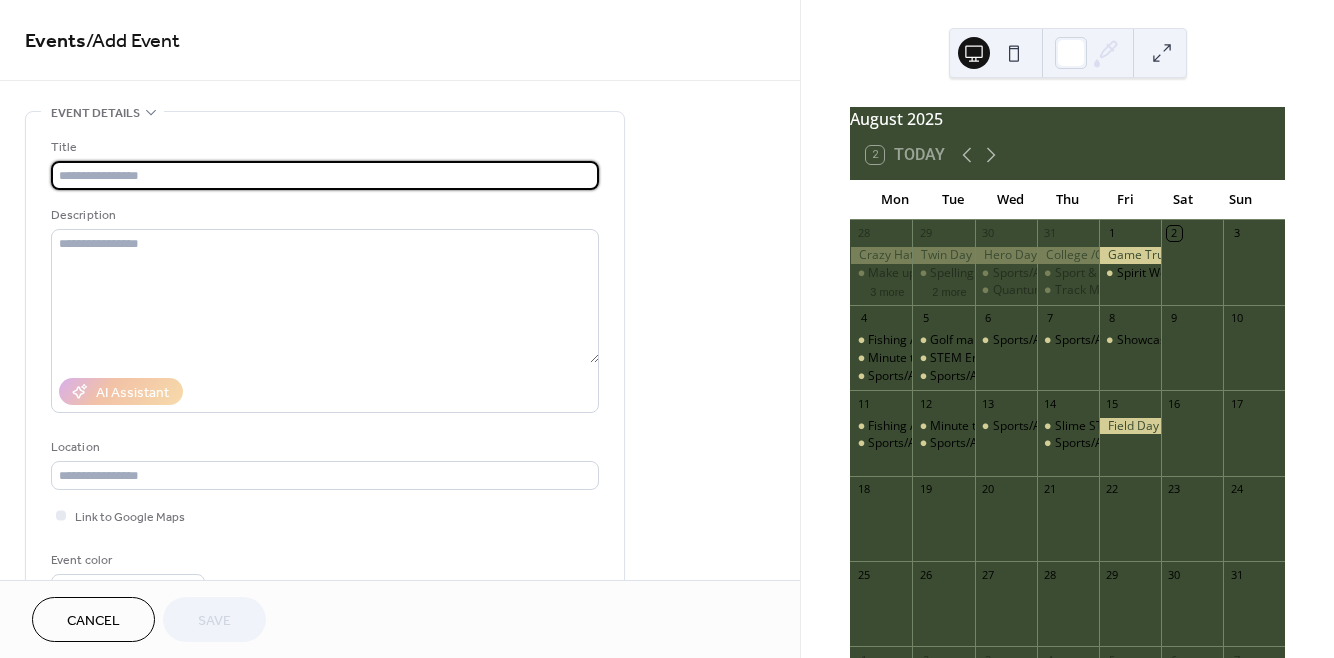 click at bounding box center [325, 175] 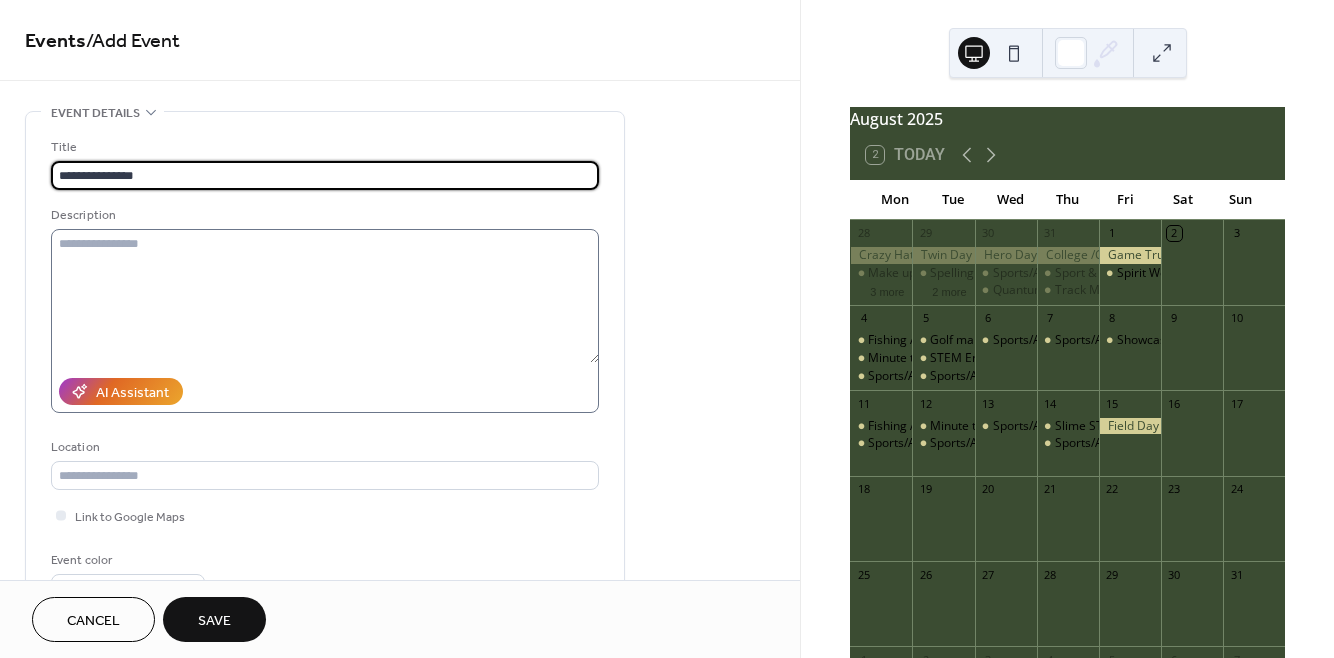 type on "**********" 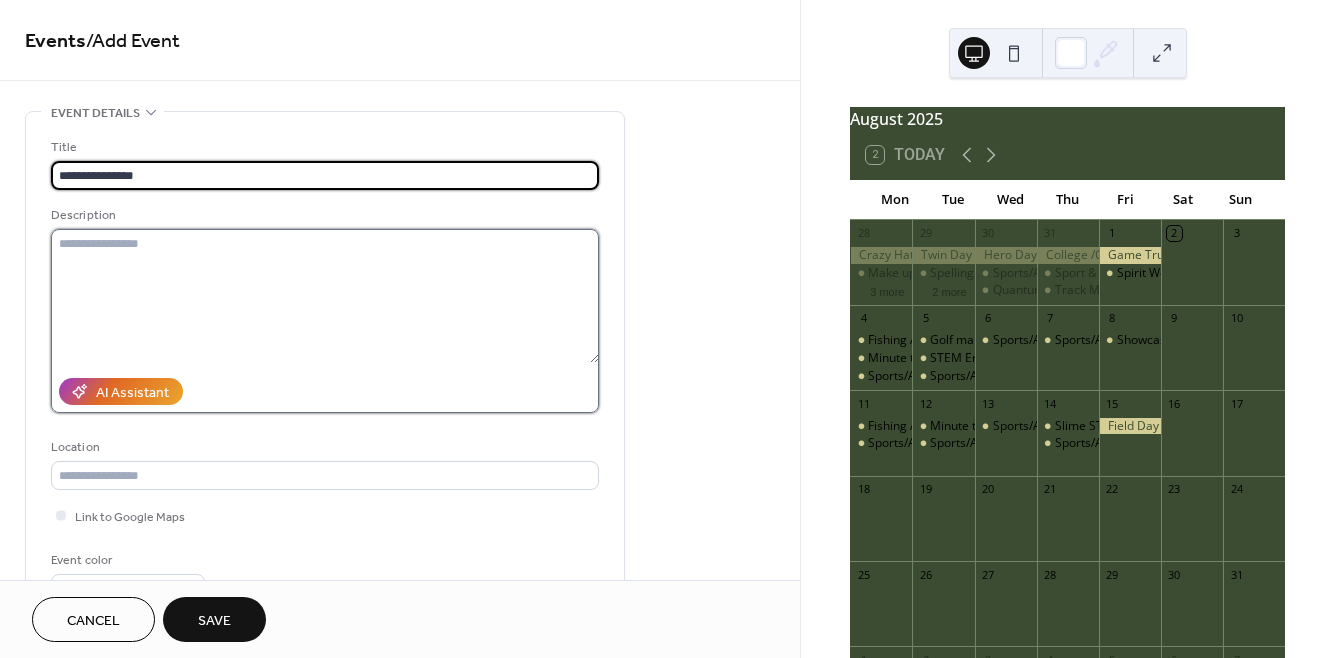 click at bounding box center [325, 296] 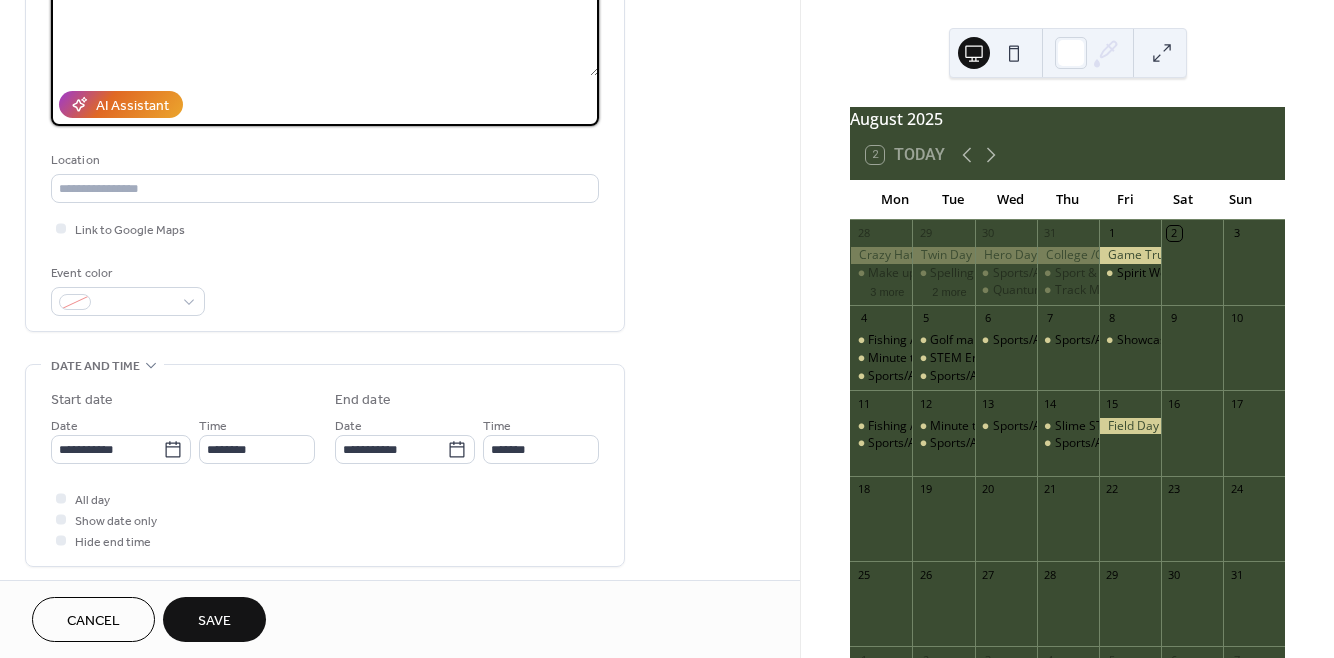 scroll, scrollTop: 304, scrollLeft: 0, axis: vertical 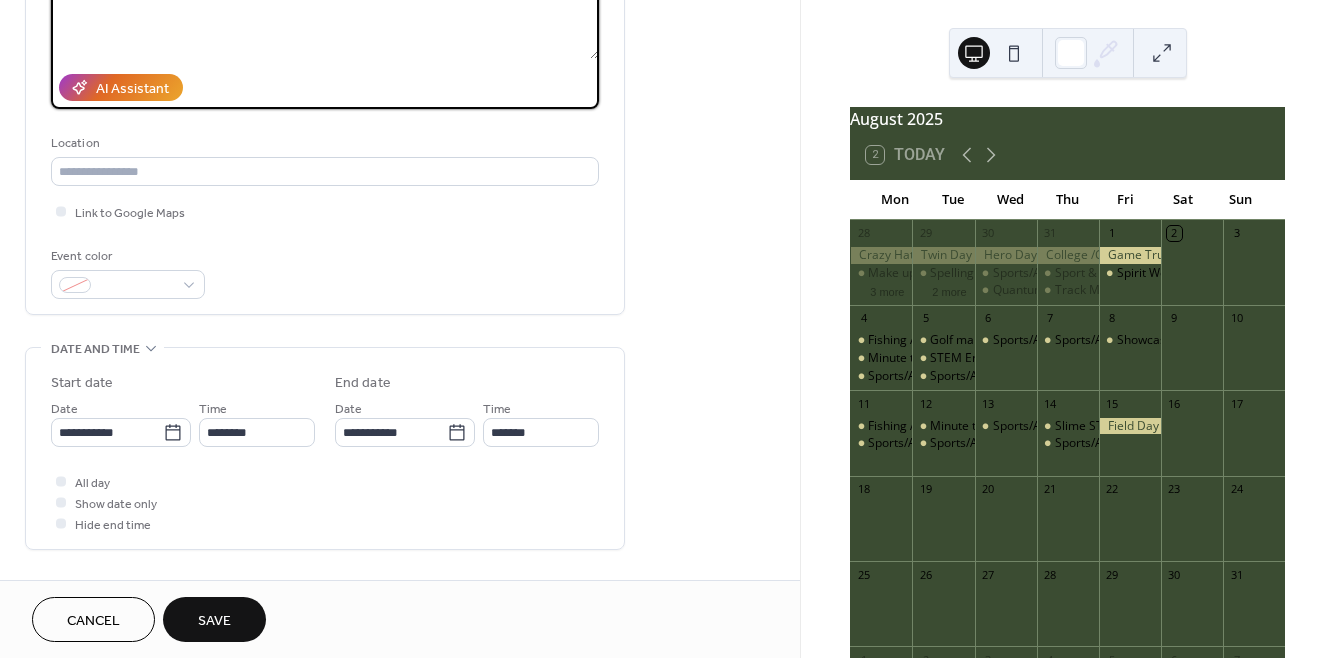 type on "**********" 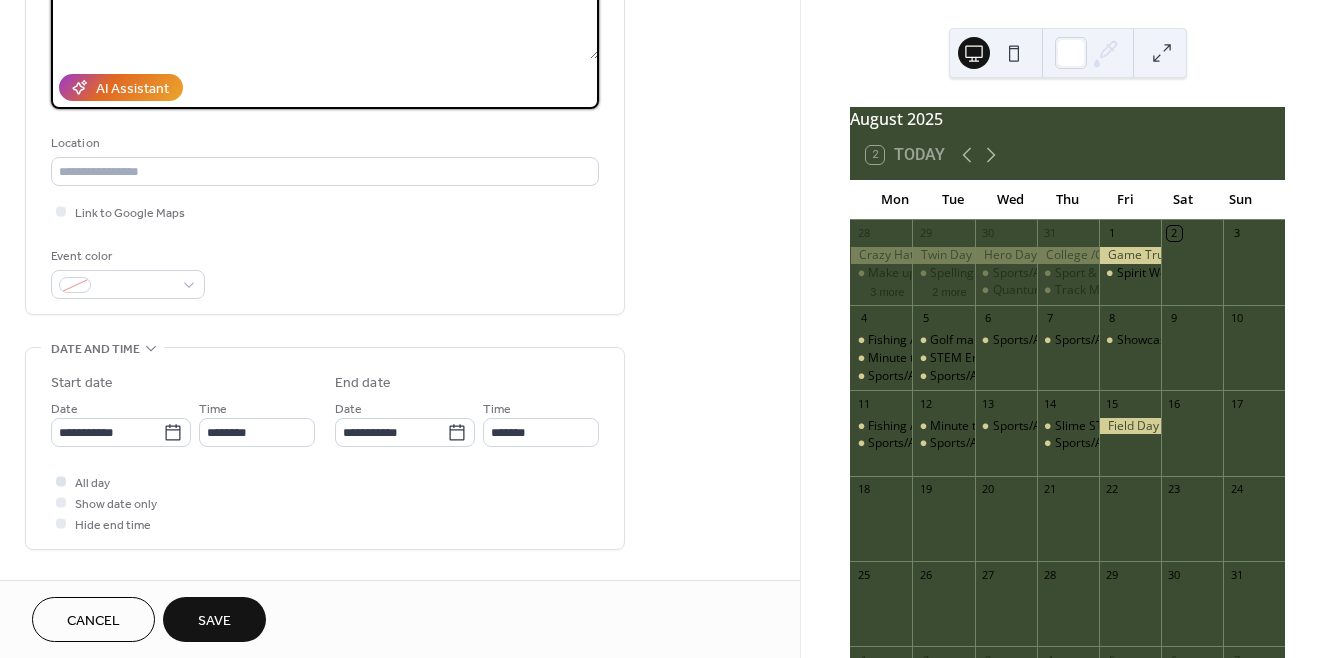 click at bounding box center [61, 481] 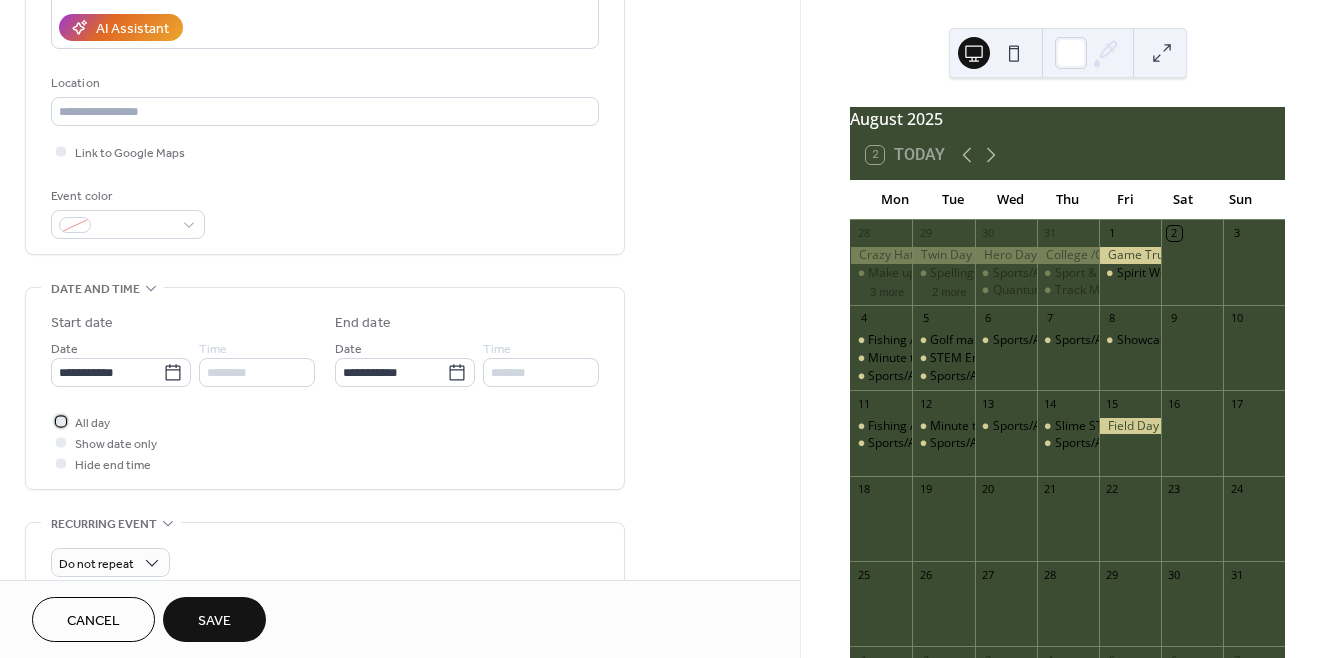 scroll, scrollTop: 365, scrollLeft: 0, axis: vertical 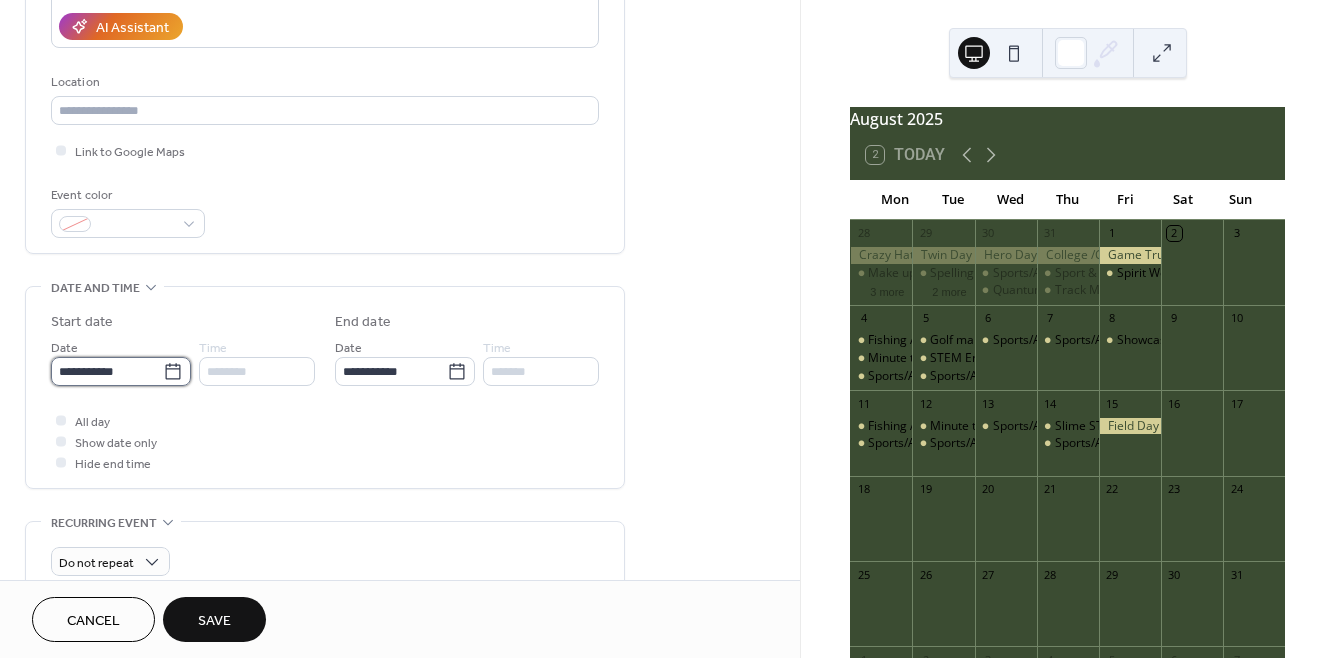 click on "**********" at bounding box center (107, 371) 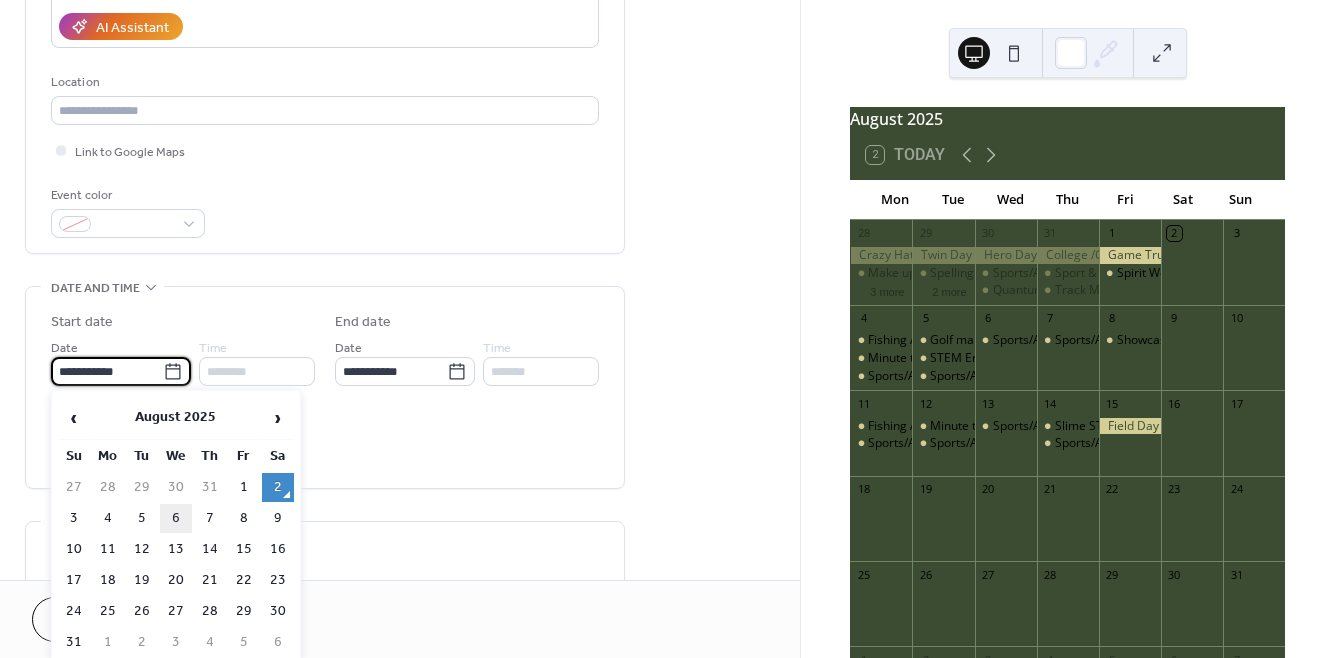 click on "6" at bounding box center (176, 518) 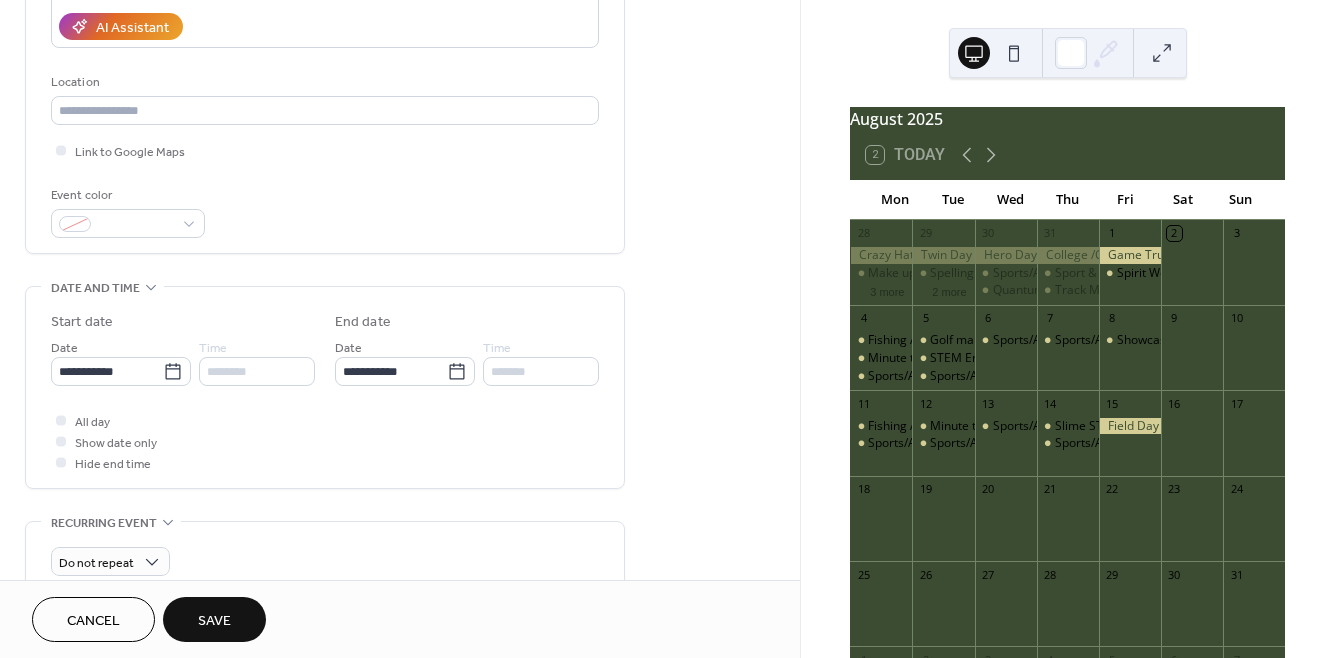 click on "Save" at bounding box center [214, 621] 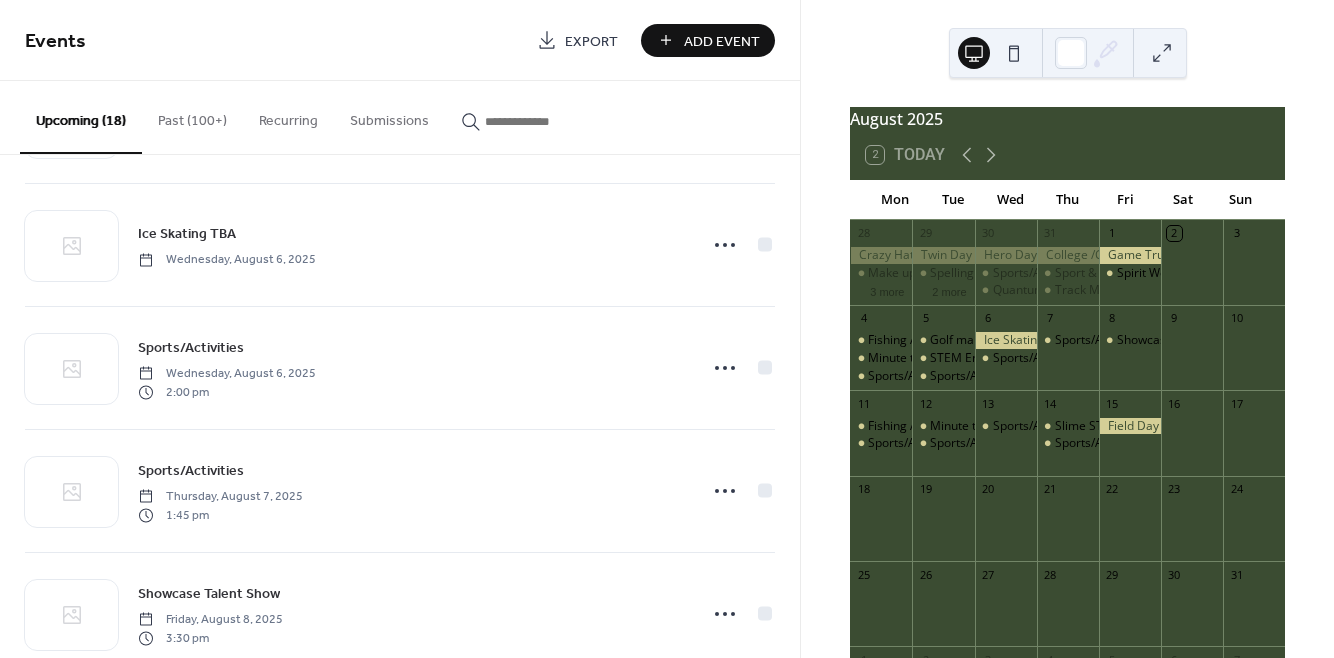 scroll, scrollTop: 742, scrollLeft: 0, axis: vertical 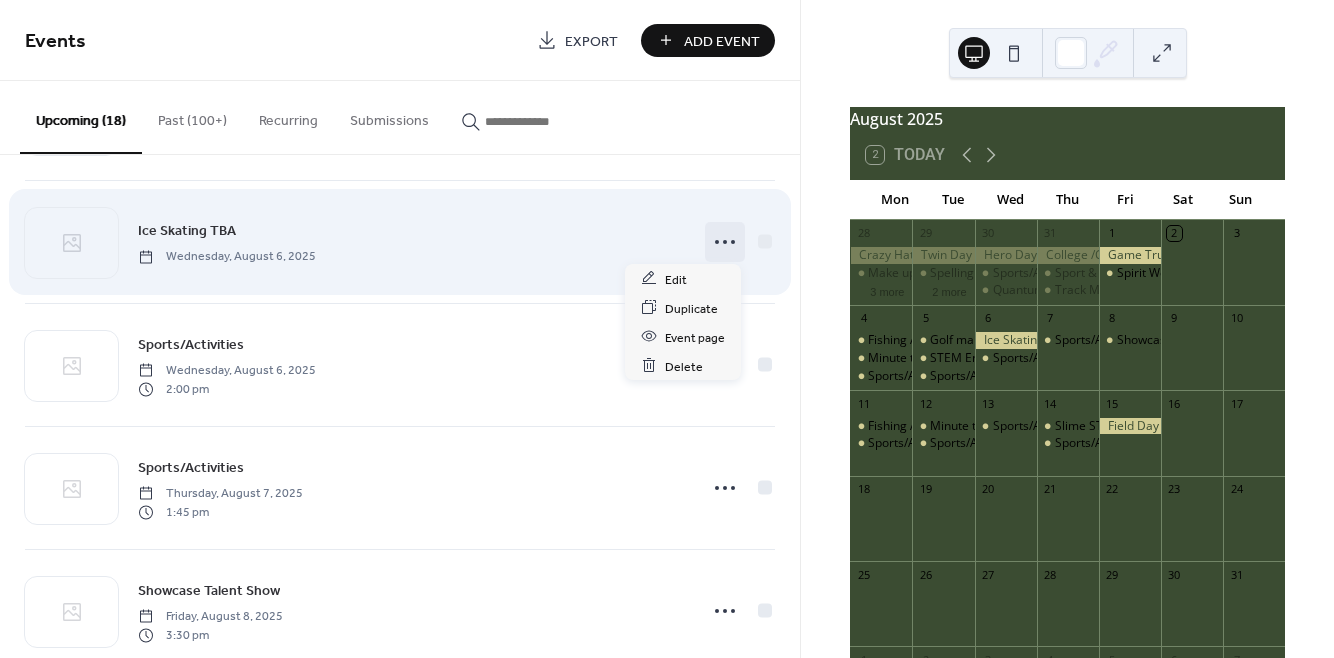 click 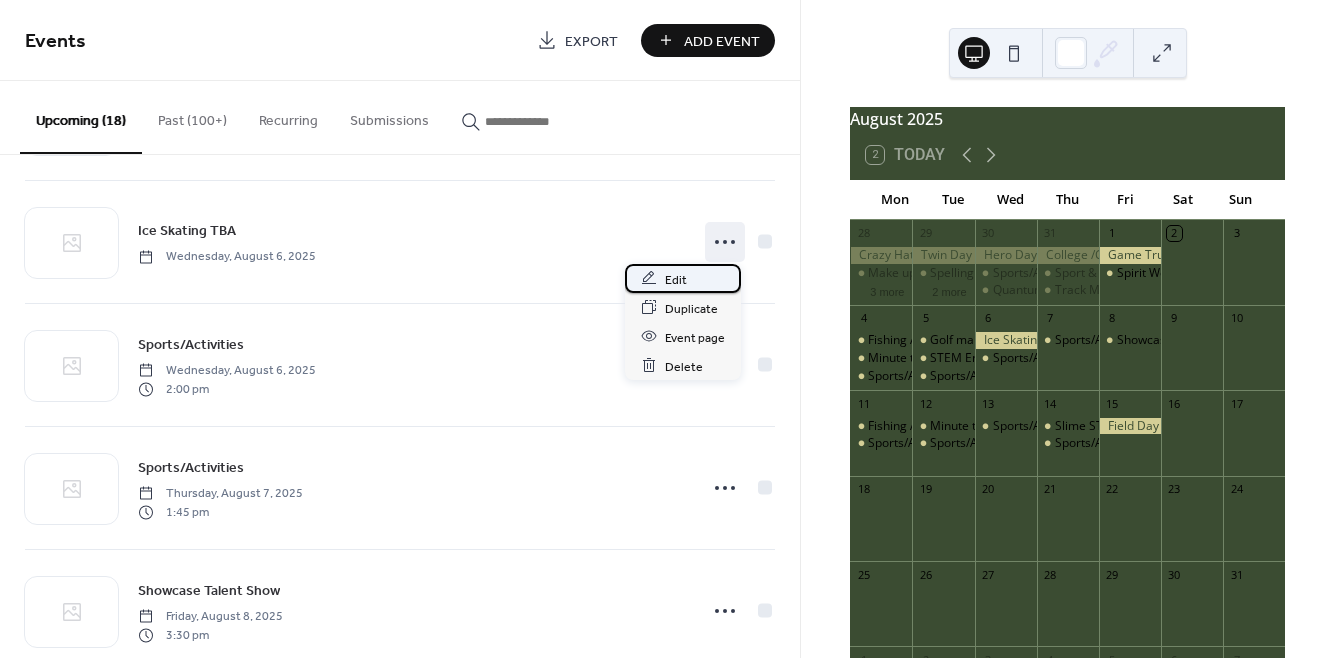 click on "Edit" at bounding box center (676, 279) 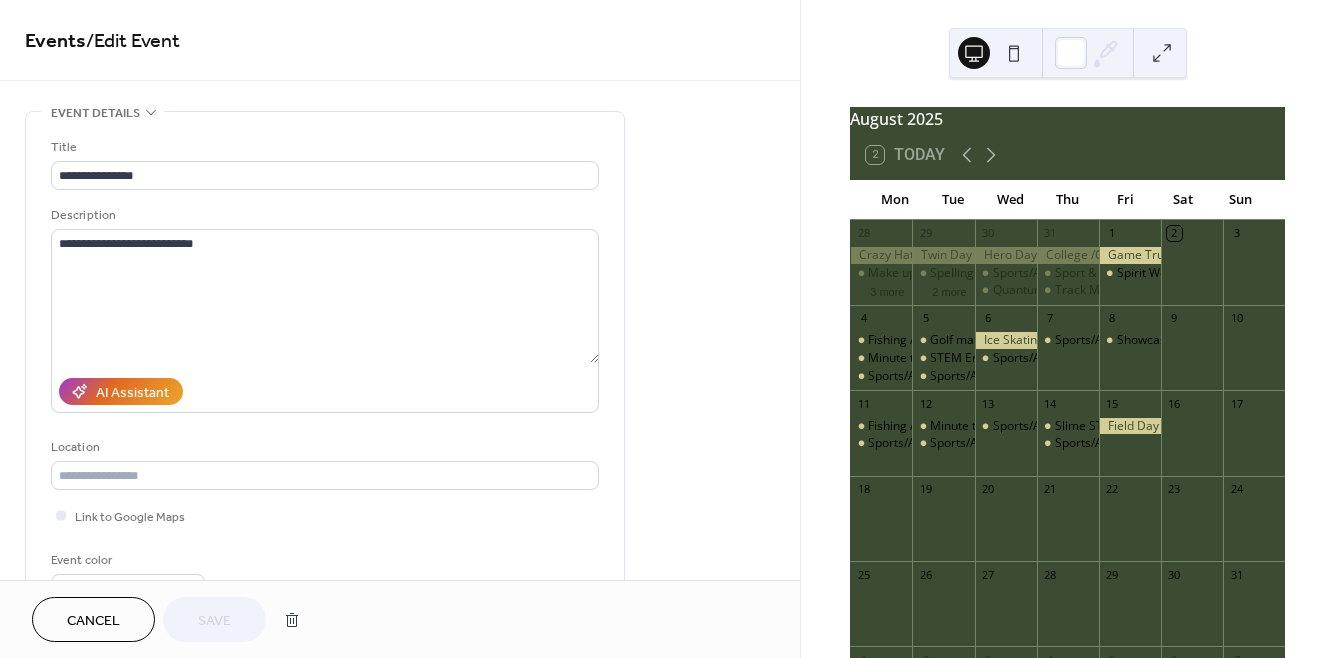 click on "**********" at bounding box center [400, 831] 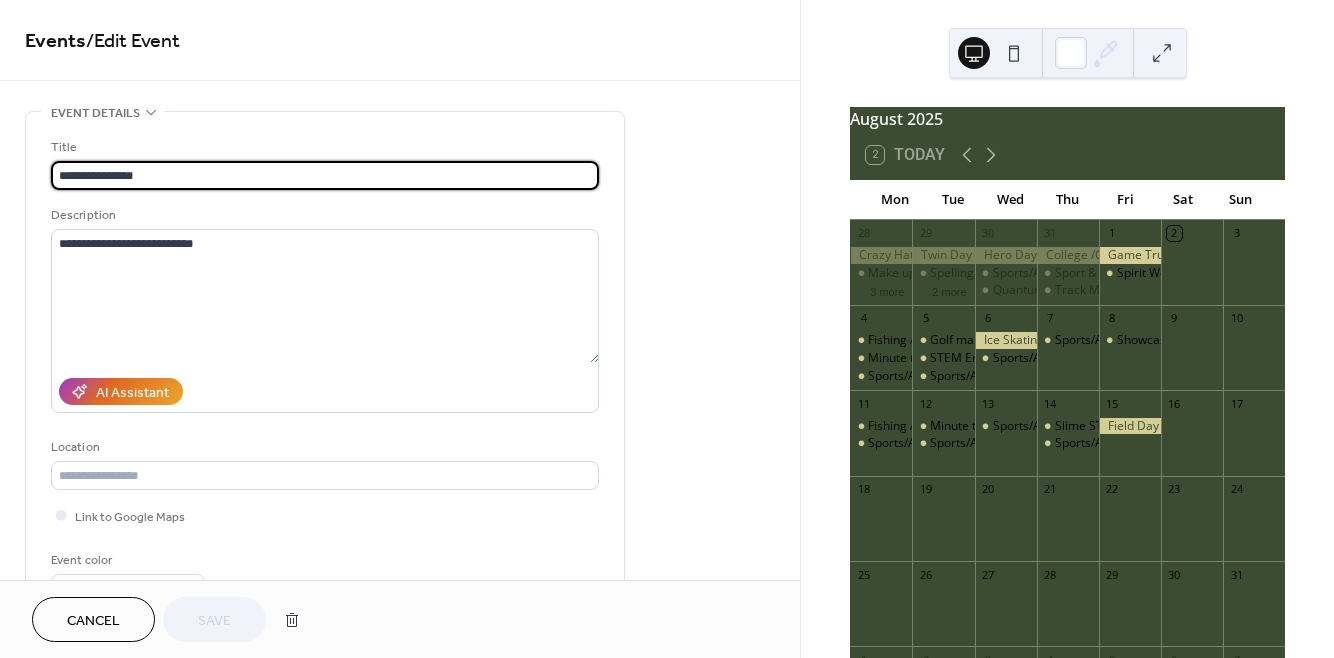 click on "**********" at bounding box center (325, 175) 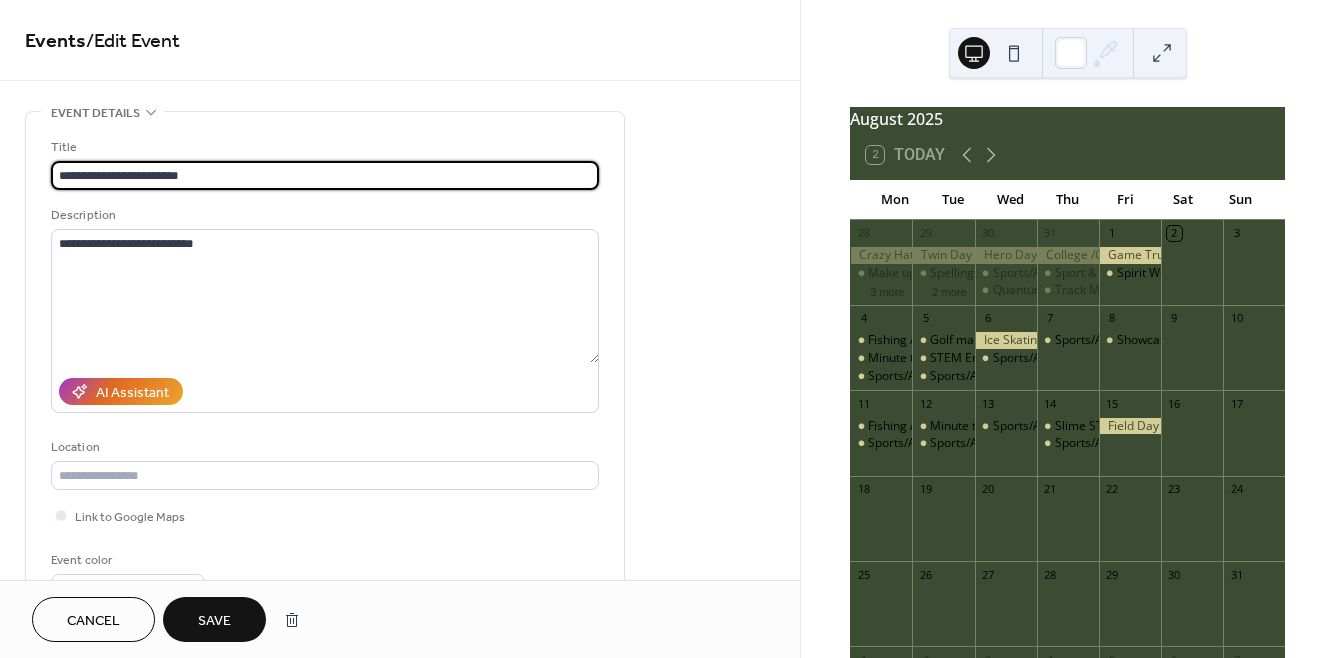type on "**********" 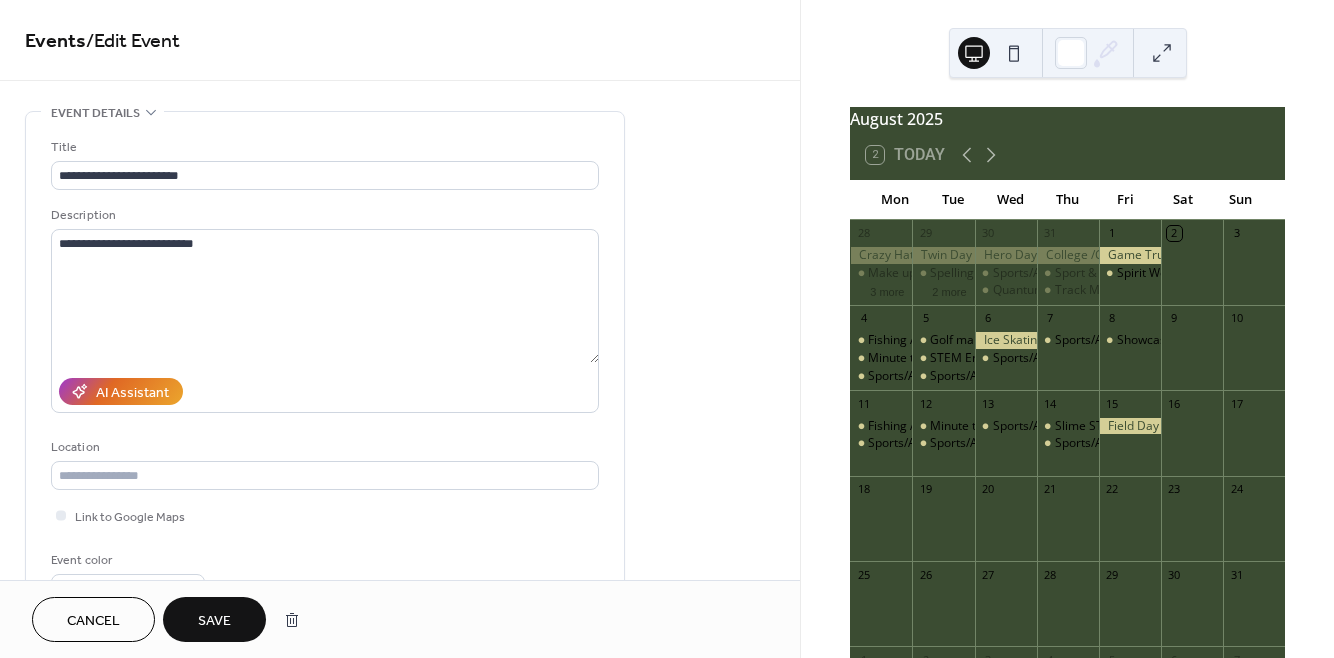 click on "Save" at bounding box center (214, 621) 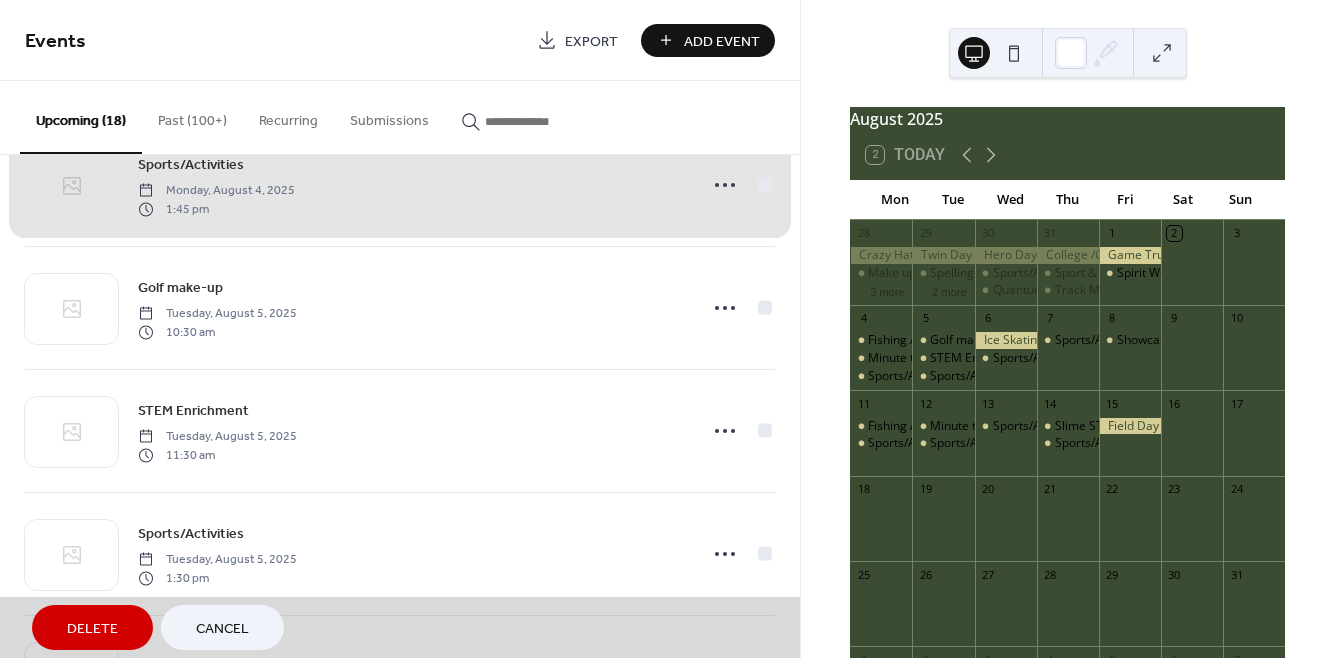 scroll, scrollTop: 309, scrollLeft: 0, axis: vertical 